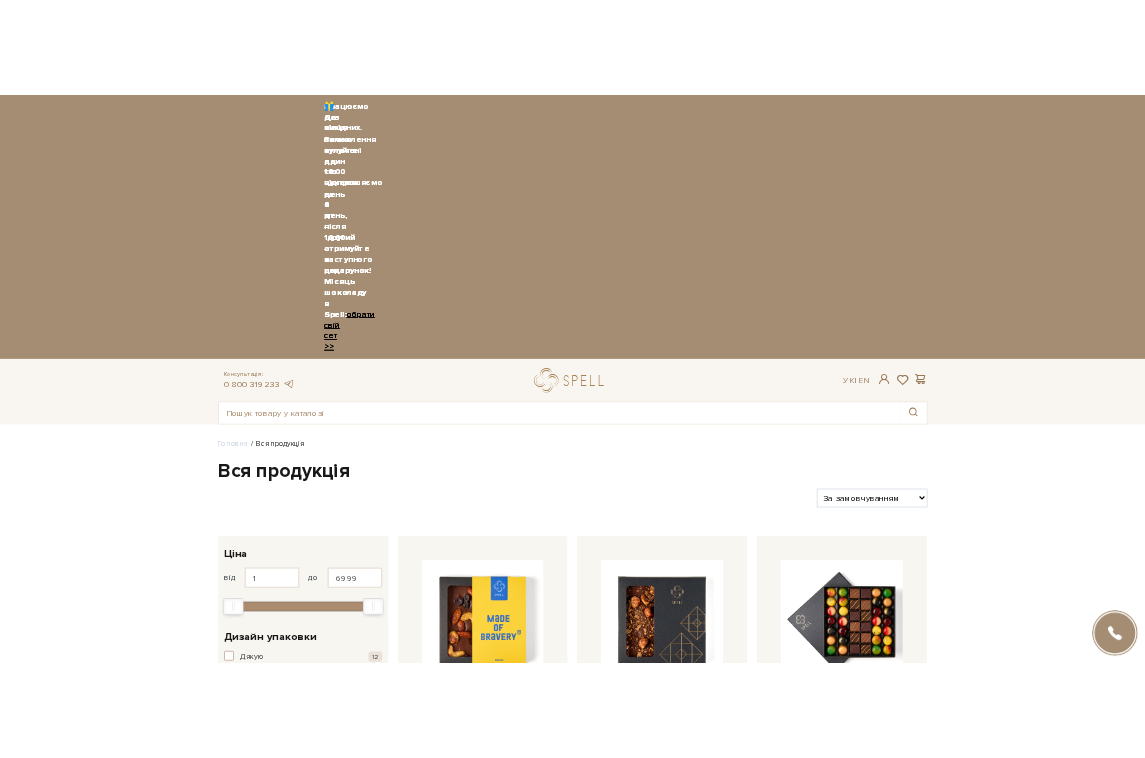 scroll, scrollTop: 0, scrollLeft: 0, axis: both 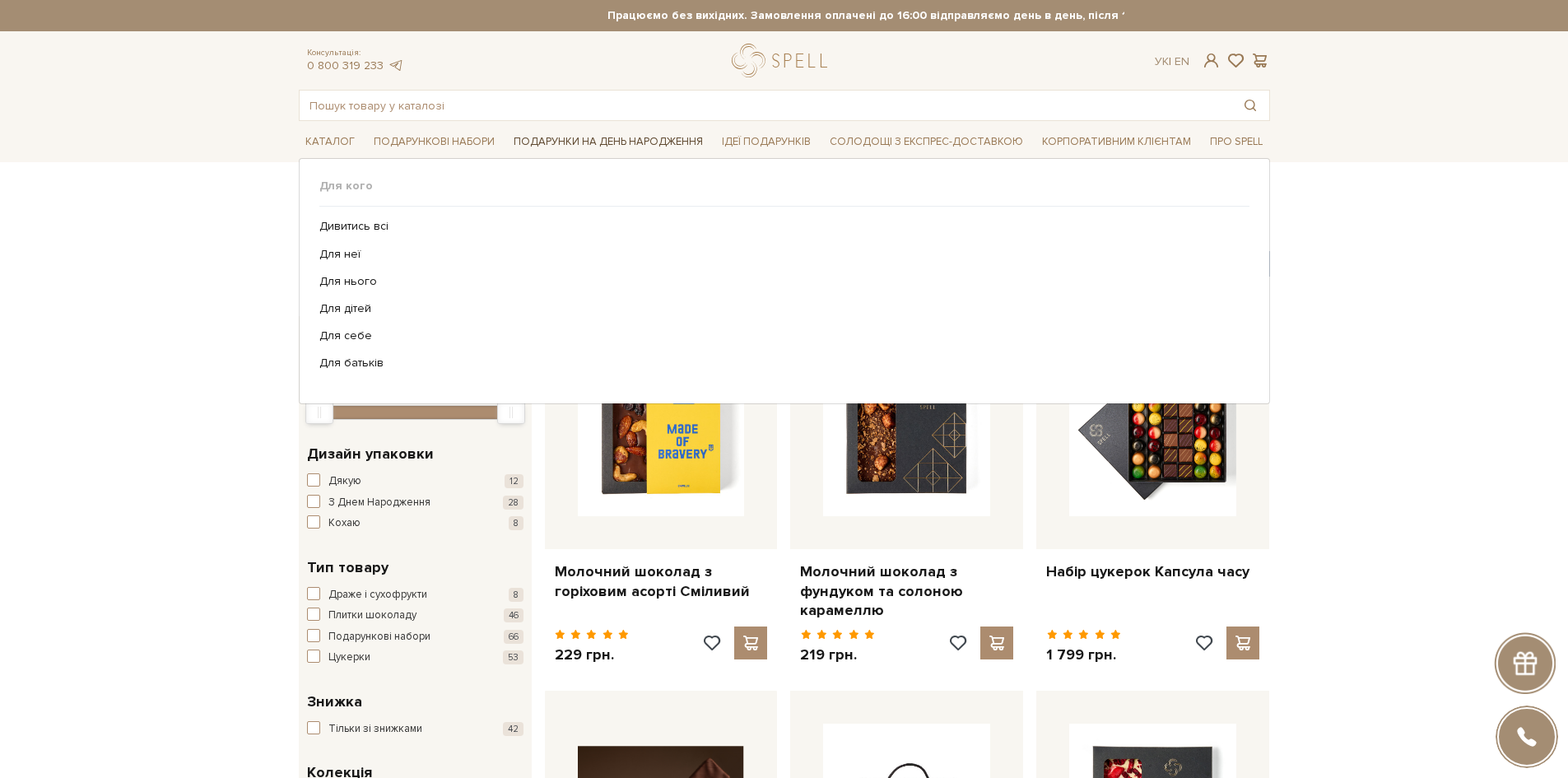 click on "Подарунки на День народження" at bounding box center [608, 142] 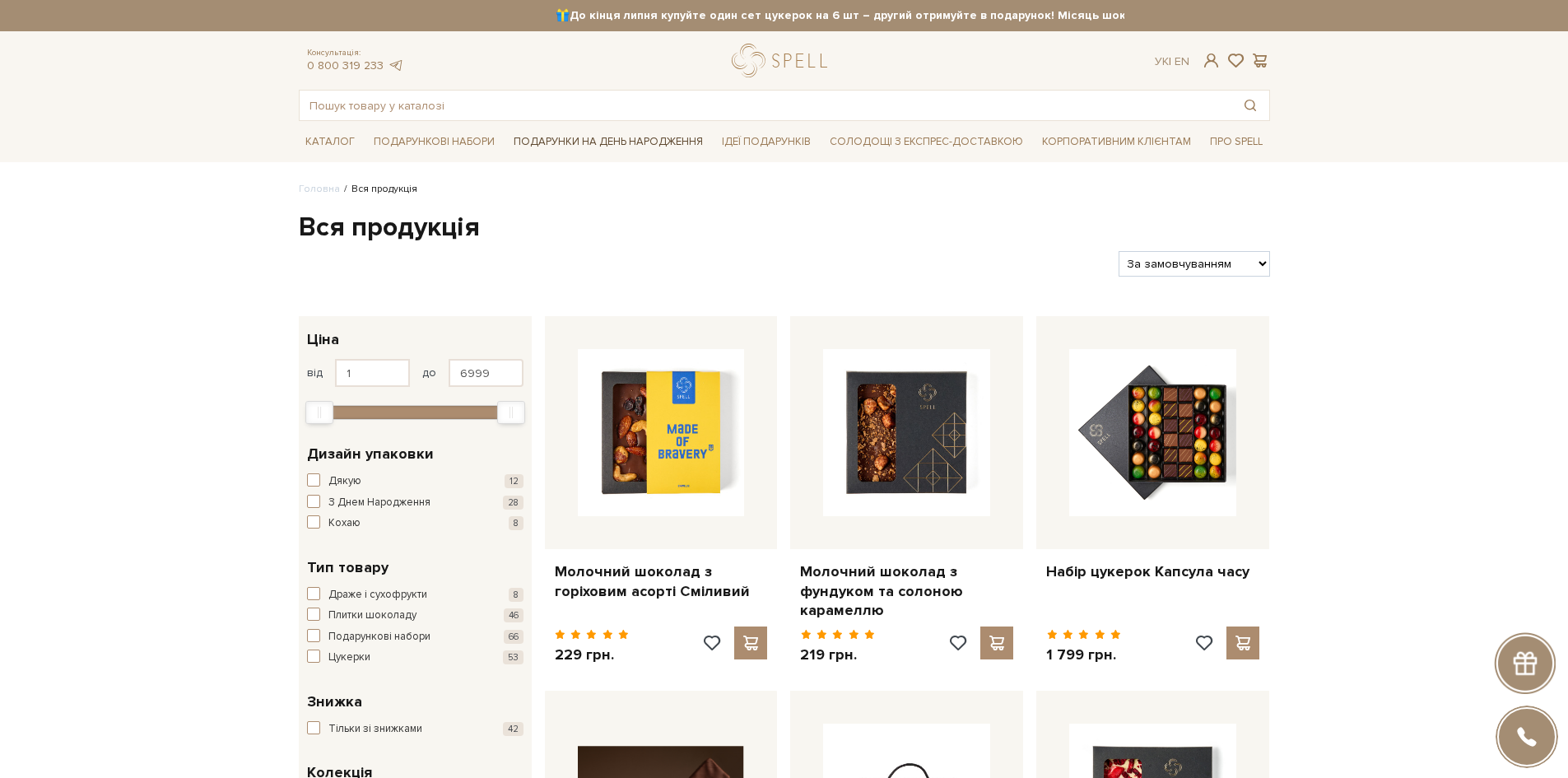 click on "Подарунки на День народження" at bounding box center (608, 142) 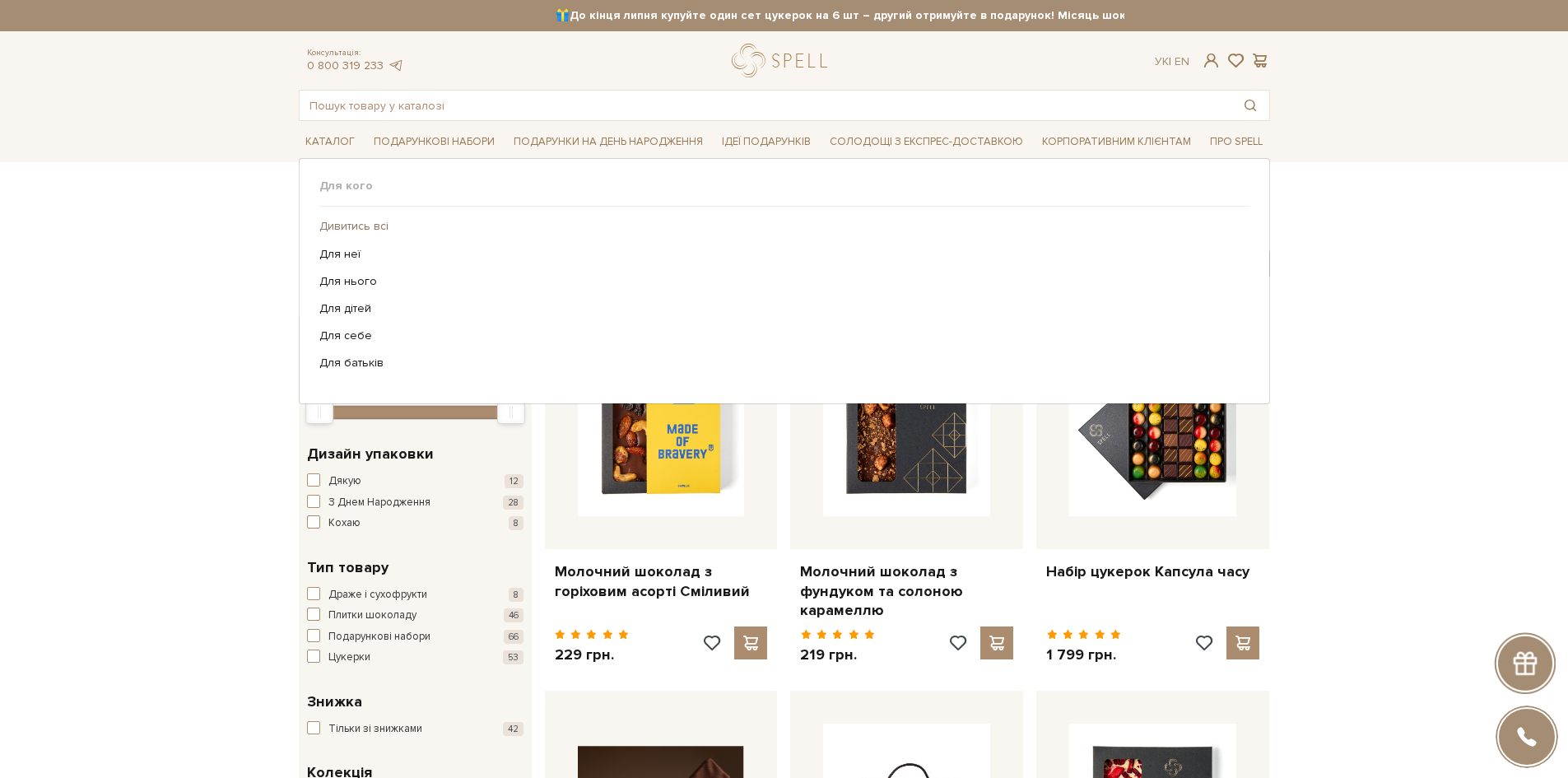 click on "Дивитись всі" at bounding box center [778, 226] 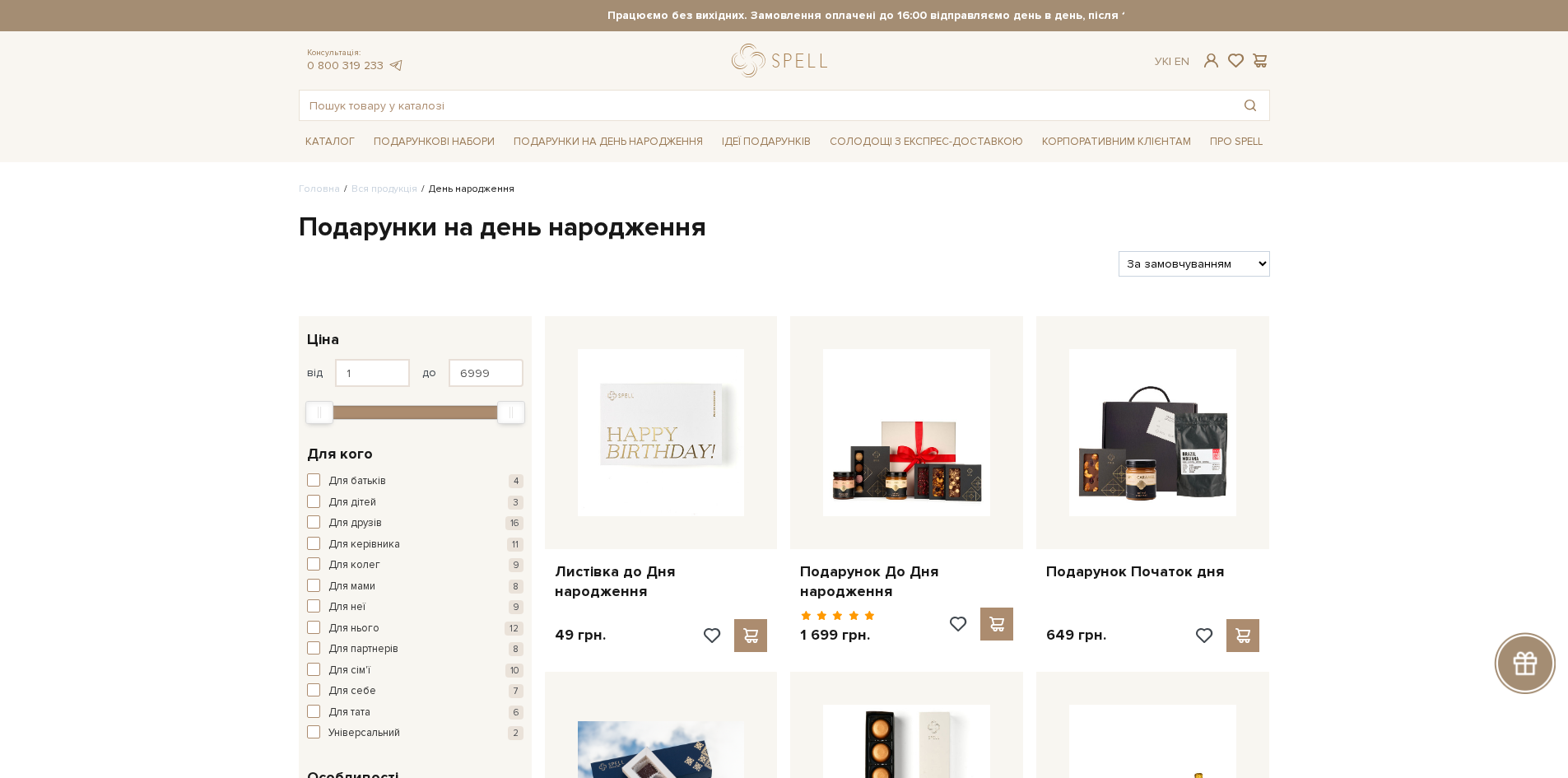 scroll, scrollTop: 0, scrollLeft: 0, axis: both 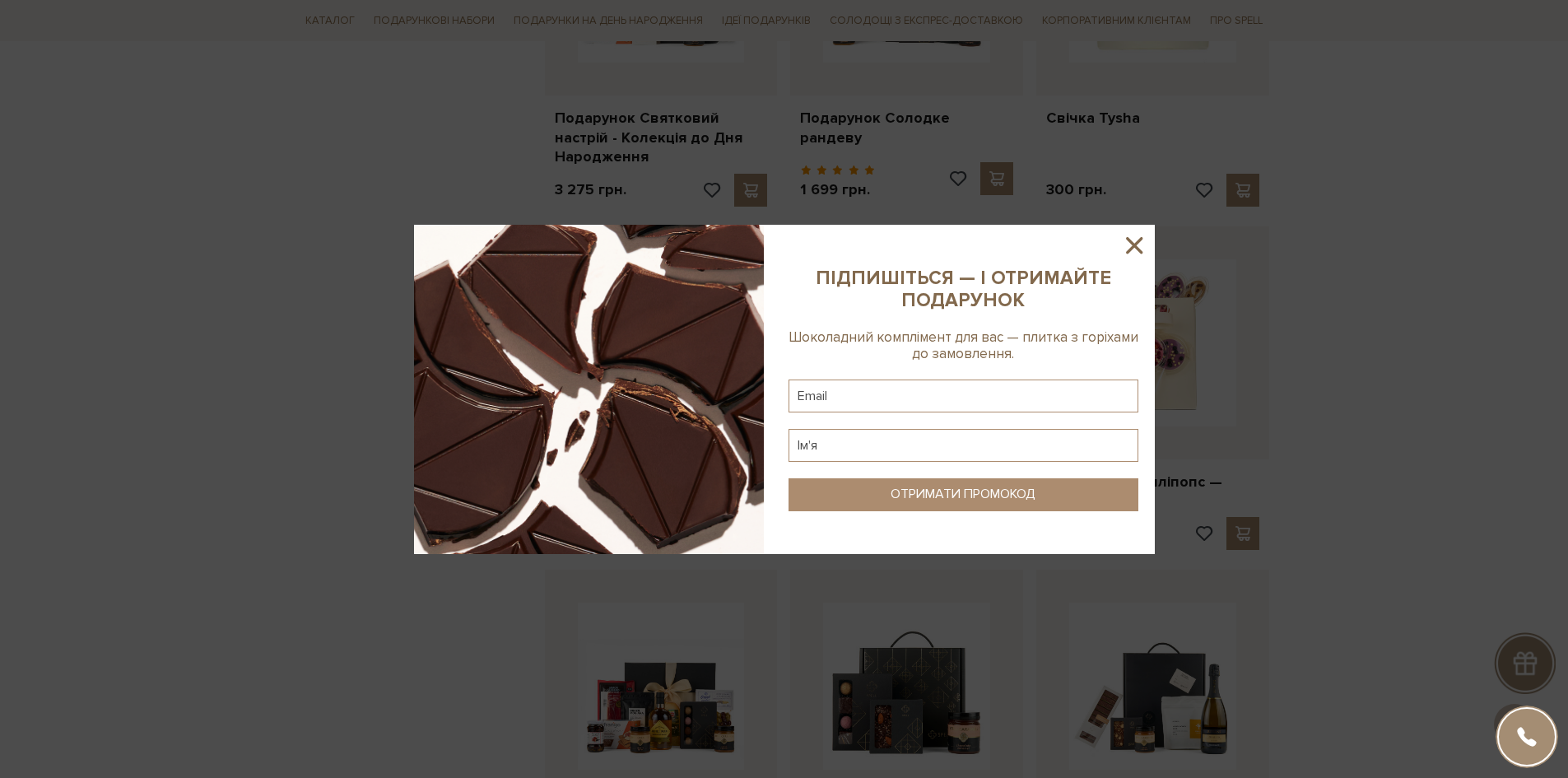 click 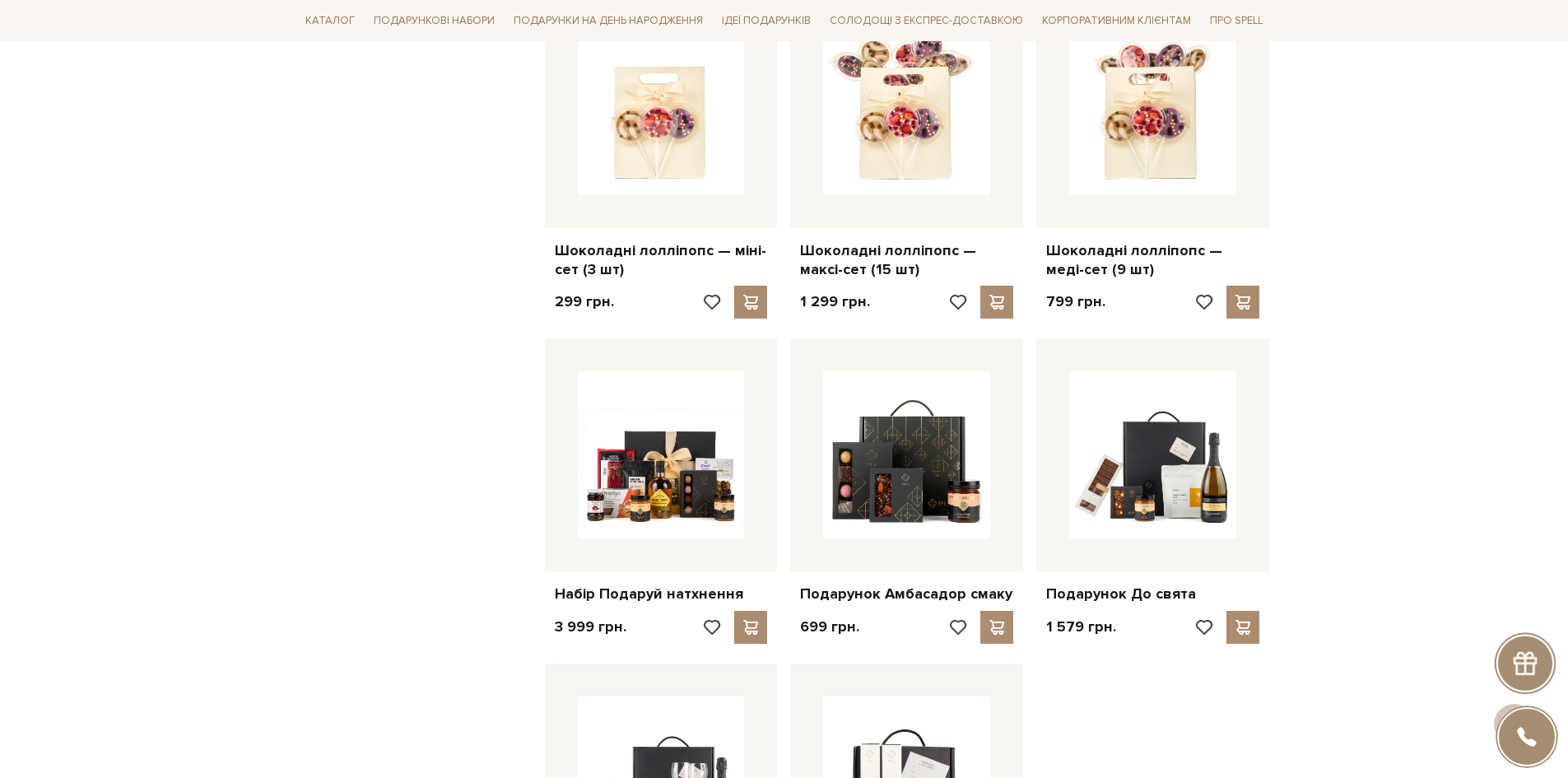 scroll, scrollTop: 988, scrollLeft: 0, axis: vertical 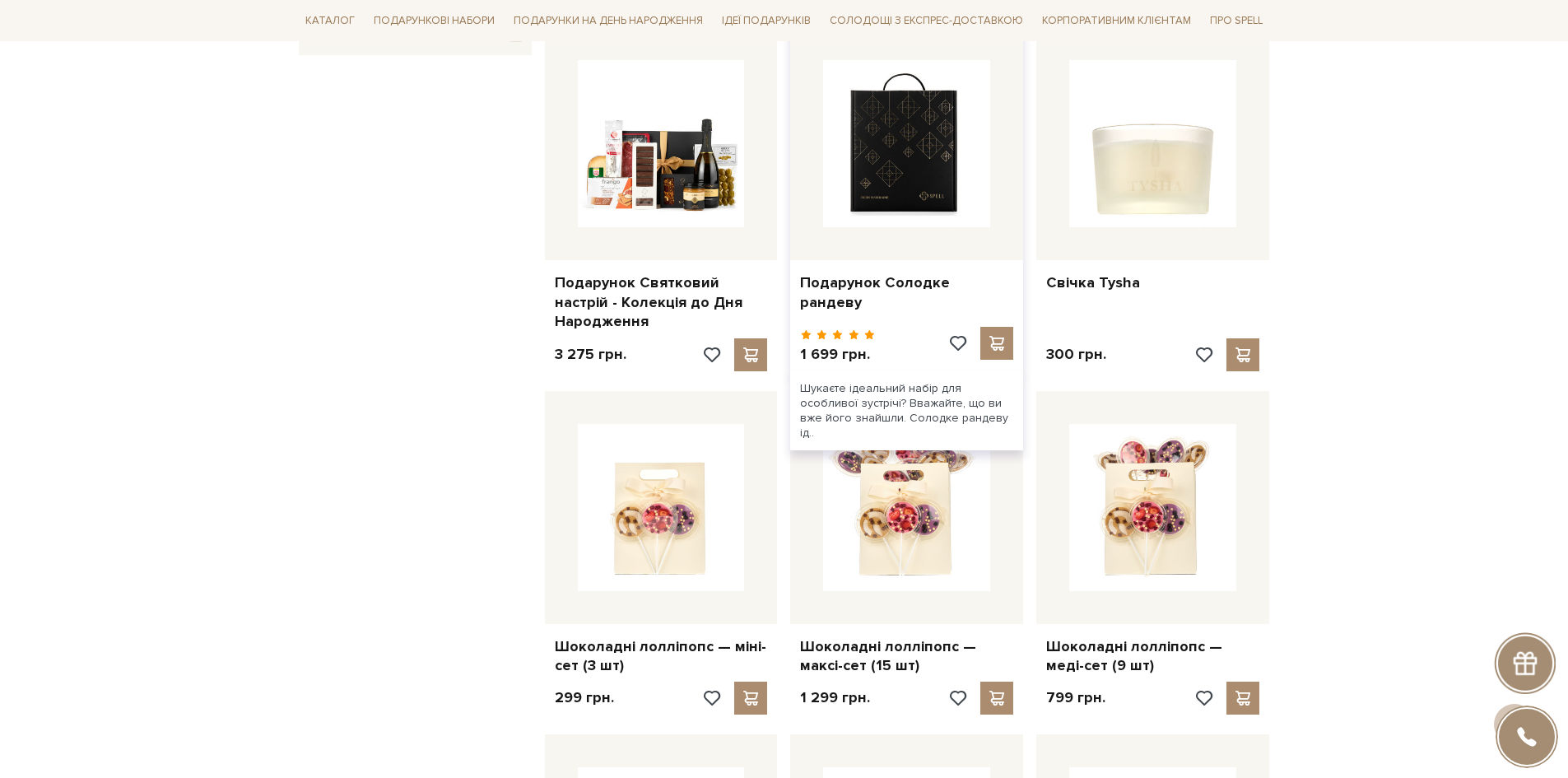 click at bounding box center [906, 143] 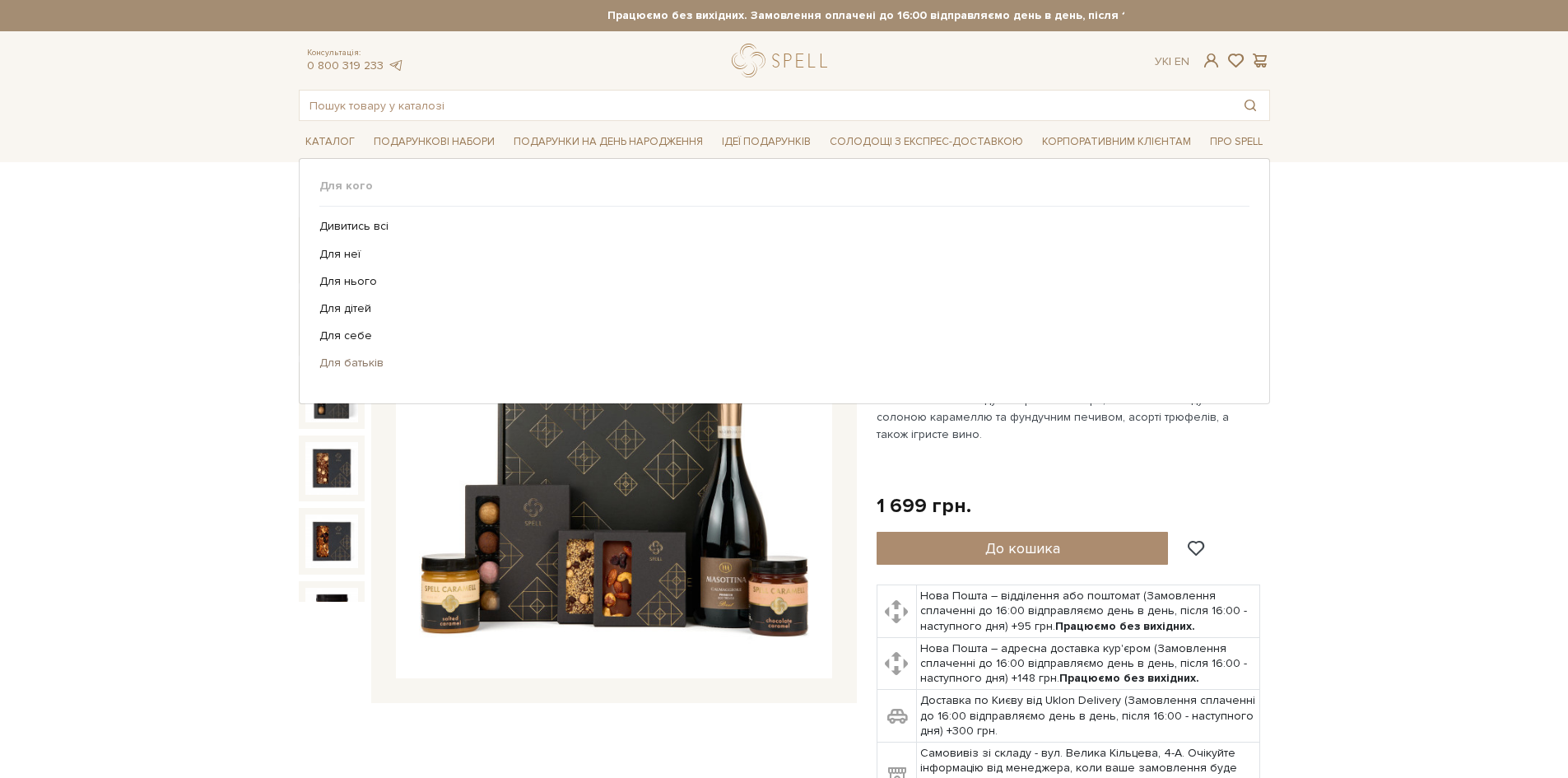 scroll, scrollTop: 0, scrollLeft: 0, axis: both 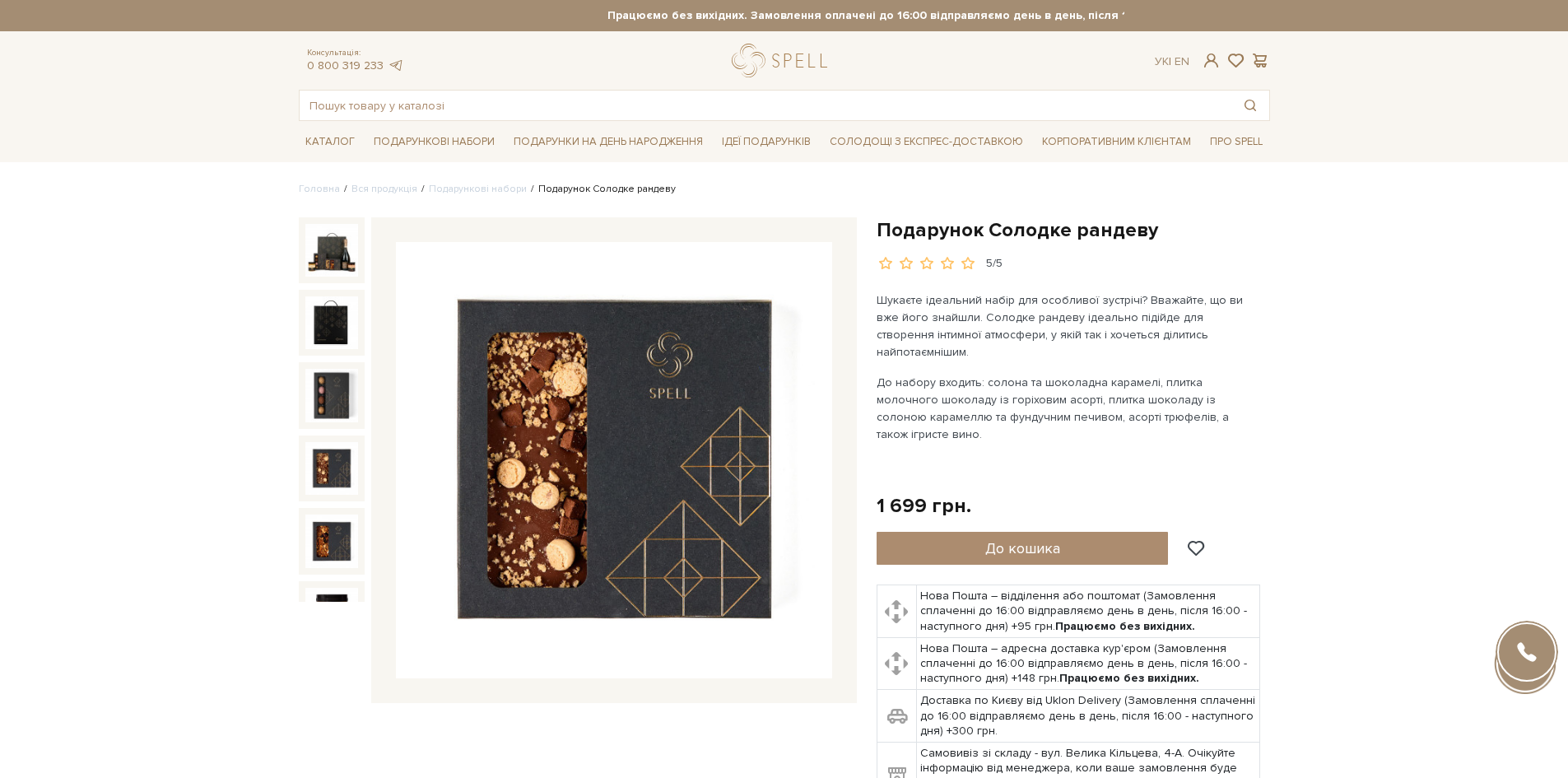 click at bounding box center (332, 468) 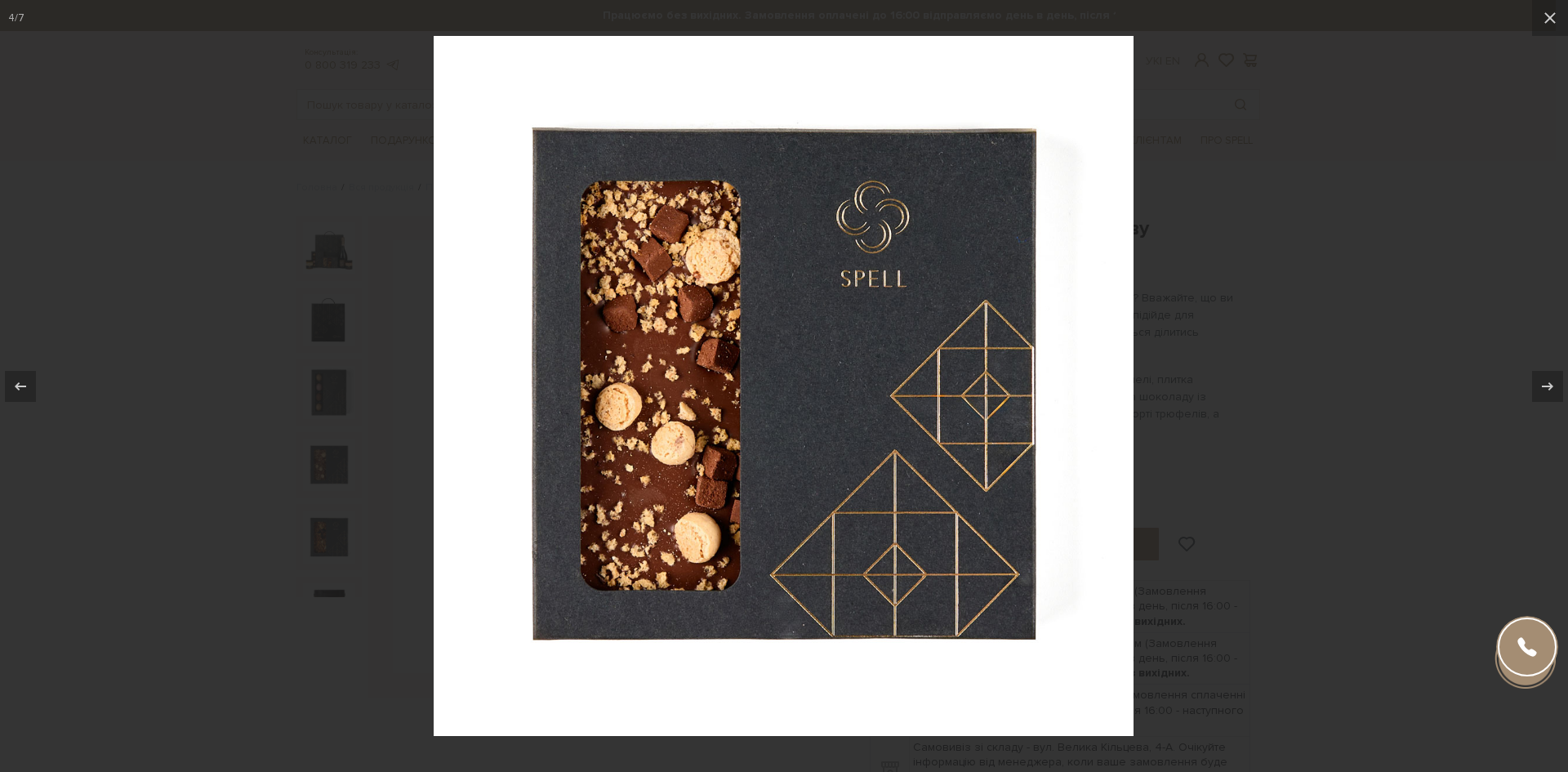 click at bounding box center (784, 386) 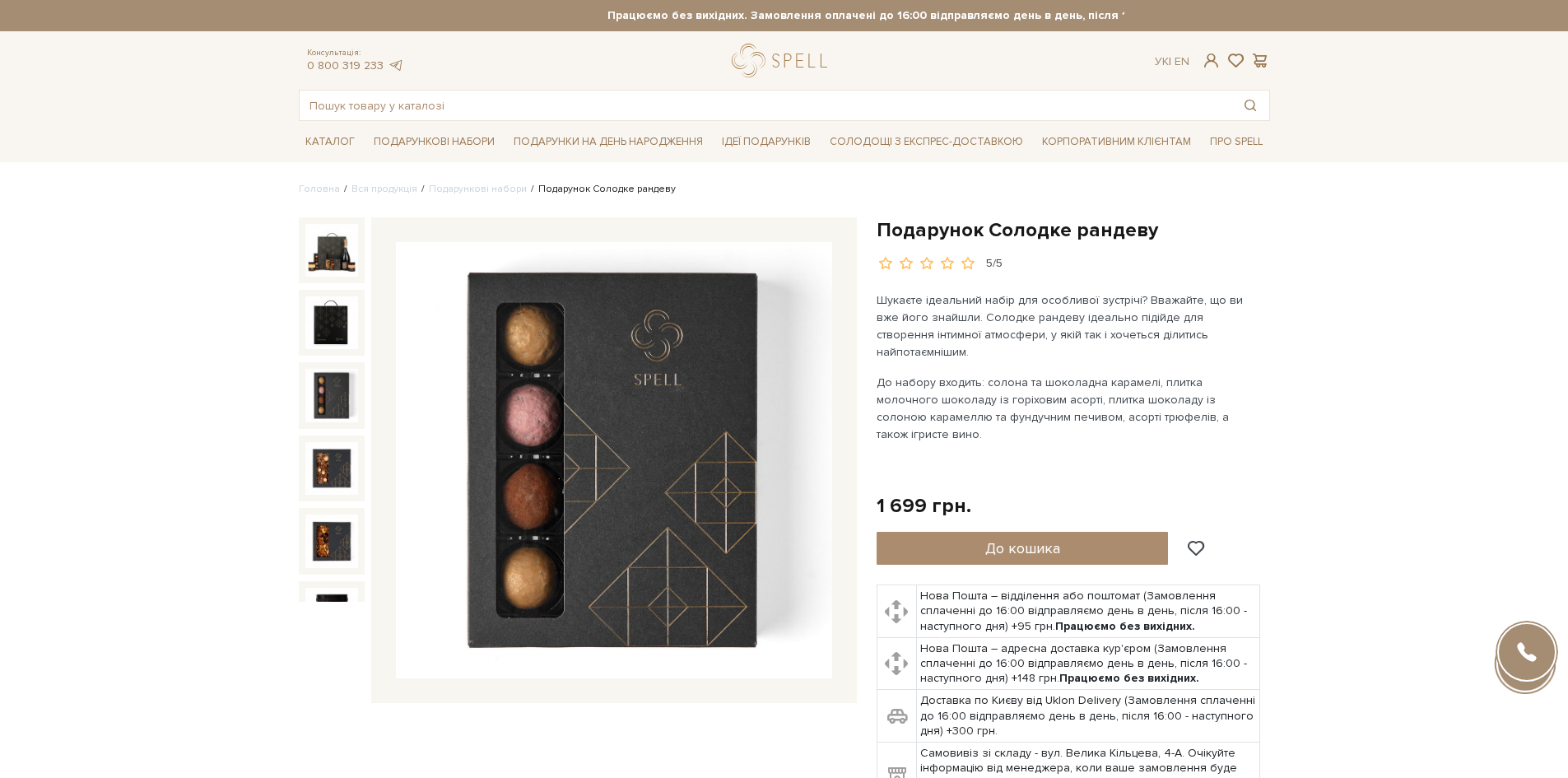 click at bounding box center (332, 395) 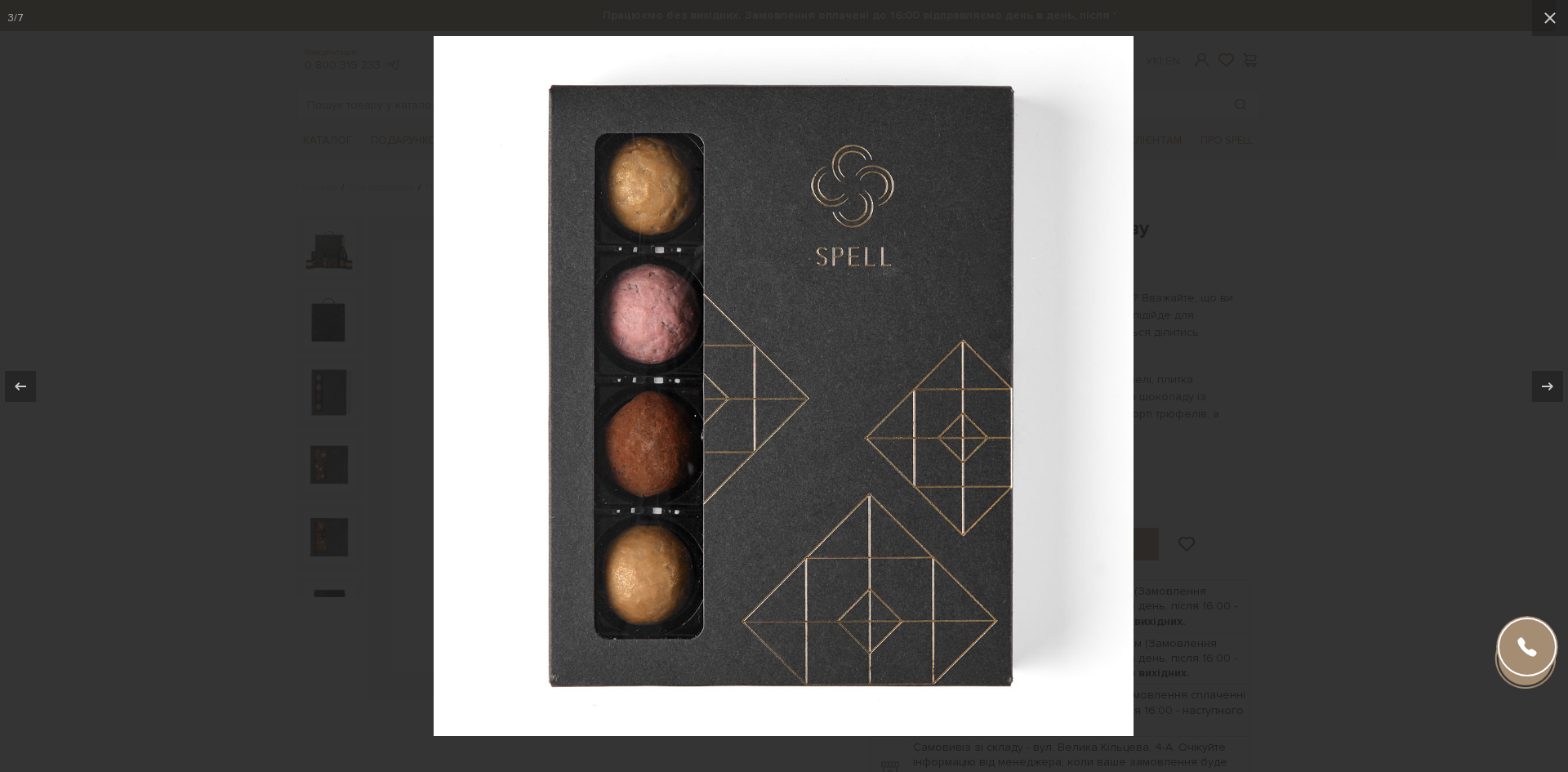 click at bounding box center [784, 386] 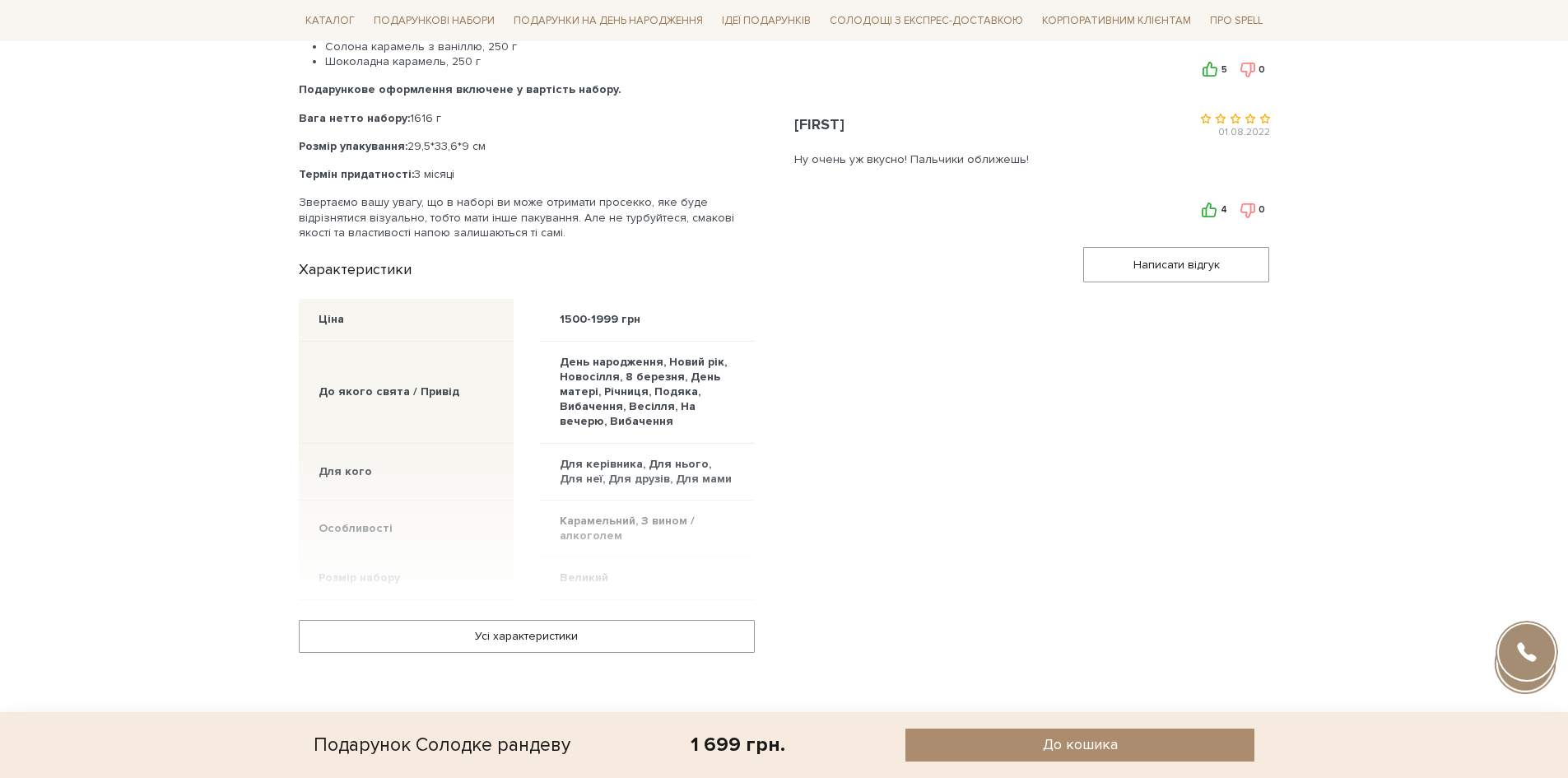 scroll, scrollTop: 988, scrollLeft: 0, axis: vertical 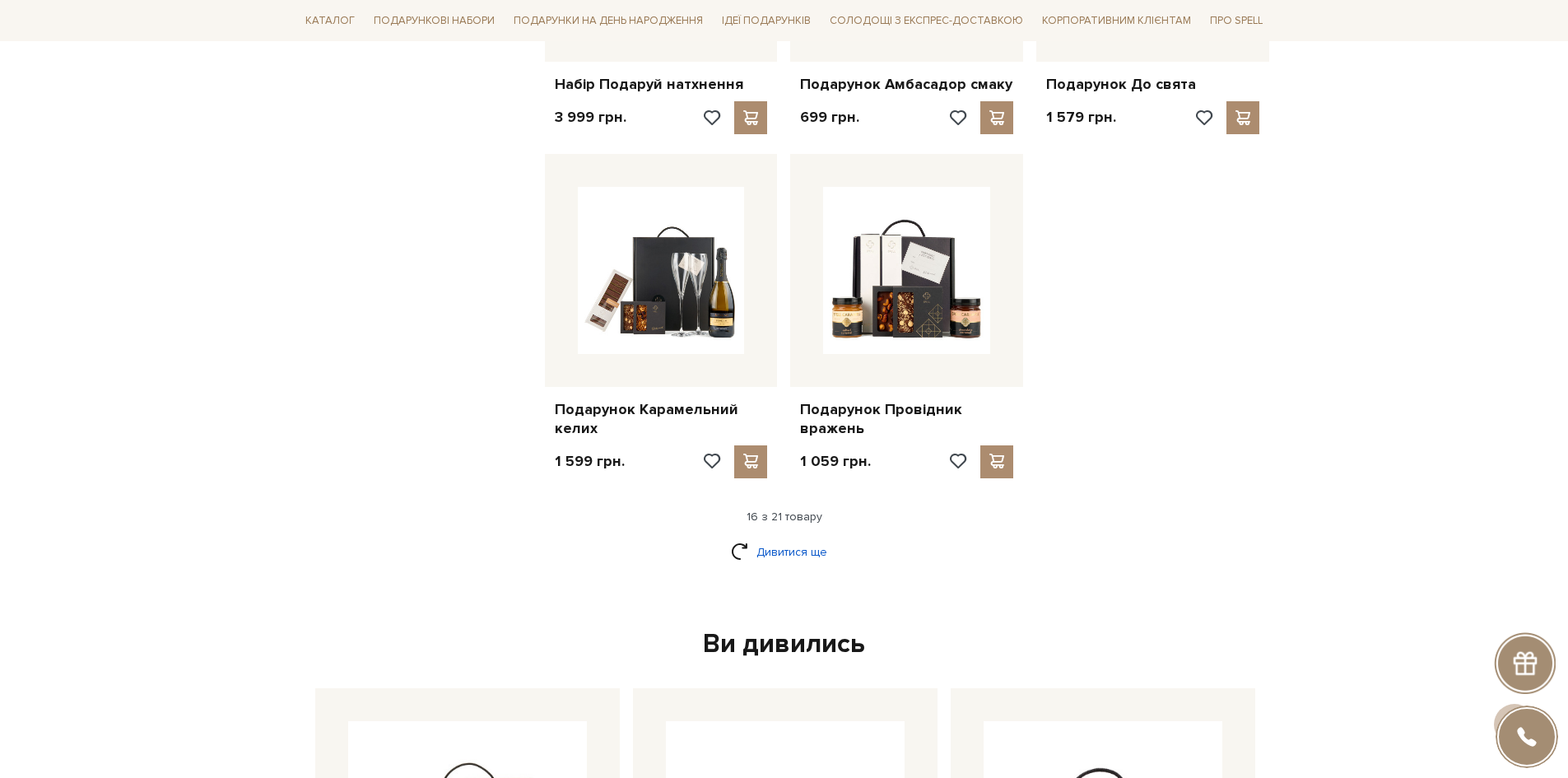 click on "Дивитися ще" at bounding box center [784, 552] 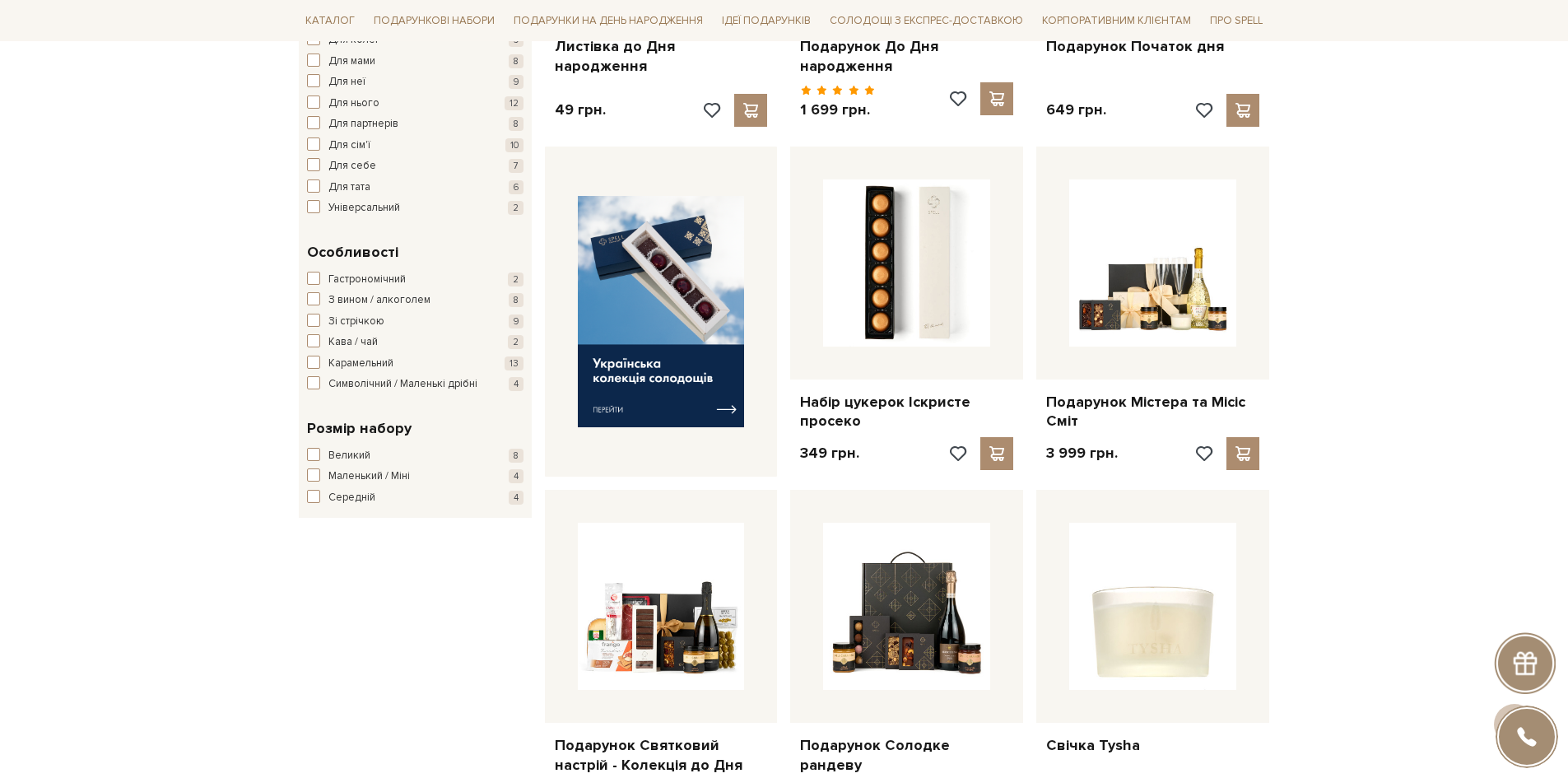 scroll, scrollTop: 494, scrollLeft: 0, axis: vertical 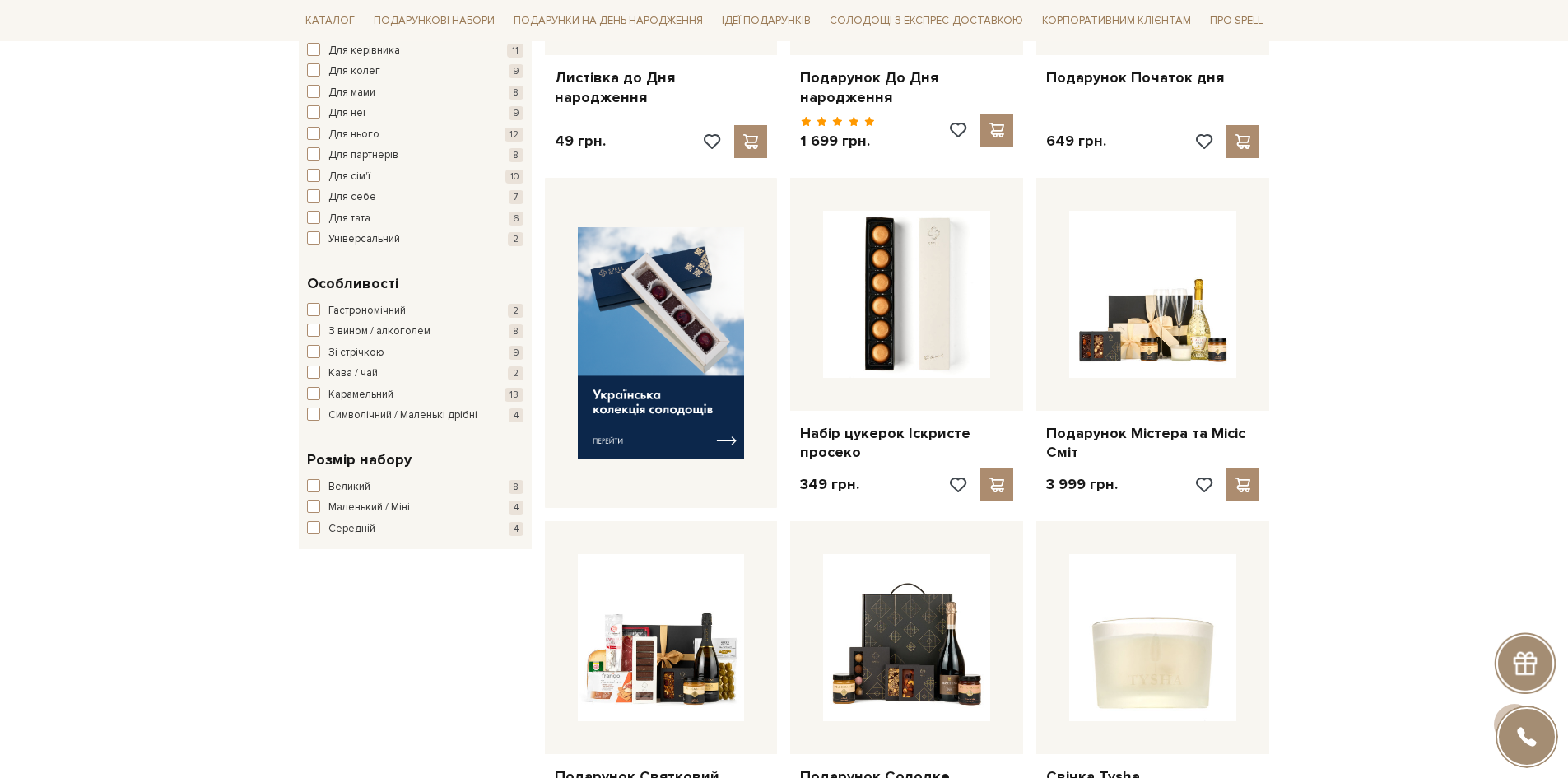 click at bounding box center [1524, 663] 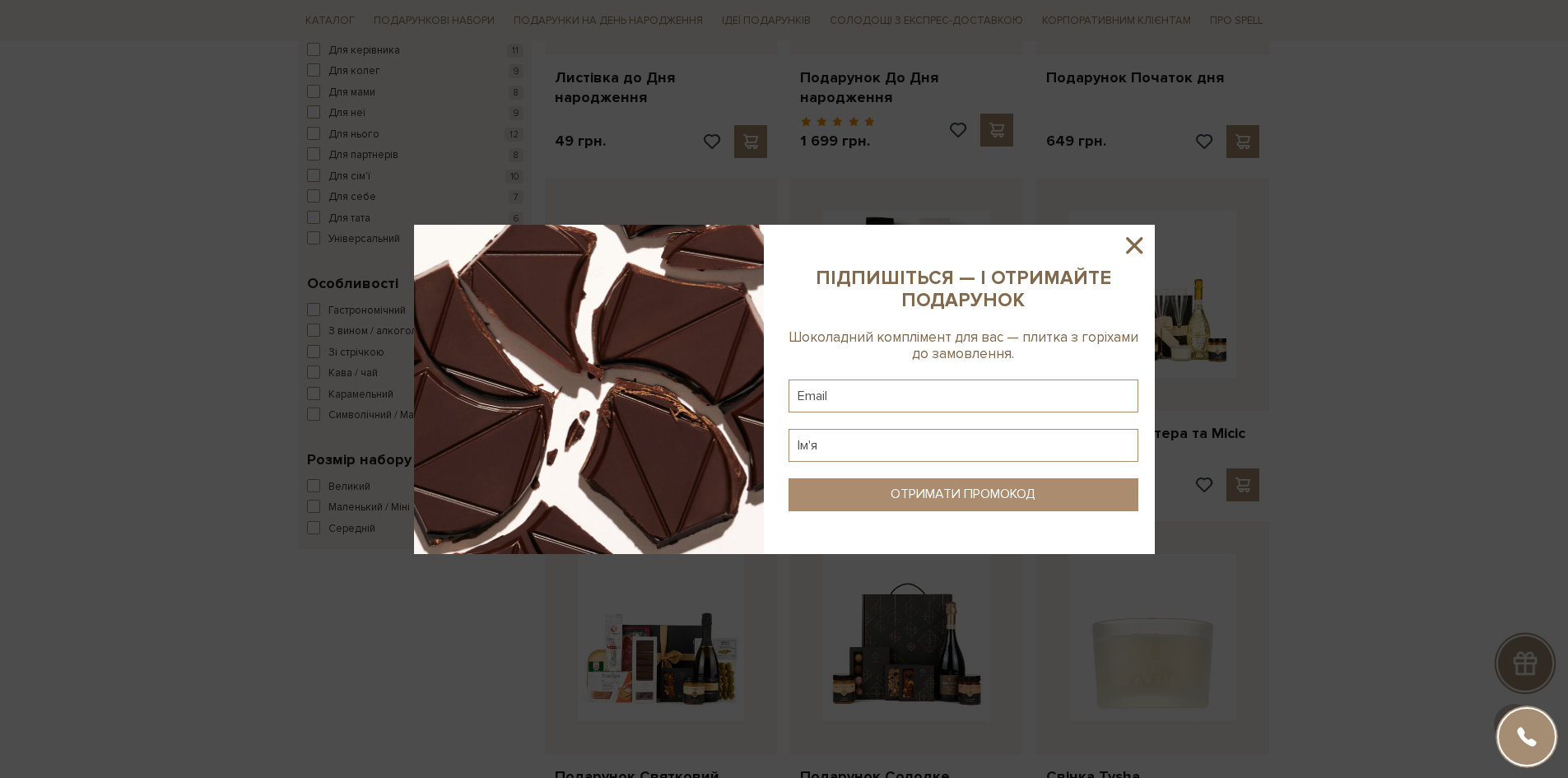 click 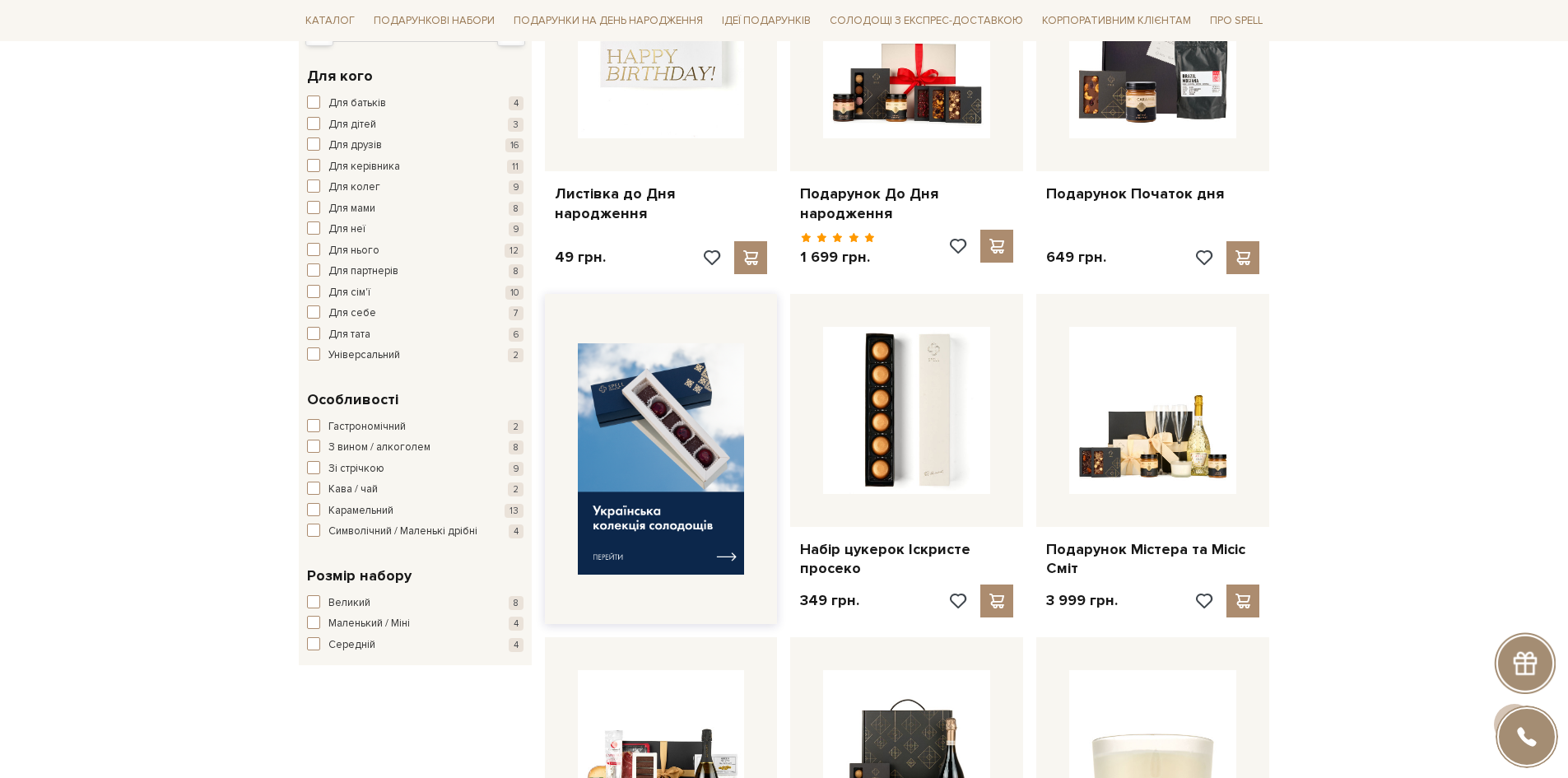 scroll, scrollTop: 247, scrollLeft: 0, axis: vertical 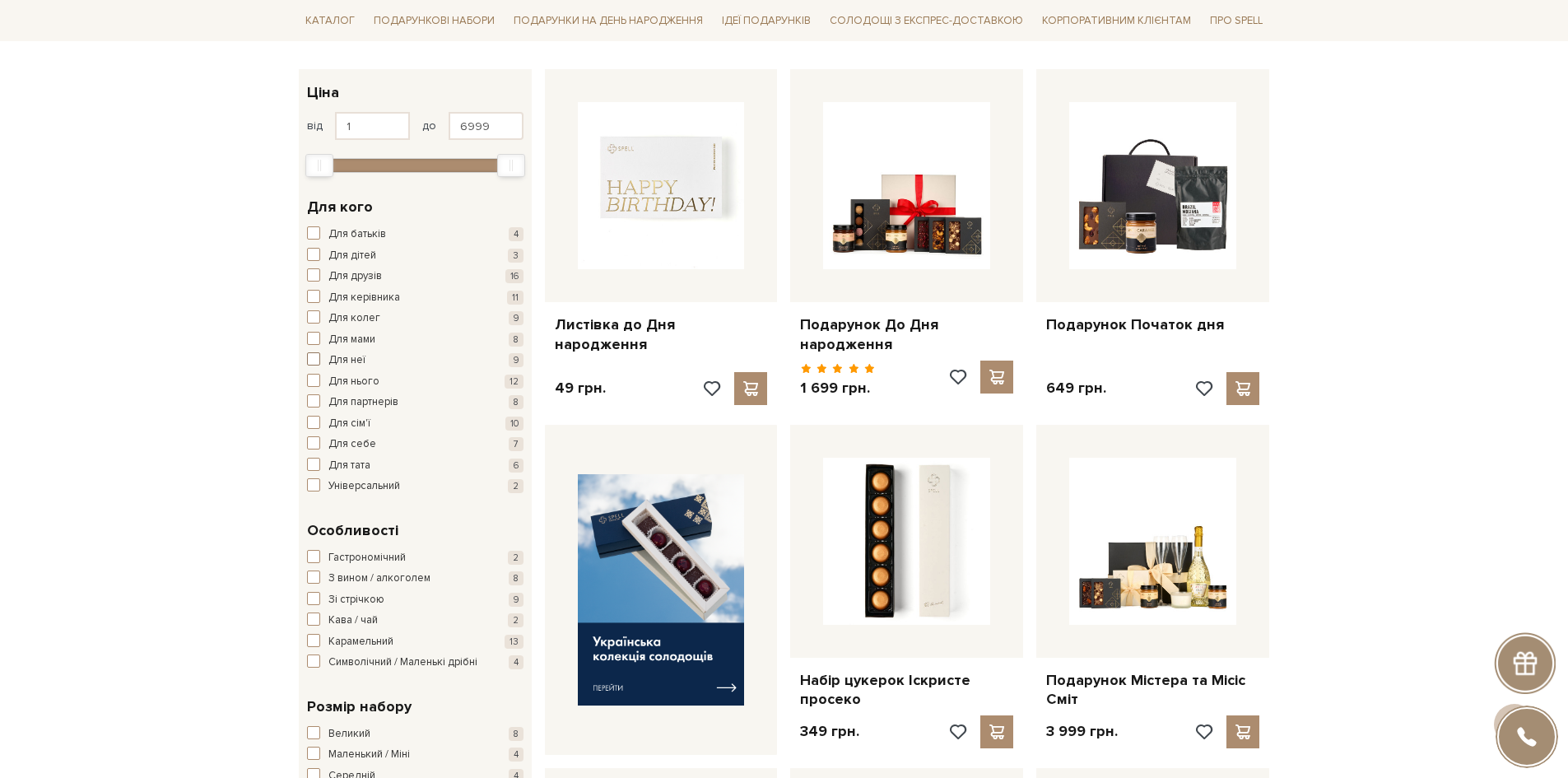 click on "Для неї" at bounding box center [347, 361] 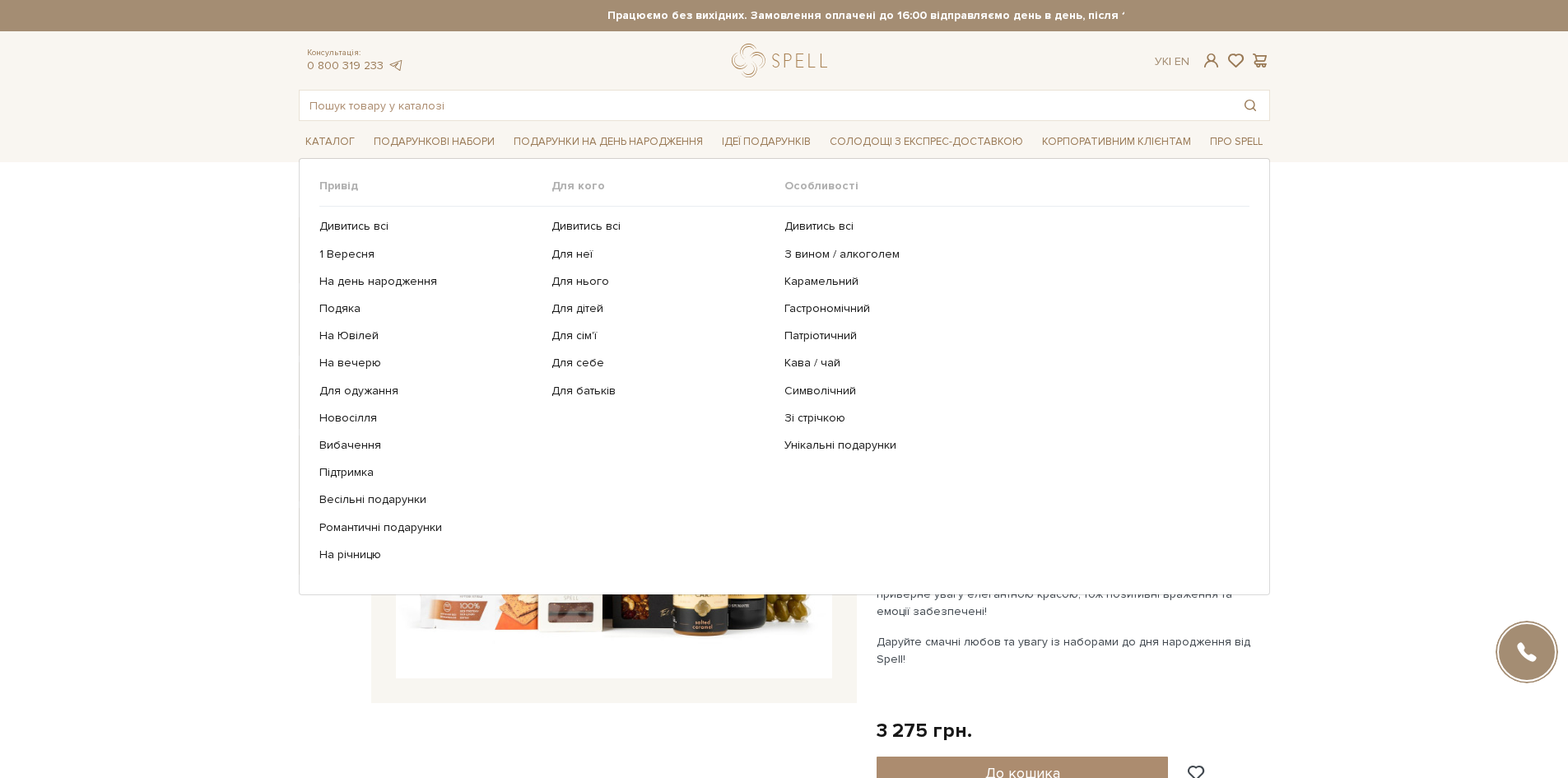 scroll, scrollTop: 0, scrollLeft: 0, axis: both 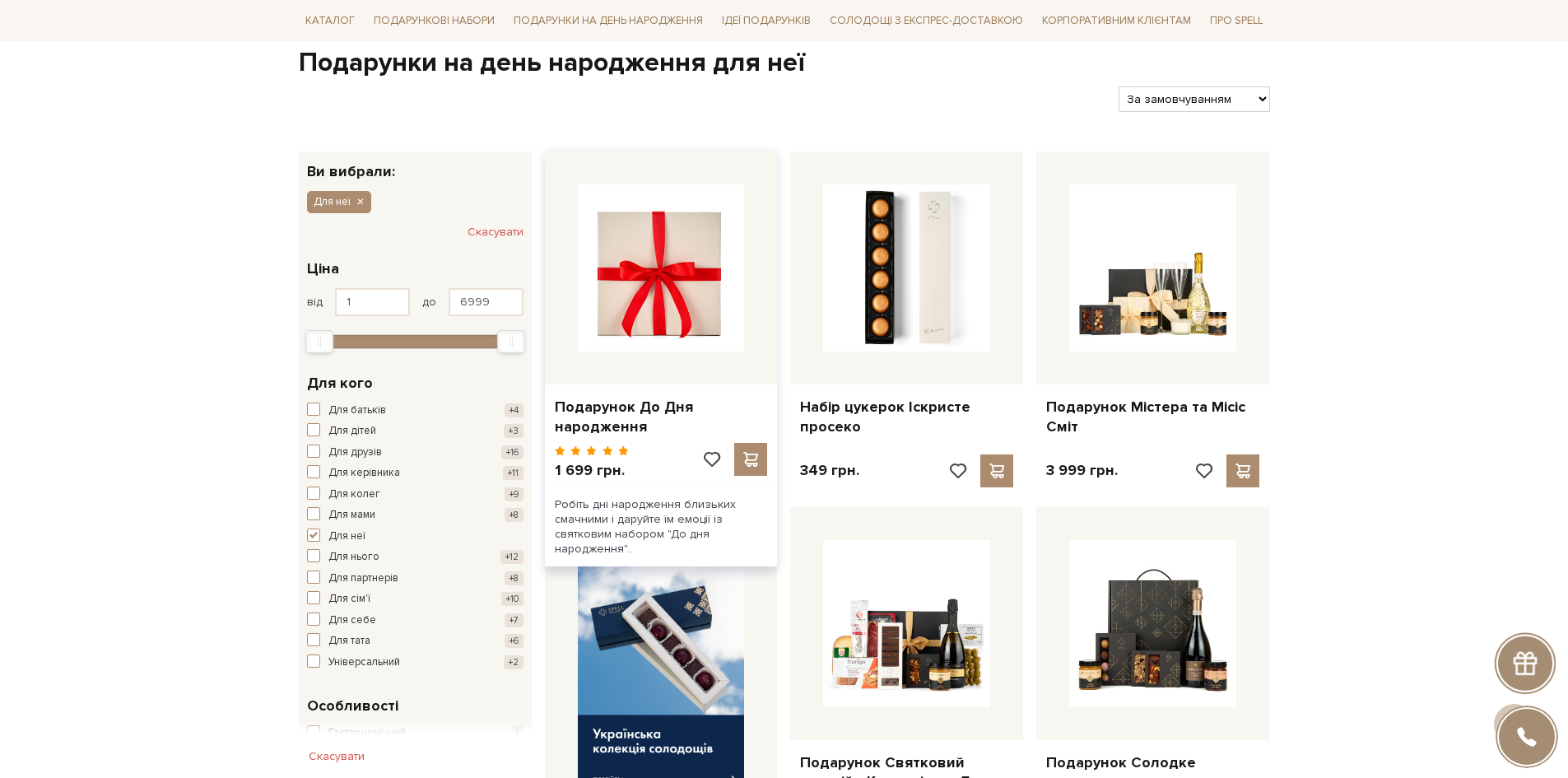 click at bounding box center (661, 268) 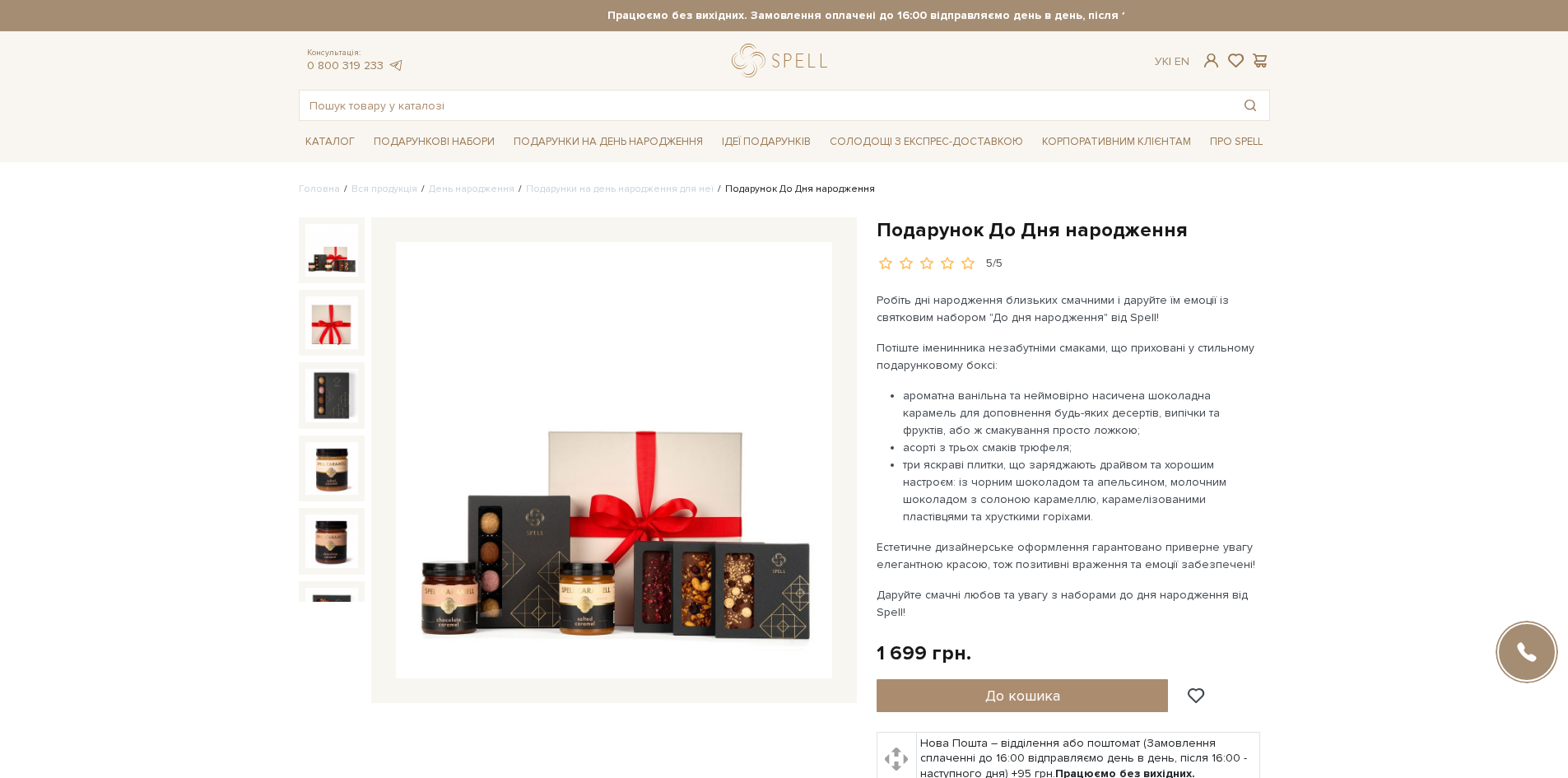 scroll, scrollTop: 0, scrollLeft: 0, axis: both 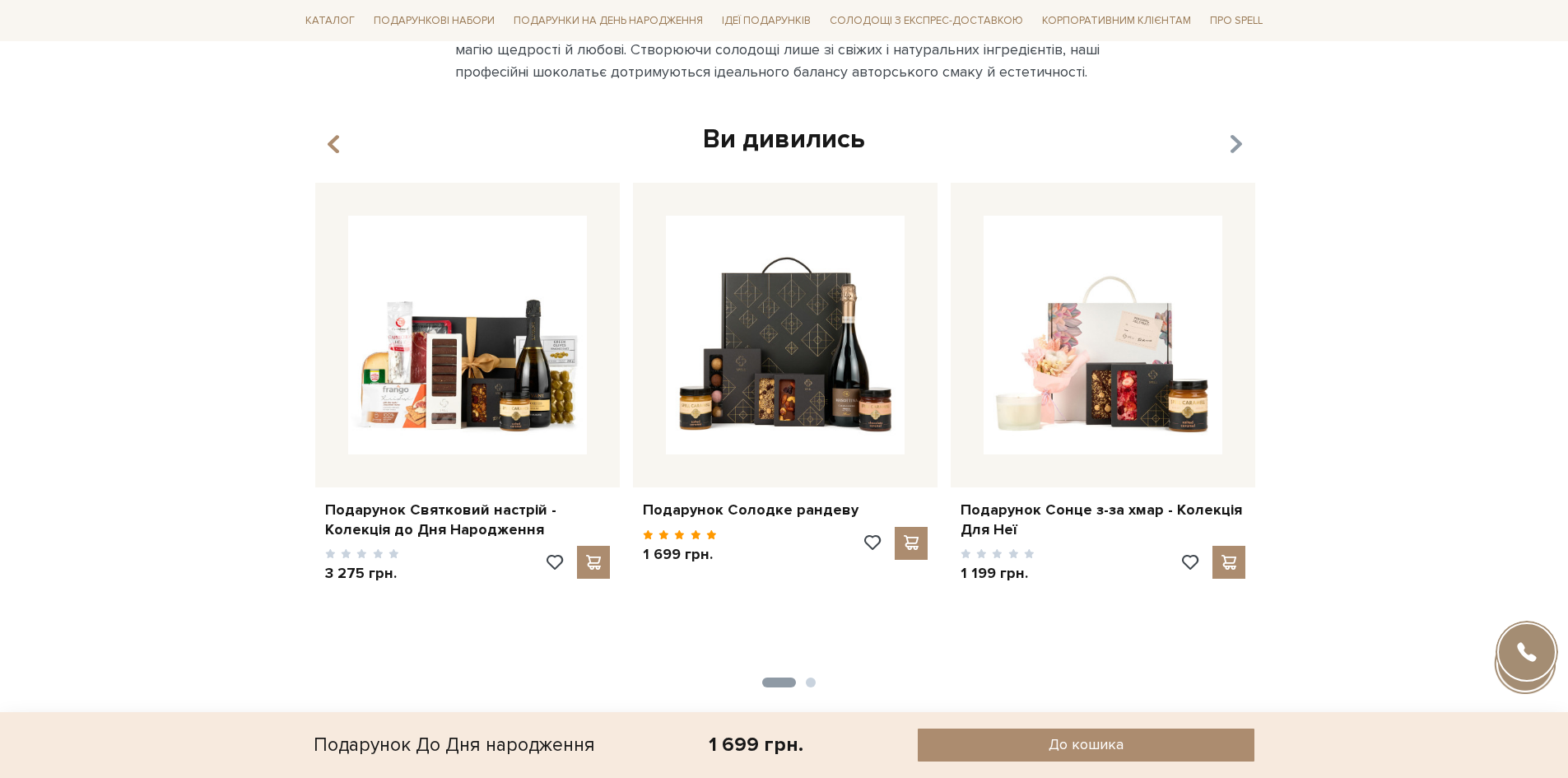click at bounding box center (1235, 145) 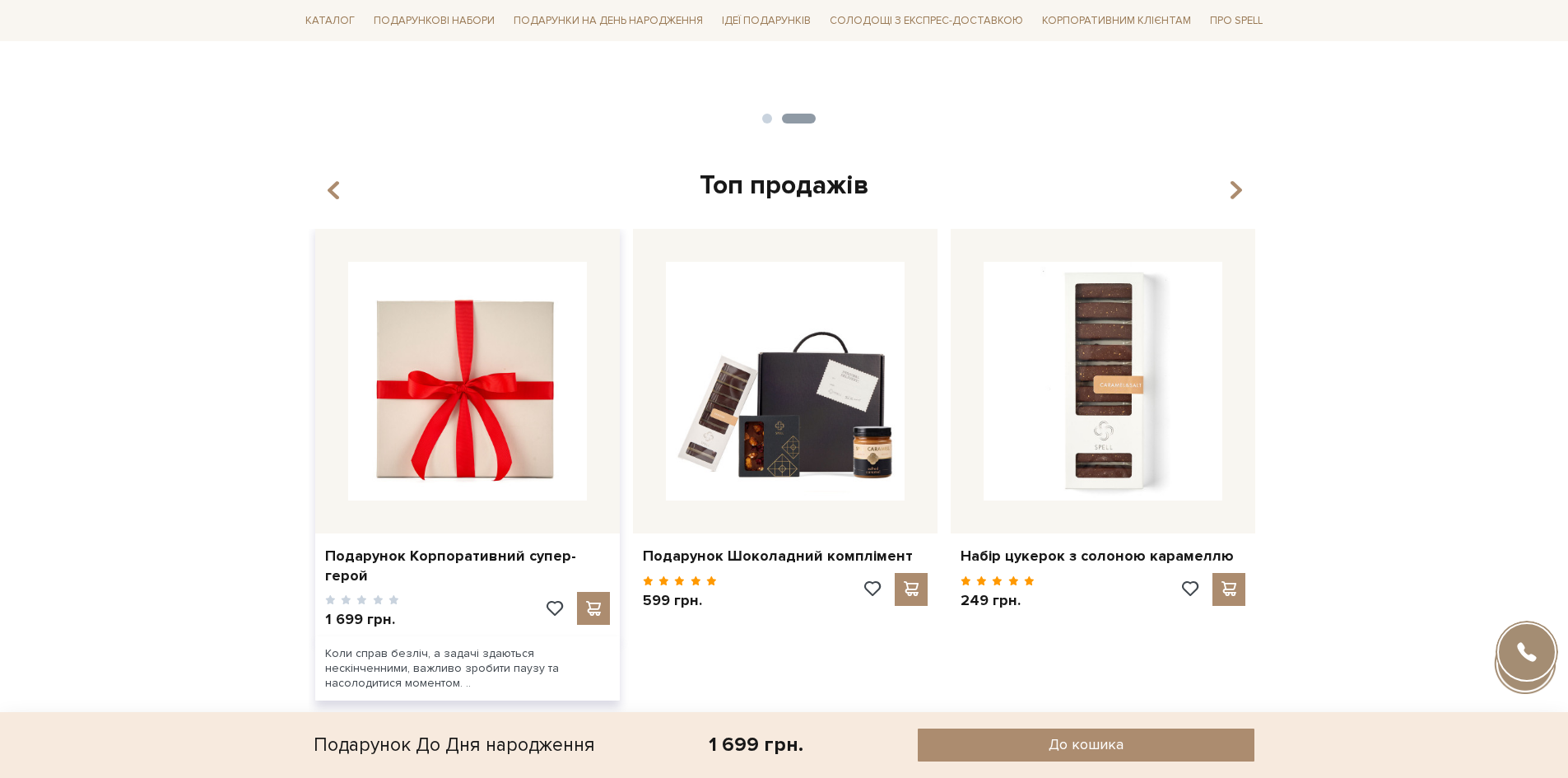 scroll, scrollTop: 2388, scrollLeft: 0, axis: vertical 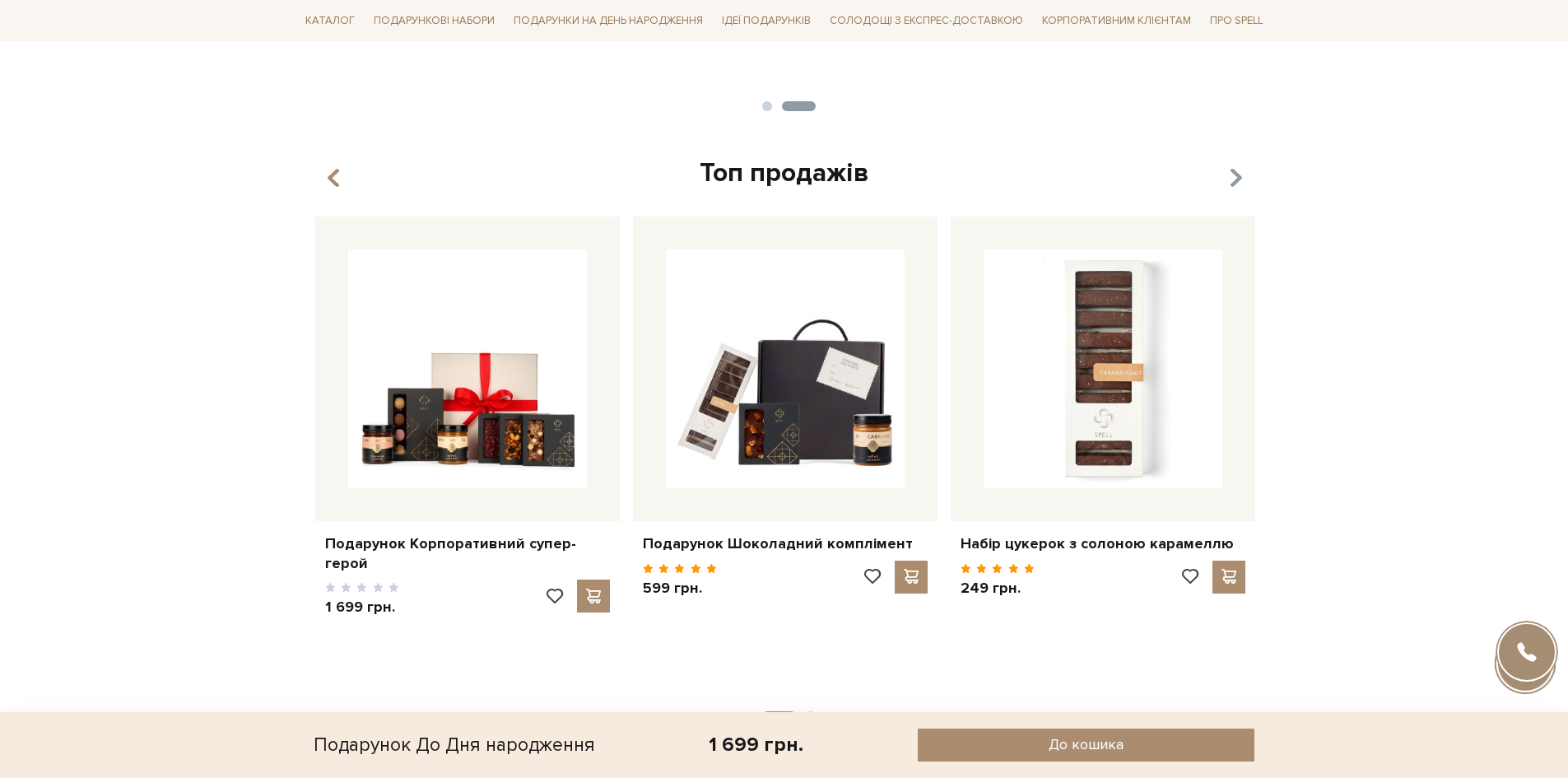 click at bounding box center [1235, 179] 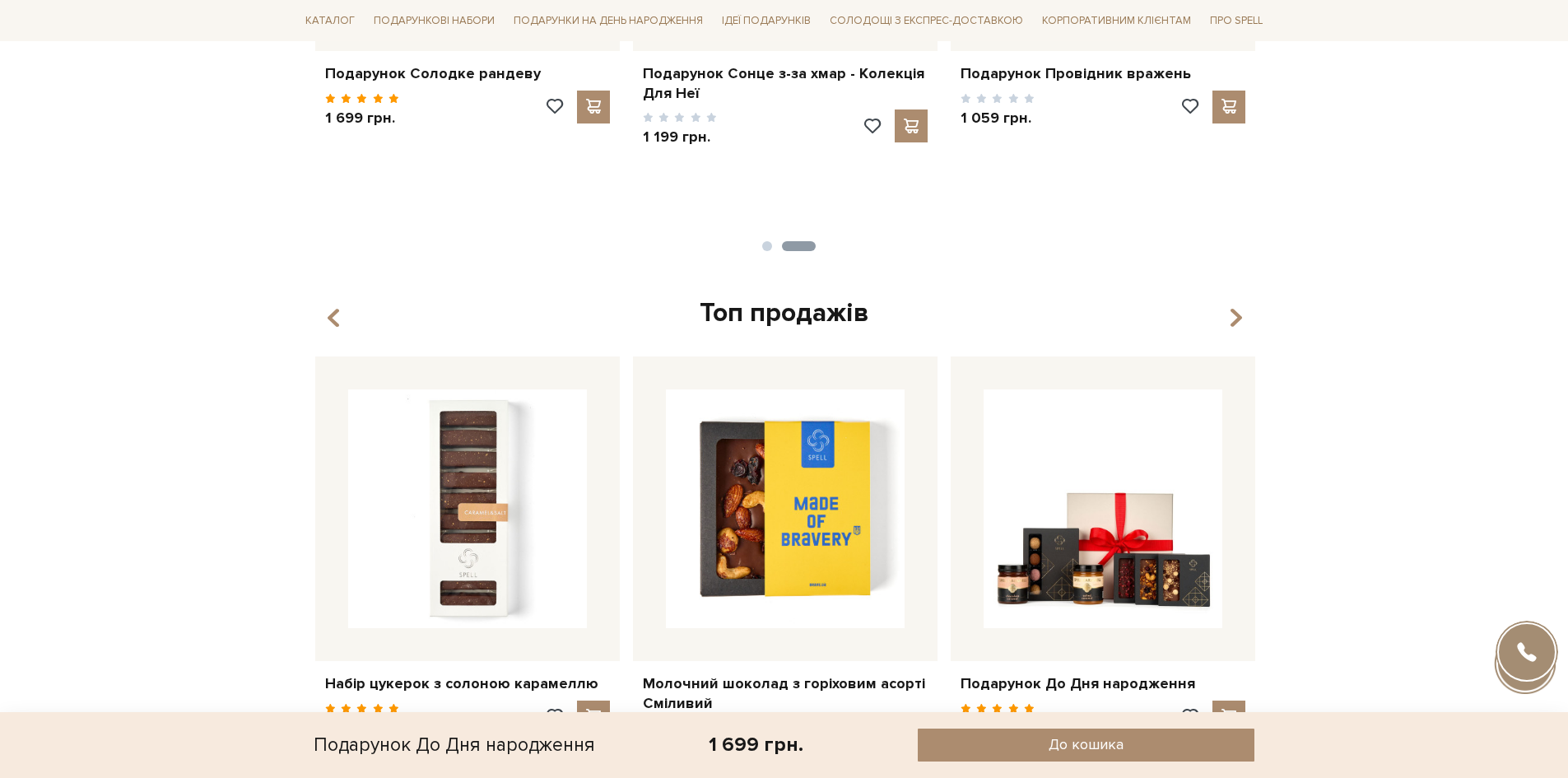 scroll, scrollTop: 0, scrollLeft: 0, axis: both 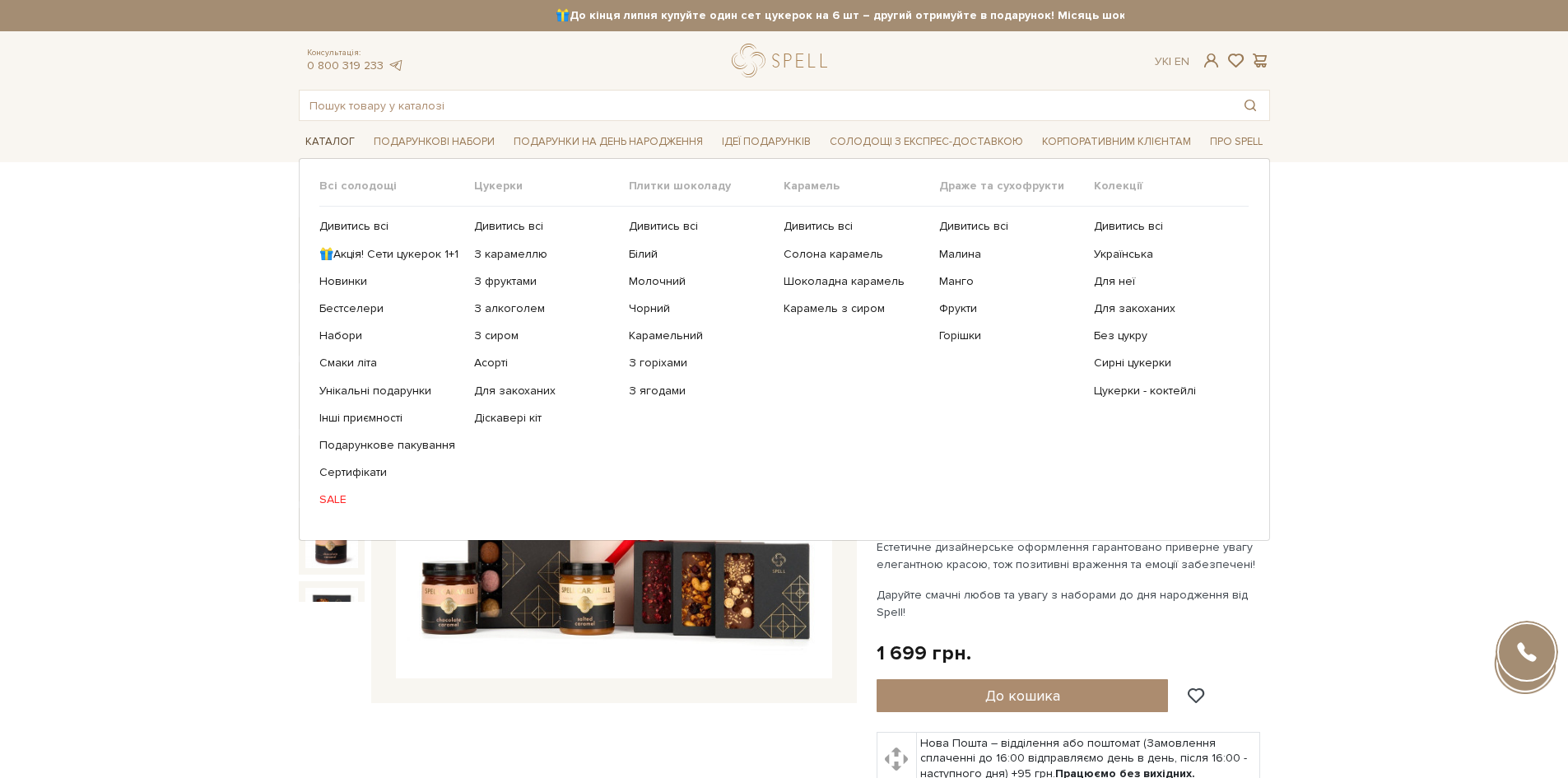 click on "Каталог" at bounding box center (330, 142) 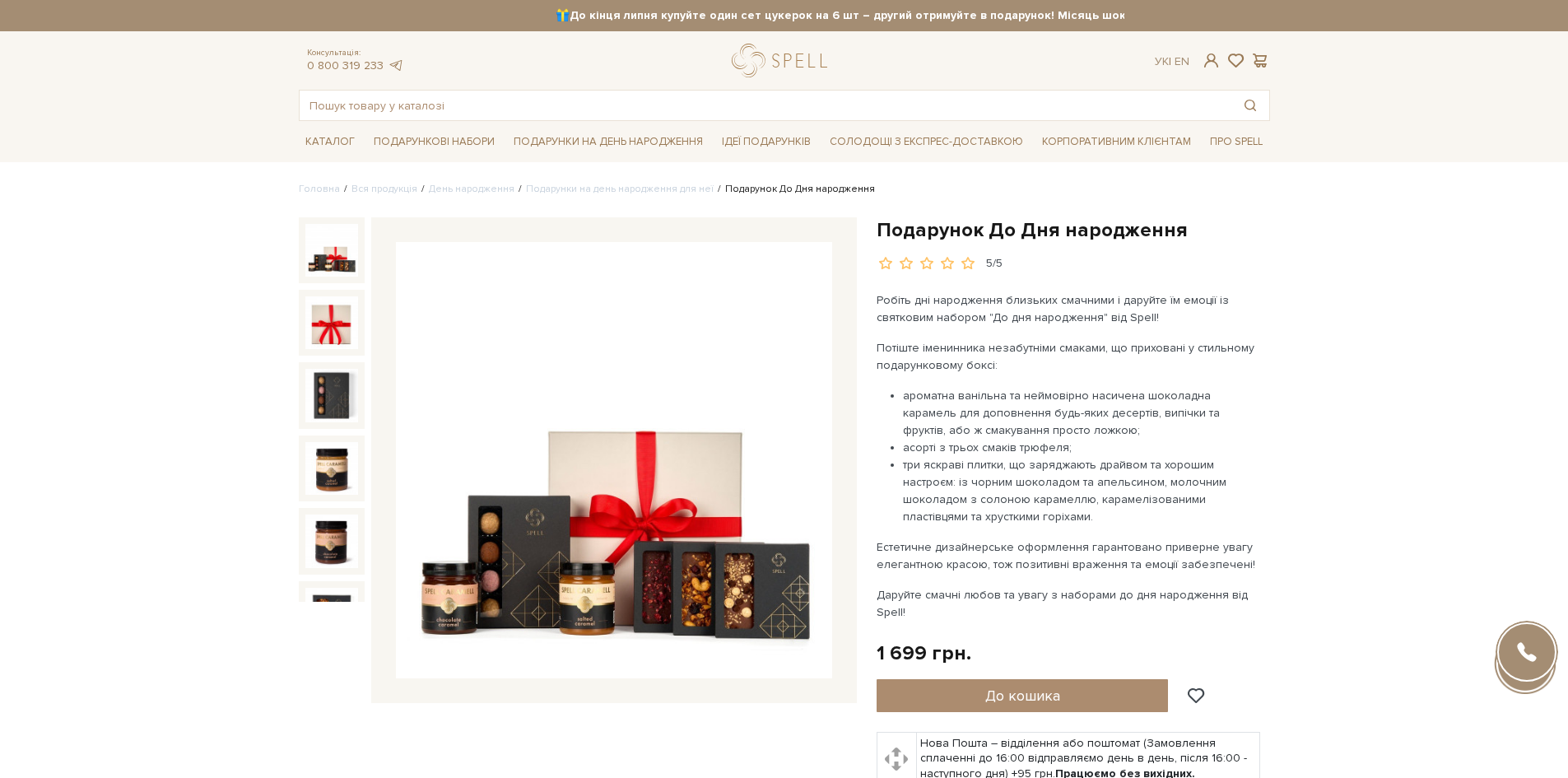 click on "Подарункові набори
SALE
Корпоративним клієнтам
Доставка і оплата
Консультація: 0 800 319 233
Передзвонити мені
Ук                 |
En
|
🎁До кінця липня купуйте один сет цукерок на 6 шт – другий отримуйте в подарунок! Місяць шоколаду в Spell:  обрати свій сет >>
обрати свій сет >>
|" at bounding box center (784, 1780) 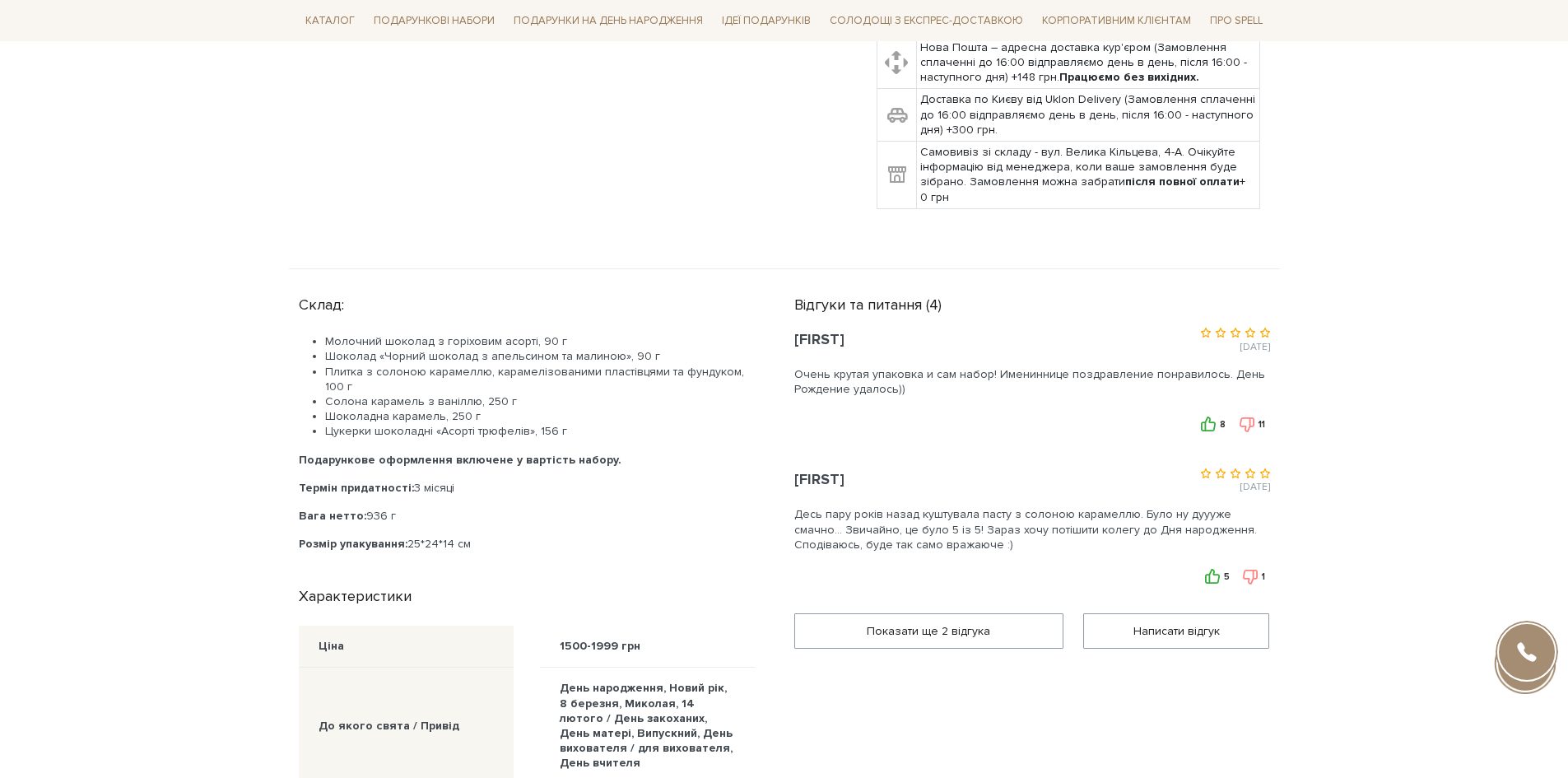 scroll, scrollTop: 823, scrollLeft: 0, axis: vertical 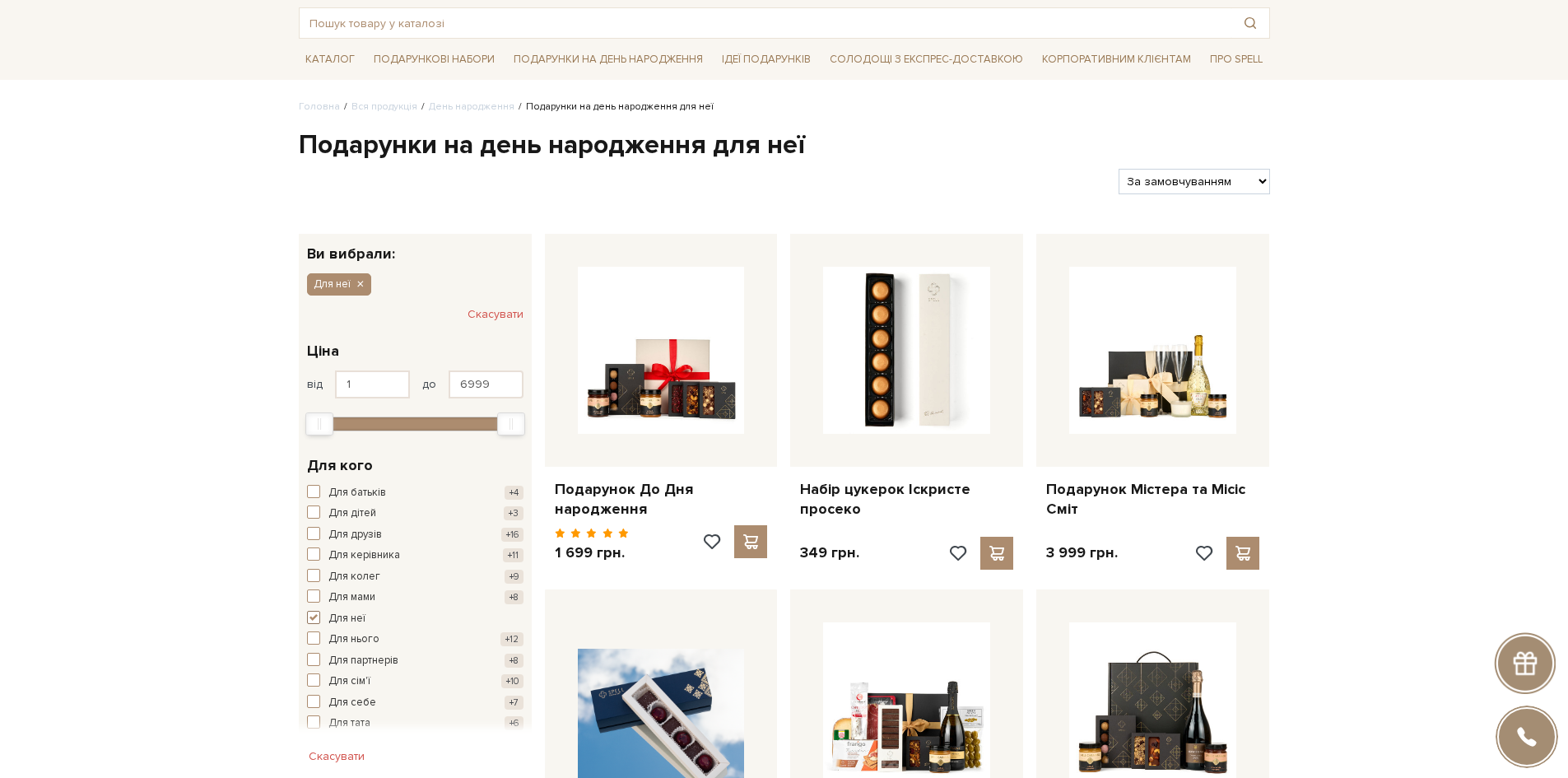 click on "Для неї" at bounding box center [347, 619] 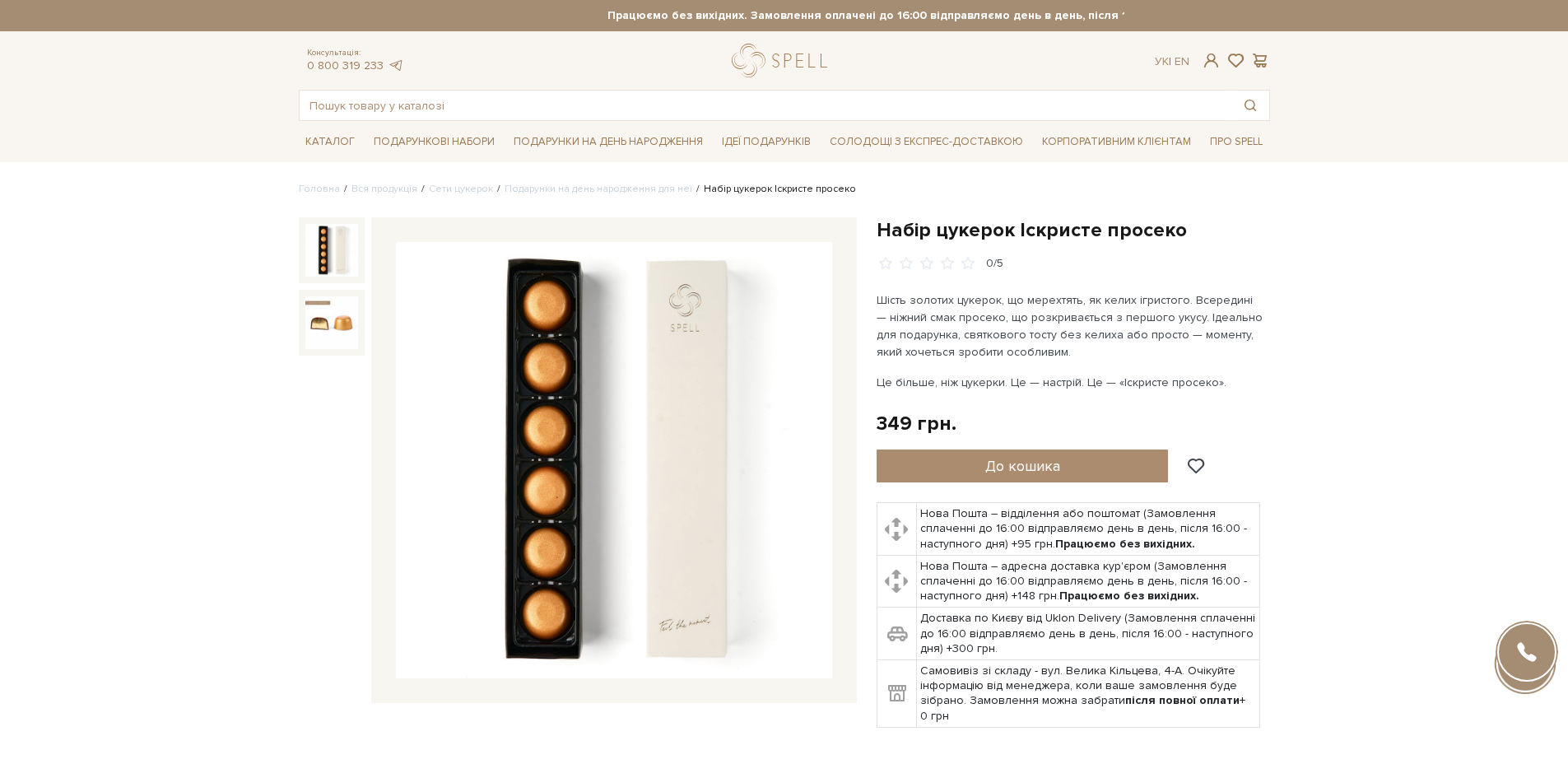 scroll, scrollTop: 0, scrollLeft: 0, axis: both 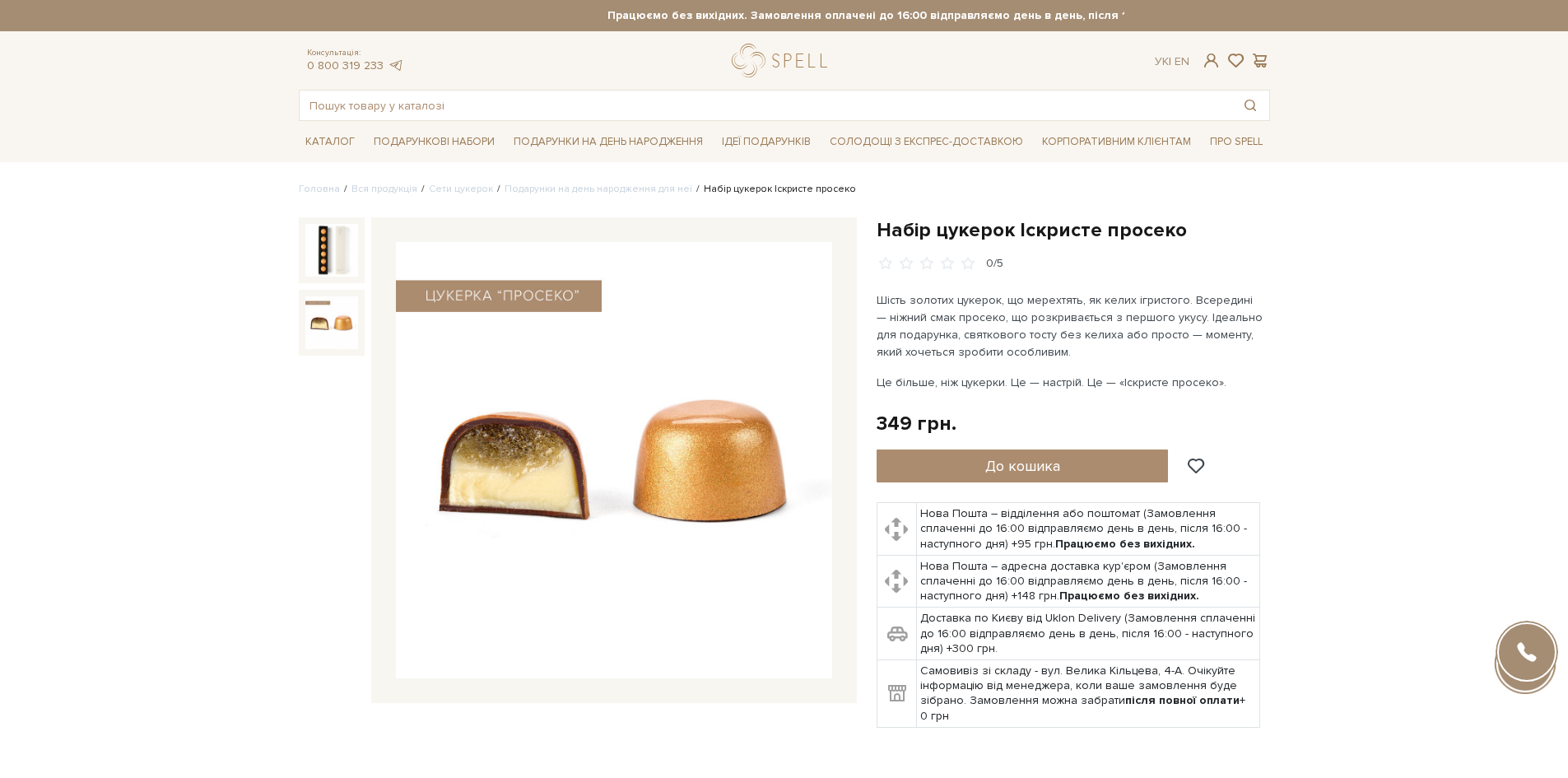 click at bounding box center [332, 323] 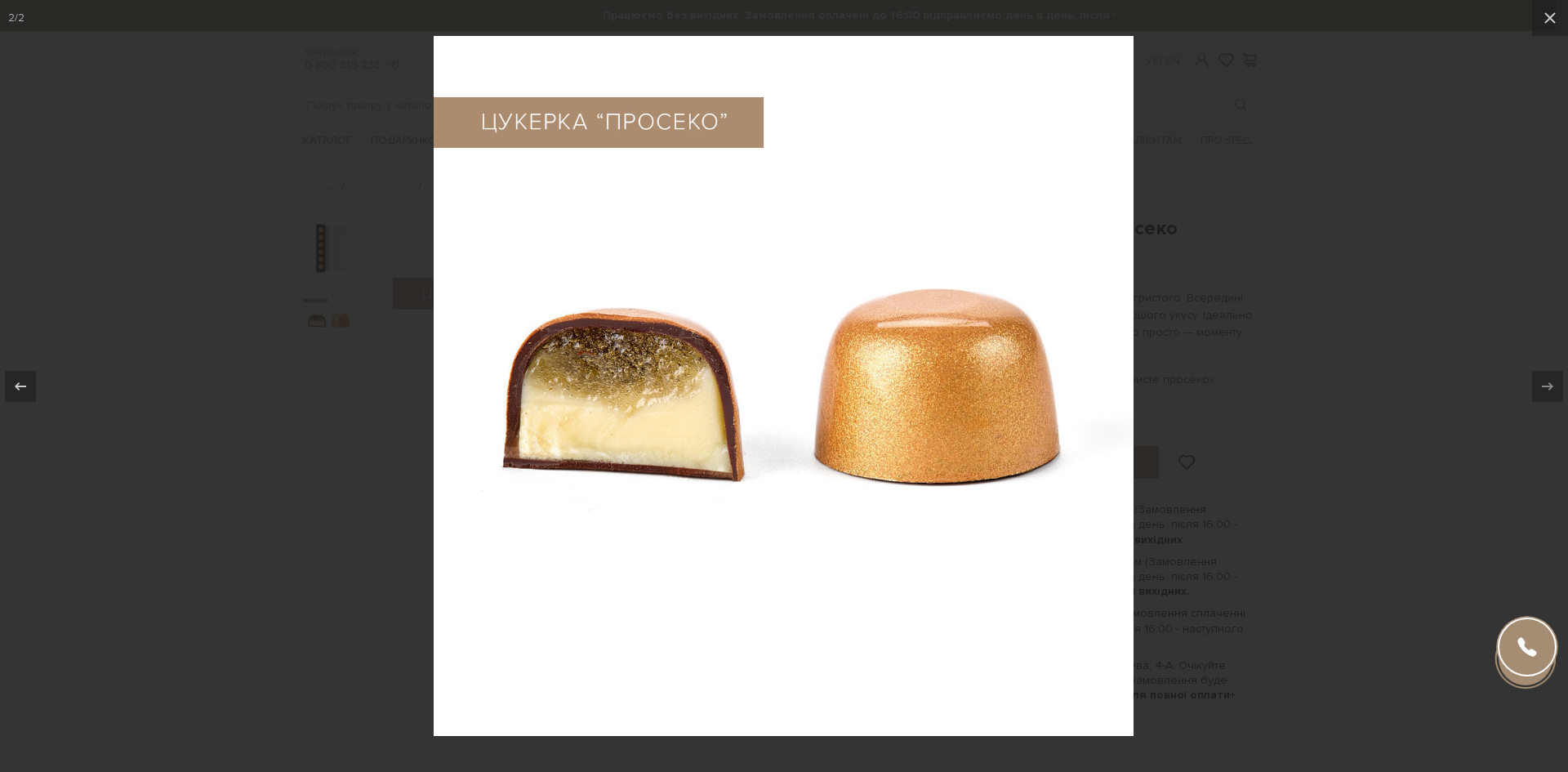 click at bounding box center (784, 386) 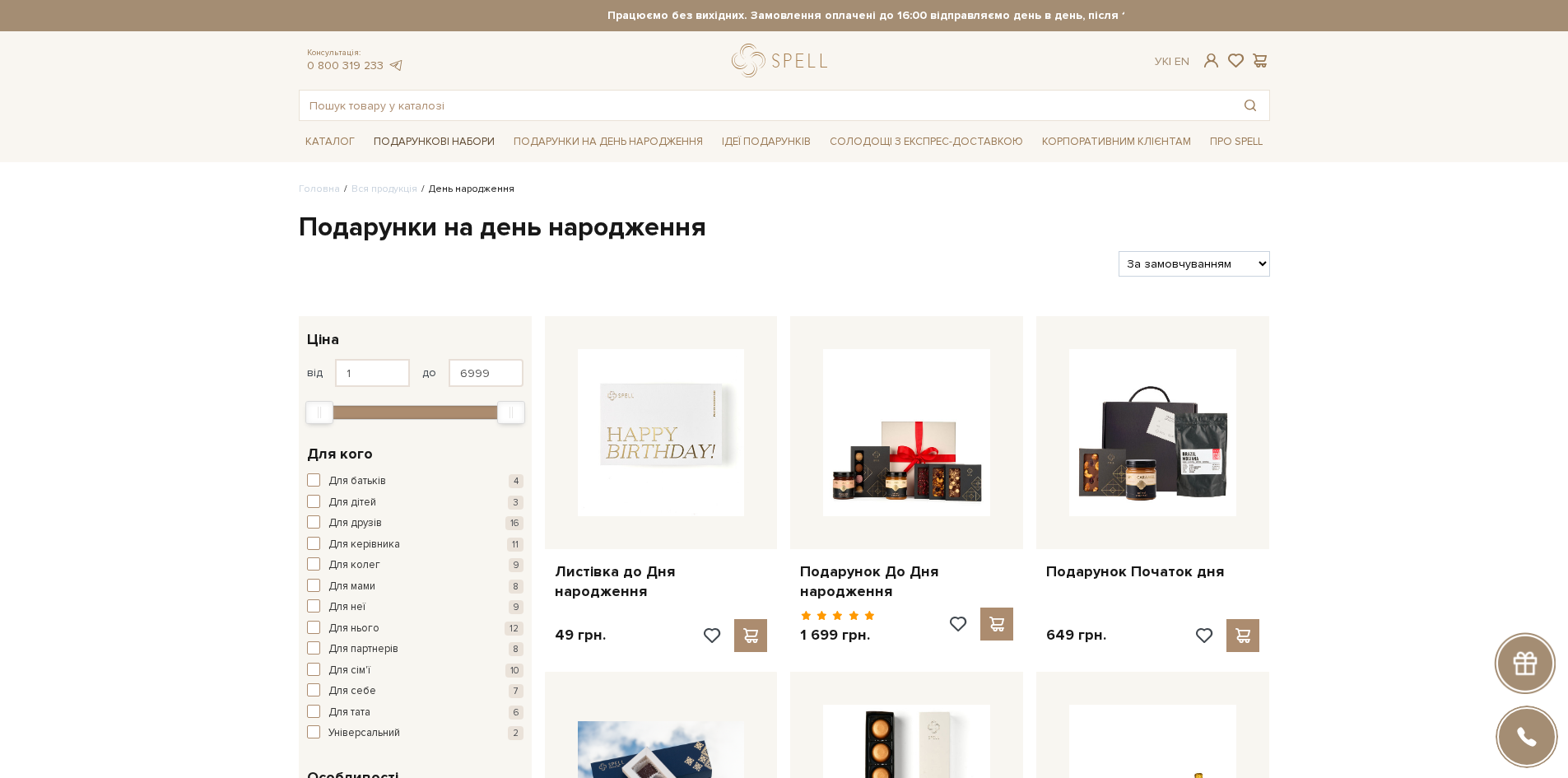 scroll, scrollTop: 0, scrollLeft: 0, axis: both 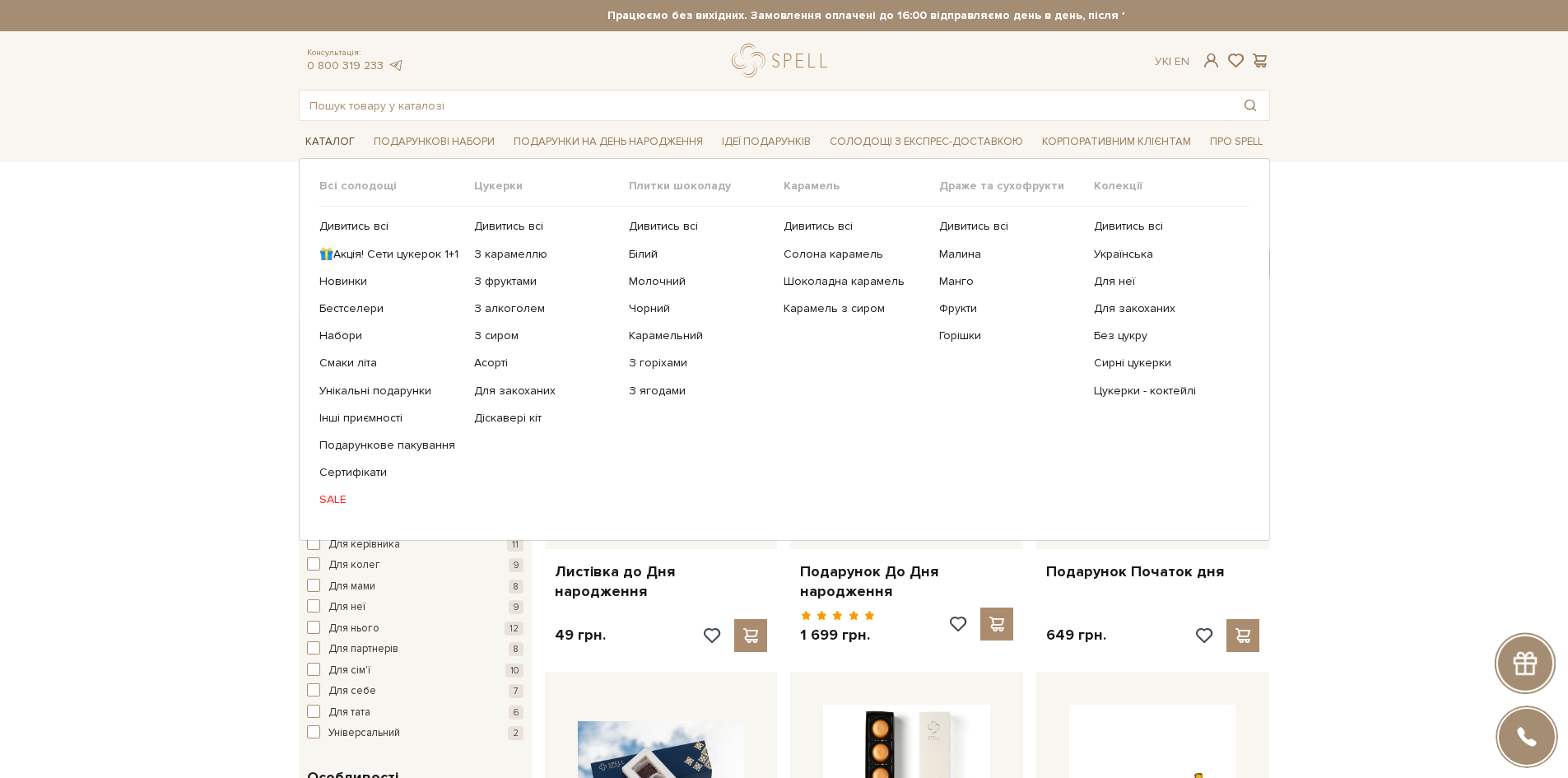 click on "Каталог" at bounding box center [330, 142] 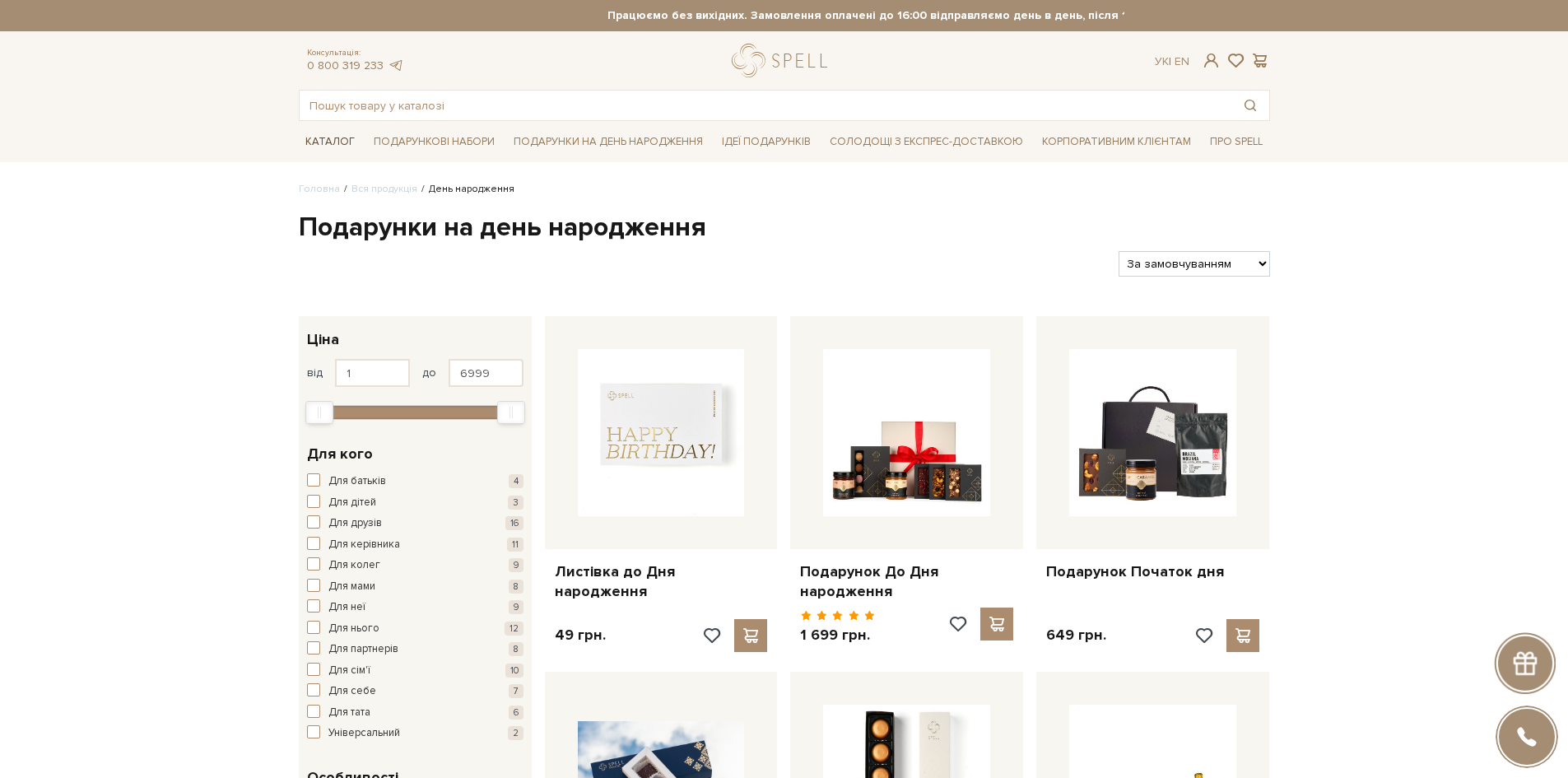 click on "Каталог" at bounding box center (330, 142) 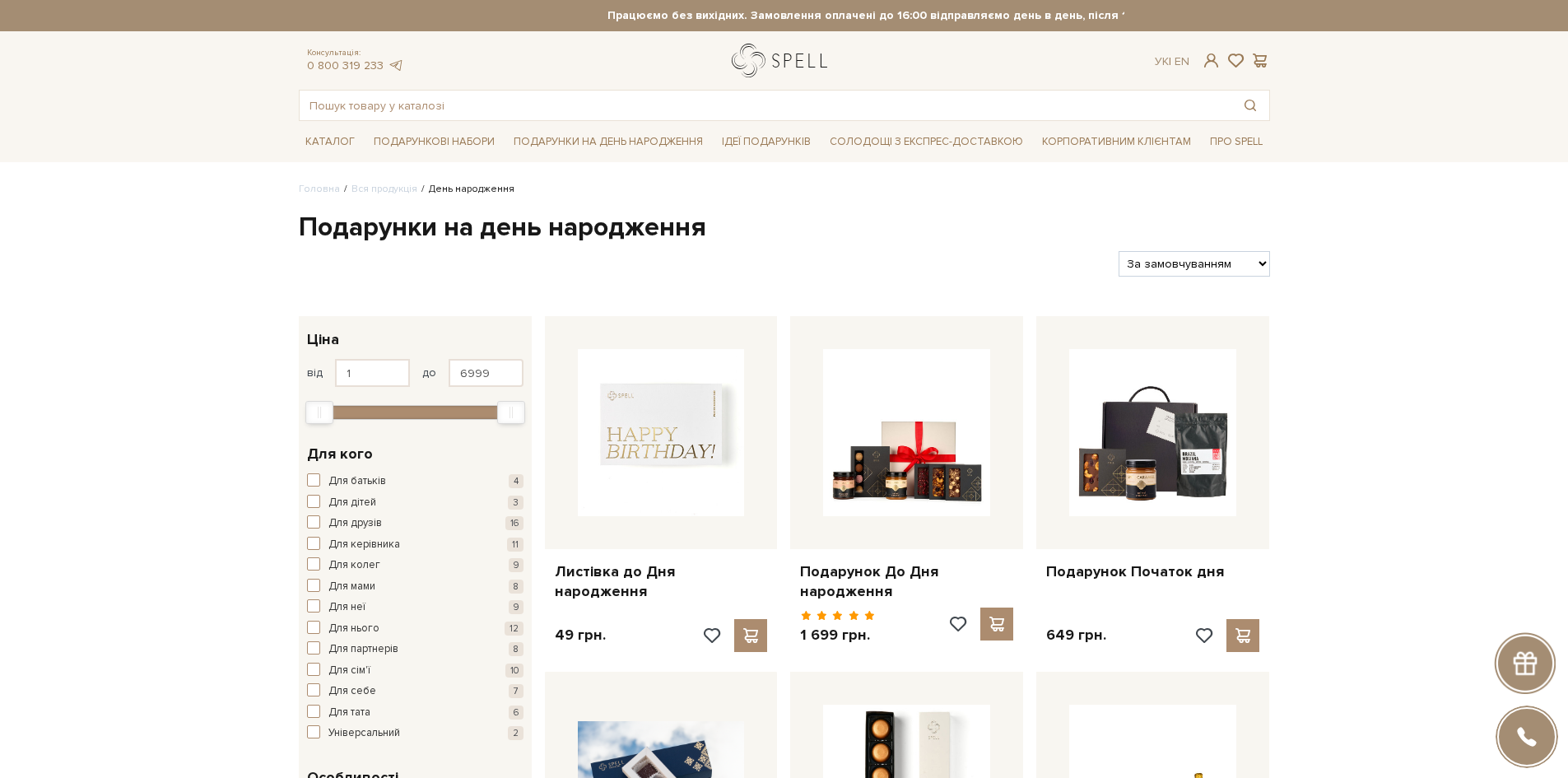click at bounding box center (783, 60) 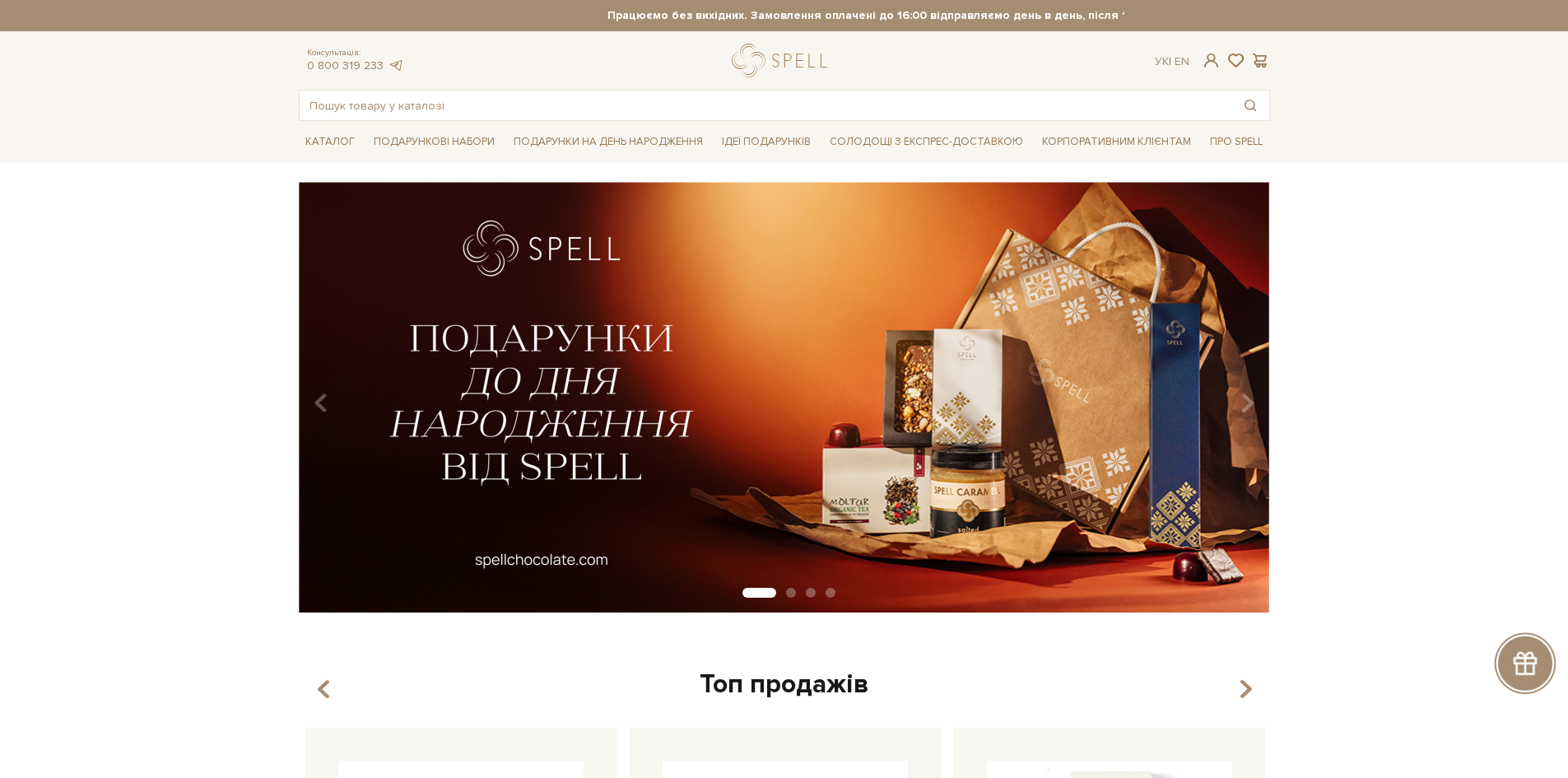 scroll, scrollTop: 0, scrollLeft: 0, axis: both 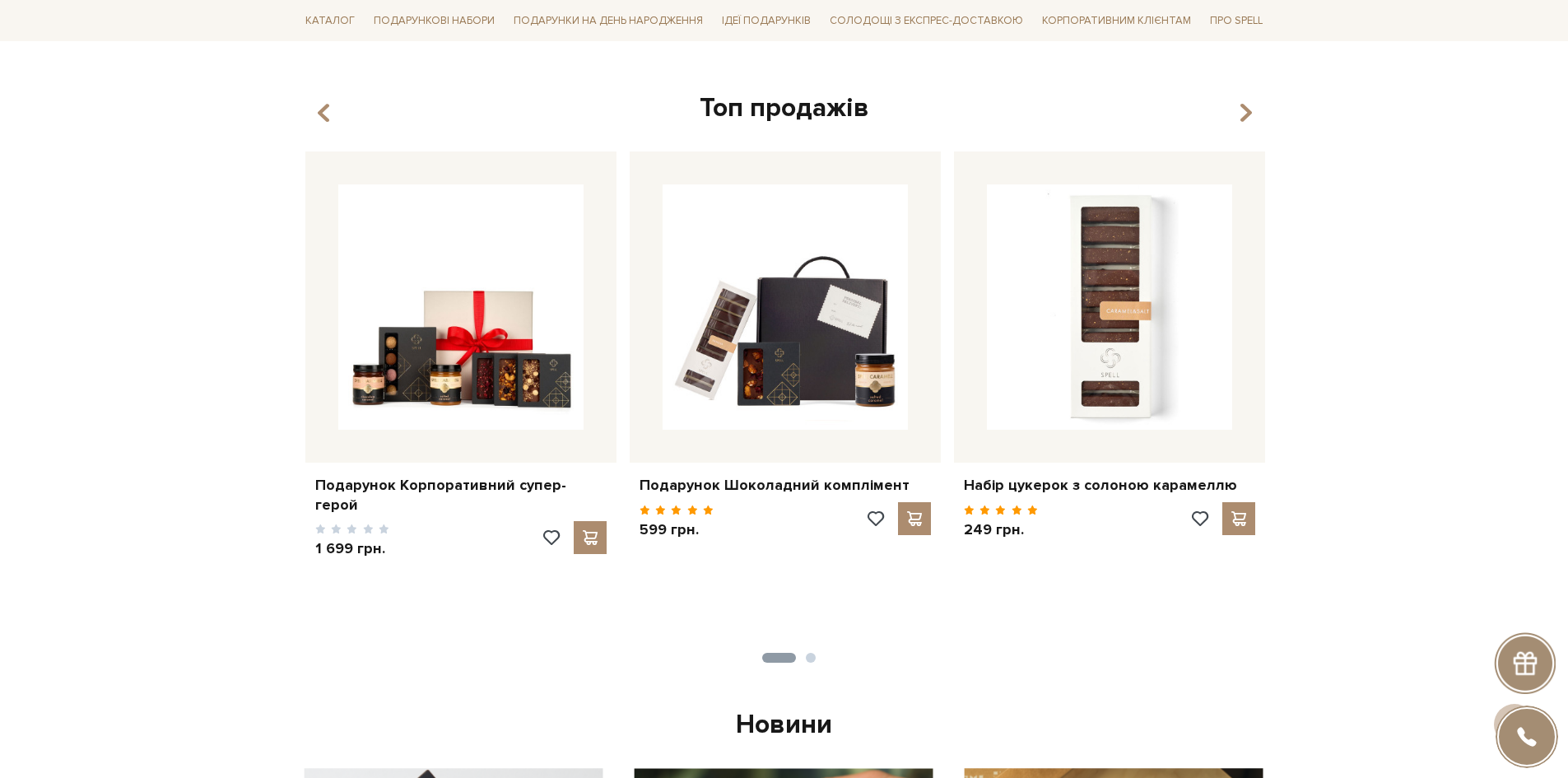 click on "Топ продажів" at bounding box center (784, 109) 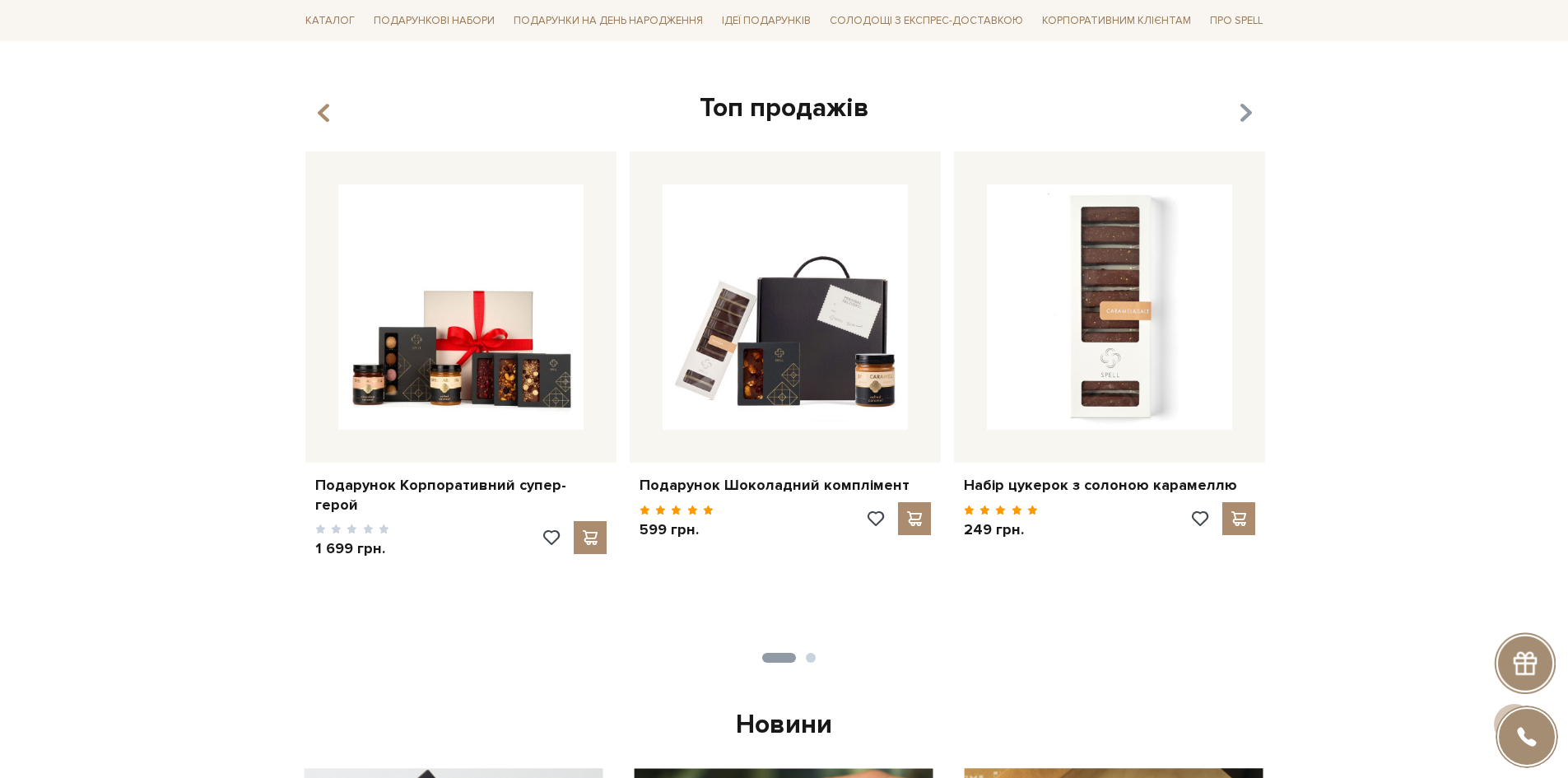 click at bounding box center (1245, 114) 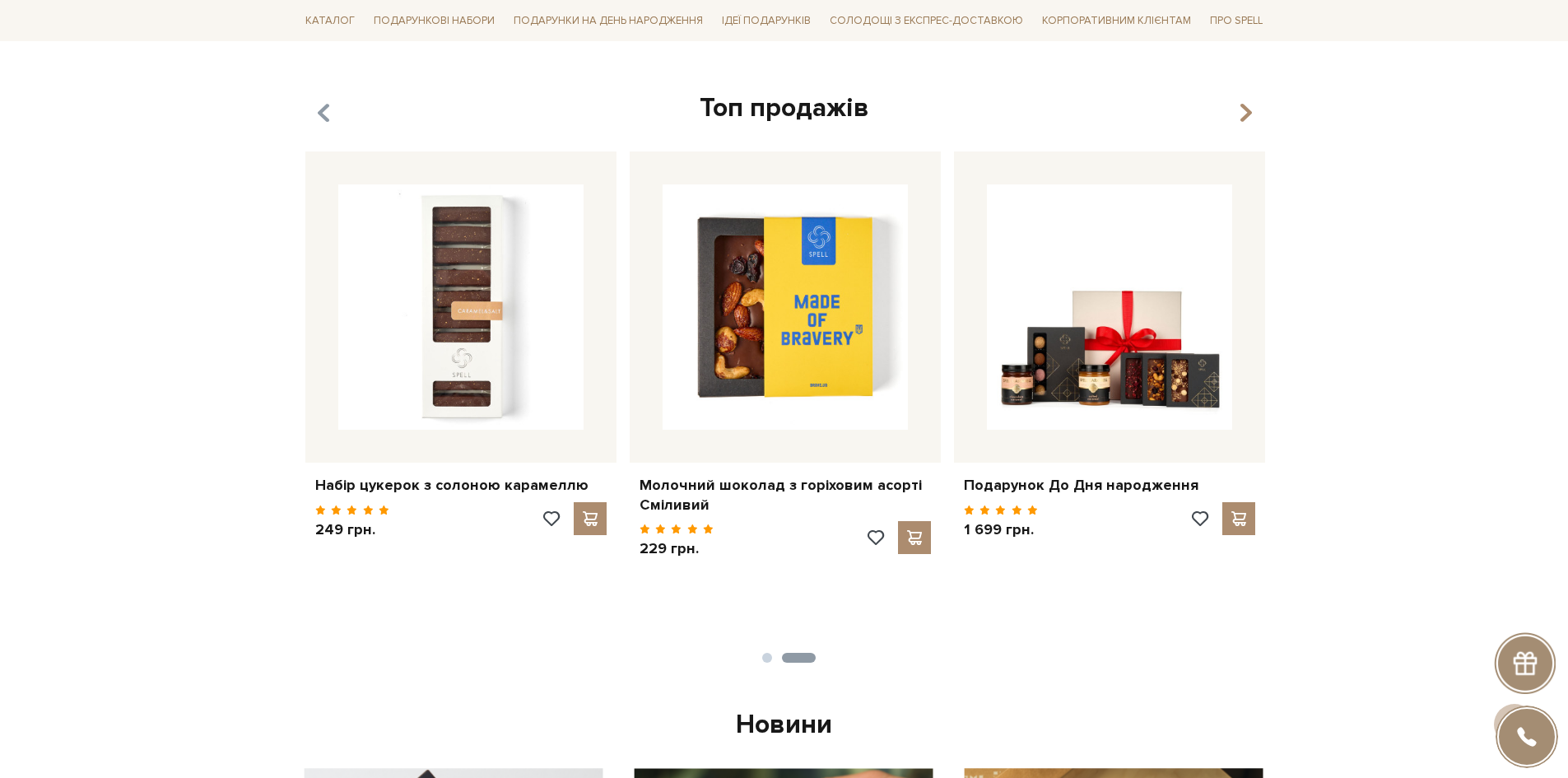 click at bounding box center [323, 113] 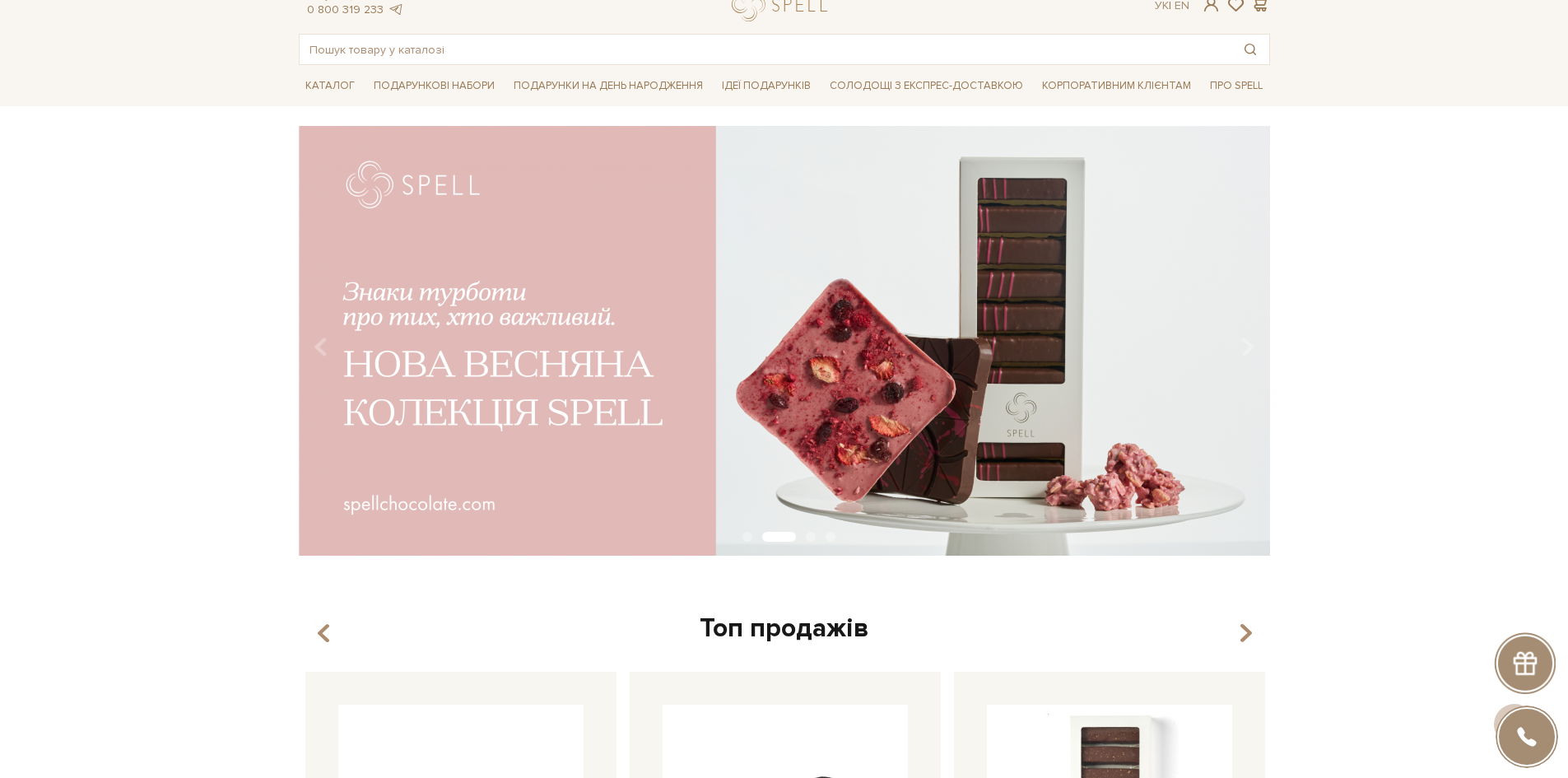 scroll, scrollTop: 0, scrollLeft: 0, axis: both 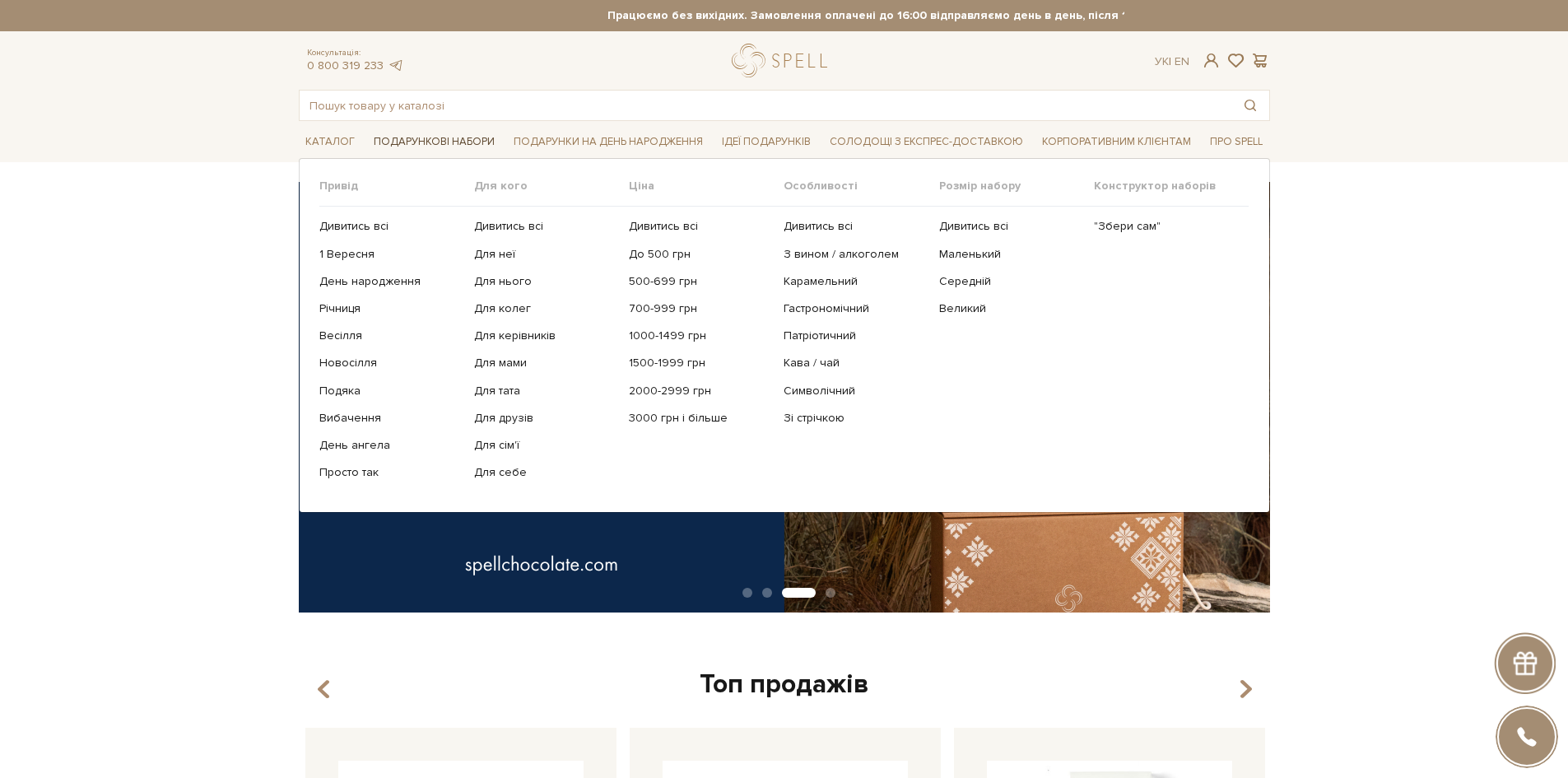 click on "Подарункові набори" at bounding box center [434, 142] 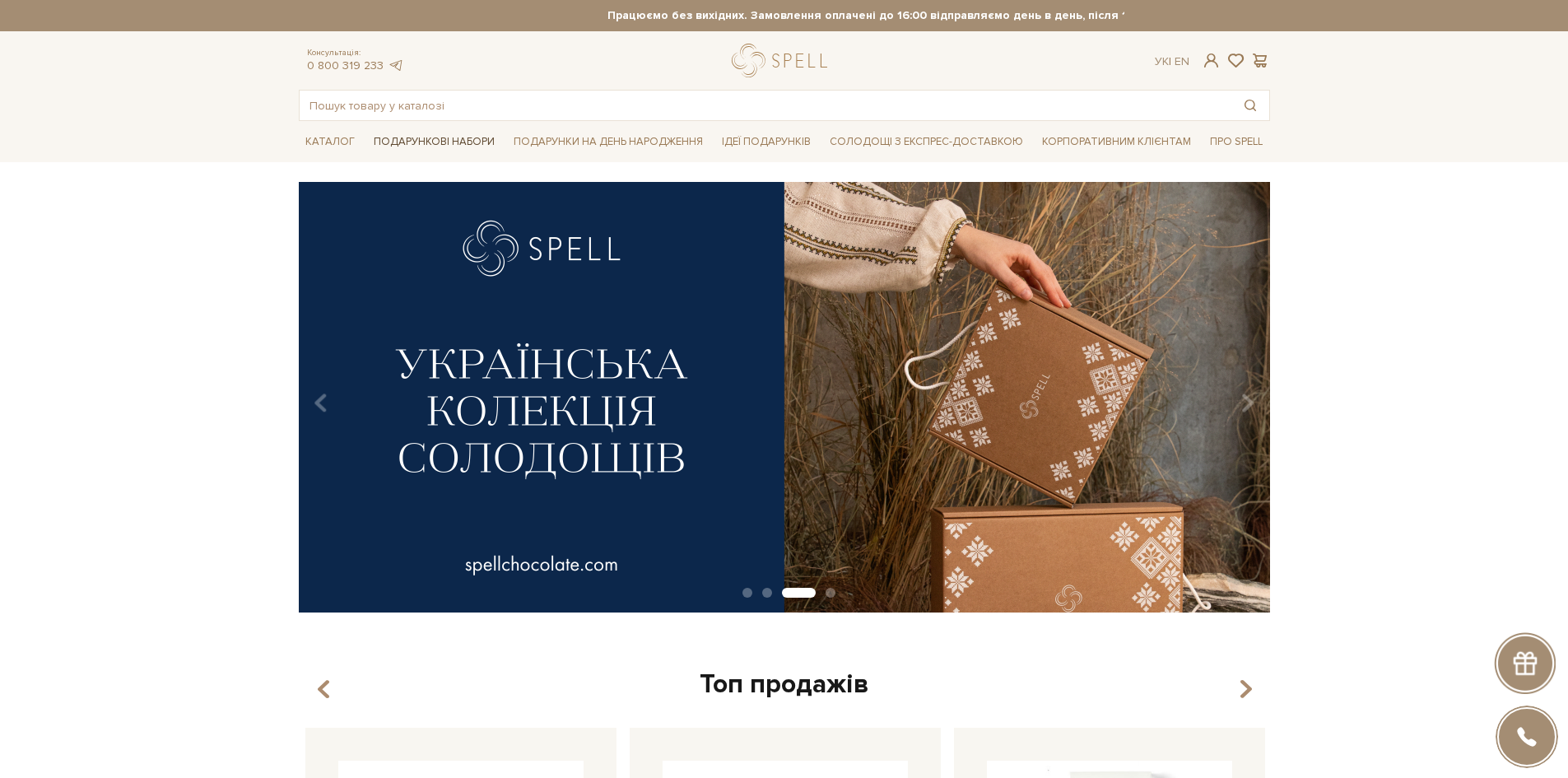 click on "Подарункові набори" at bounding box center (434, 142) 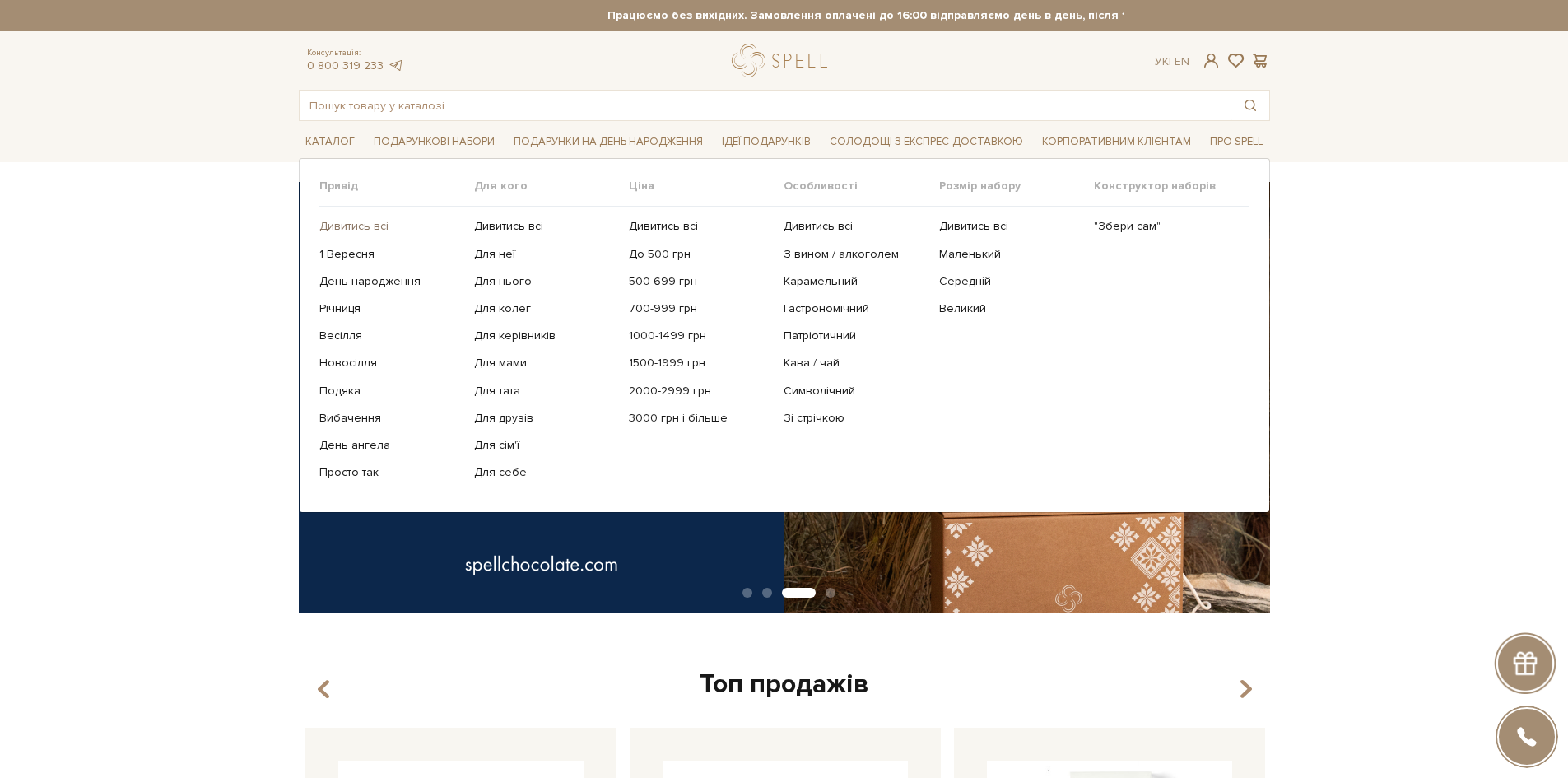 click on "Дивитись всі" at bounding box center [390, 226] 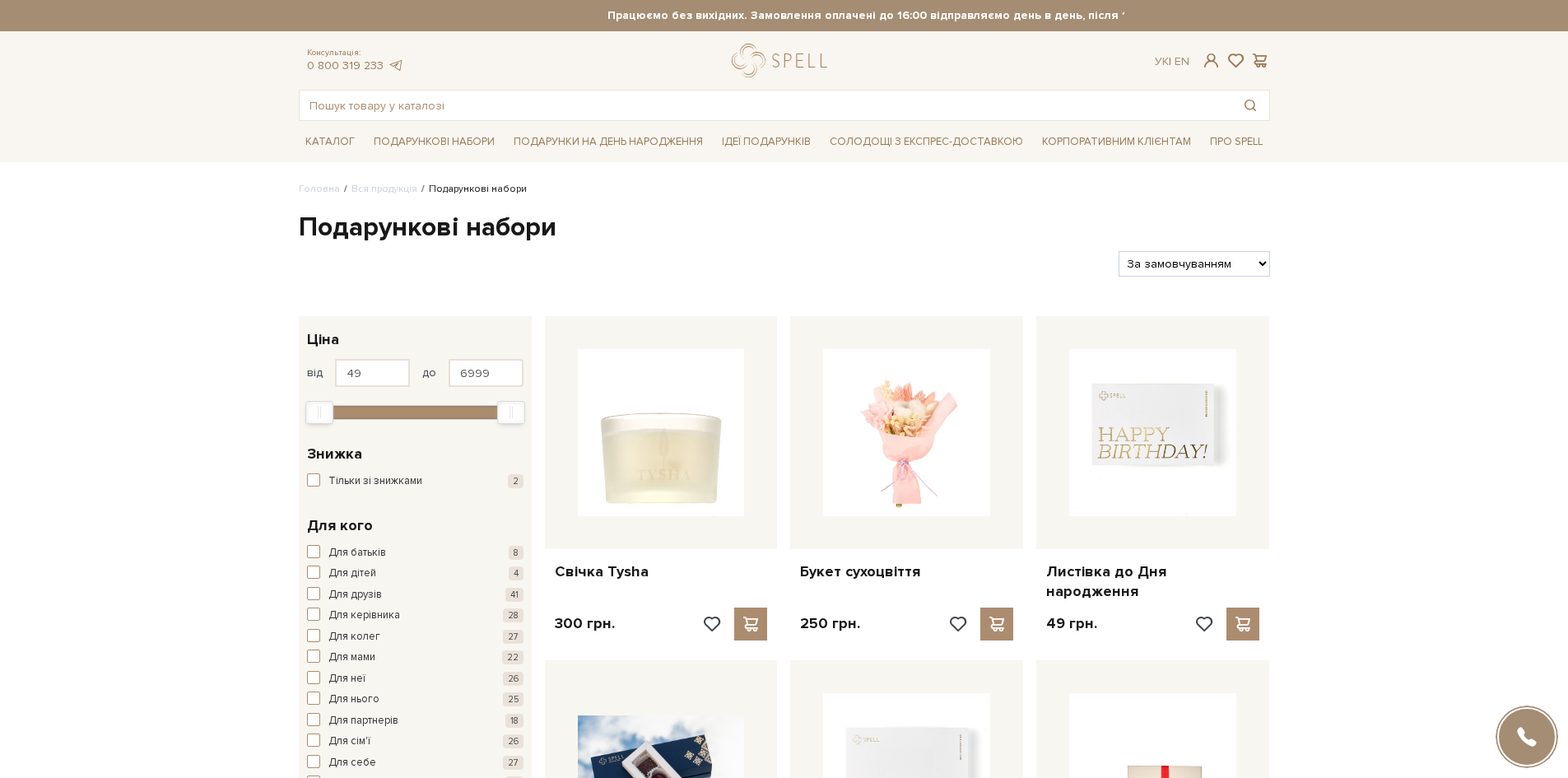 scroll, scrollTop: 0, scrollLeft: 0, axis: both 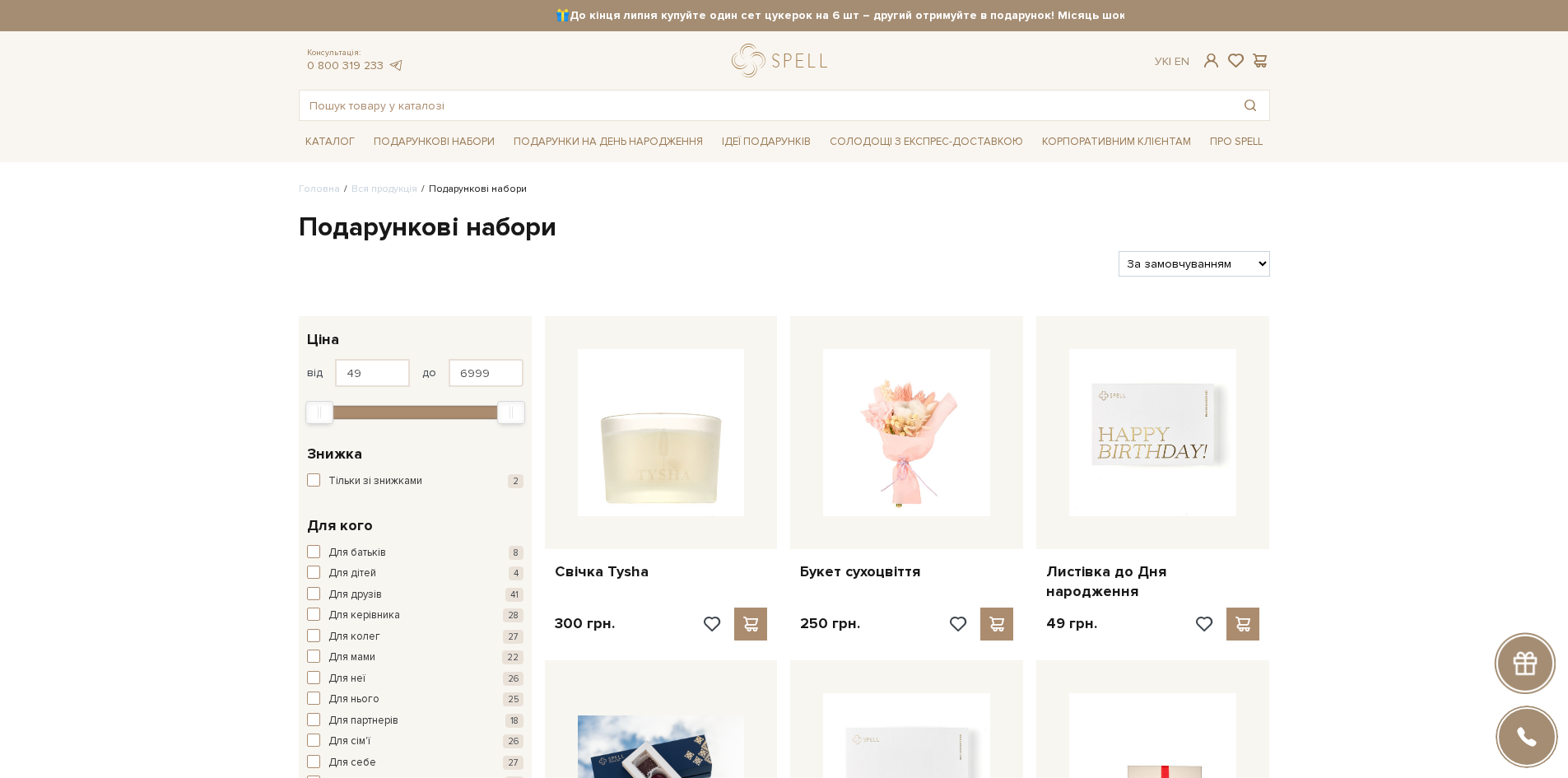 click on "Головна
Вся продукція
Подарункові набори
Подарункові набори
Фільтри
За замовчуванням
За Ціною (зростання) Новинки" at bounding box center (784, 1985) 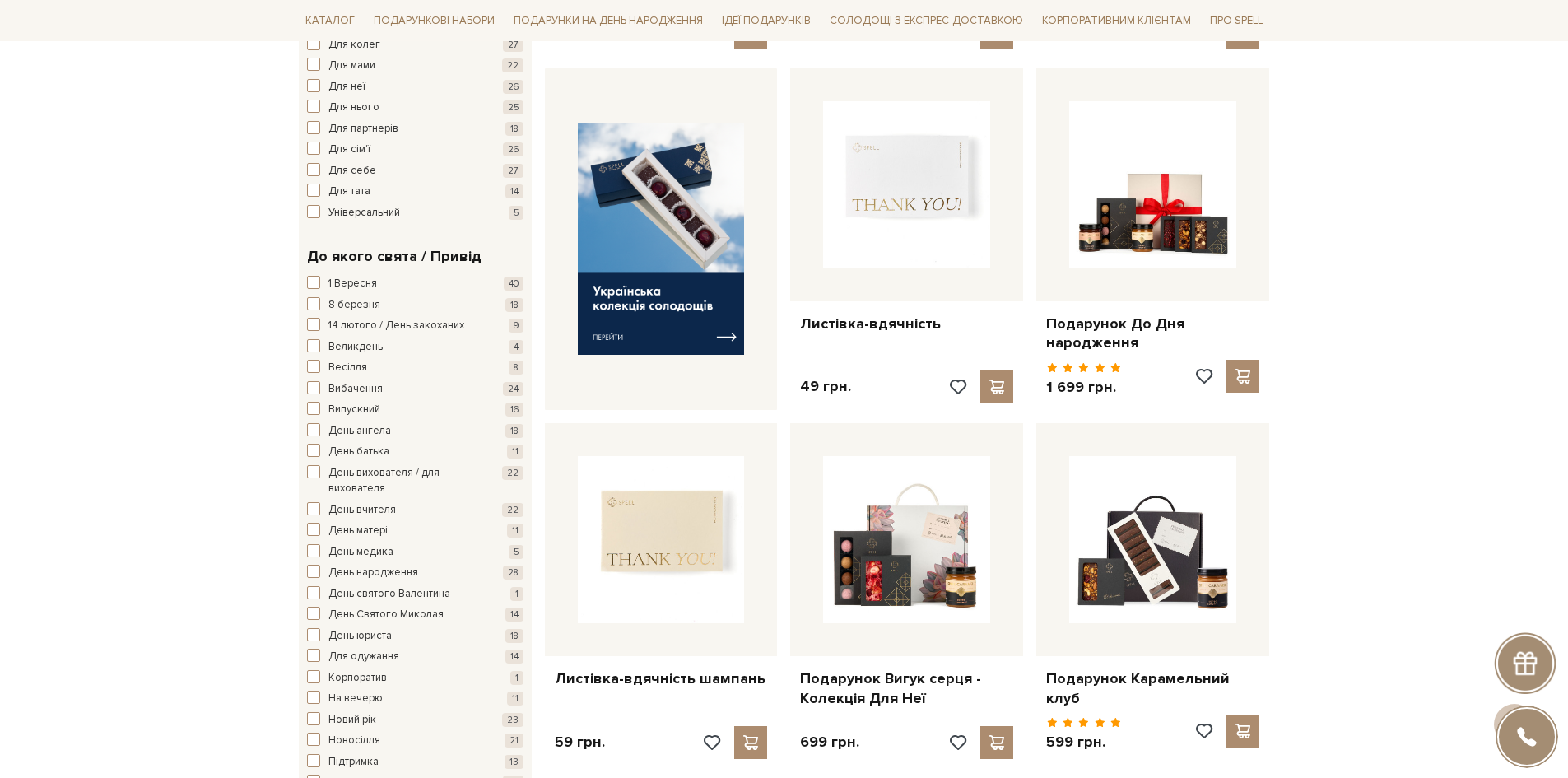scroll, scrollTop: 659, scrollLeft: 0, axis: vertical 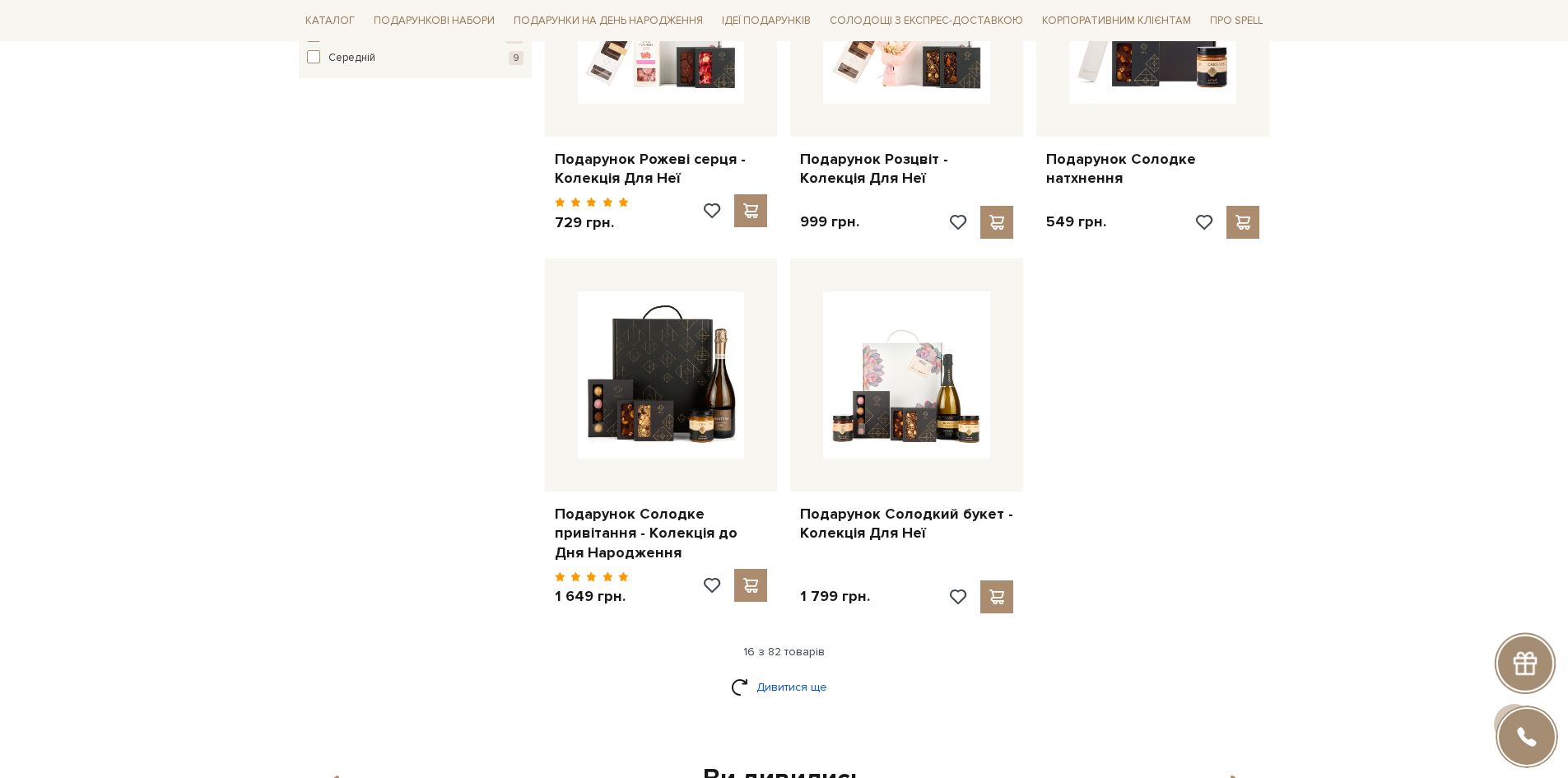 click on "Дивитися ще" at bounding box center [784, 687] 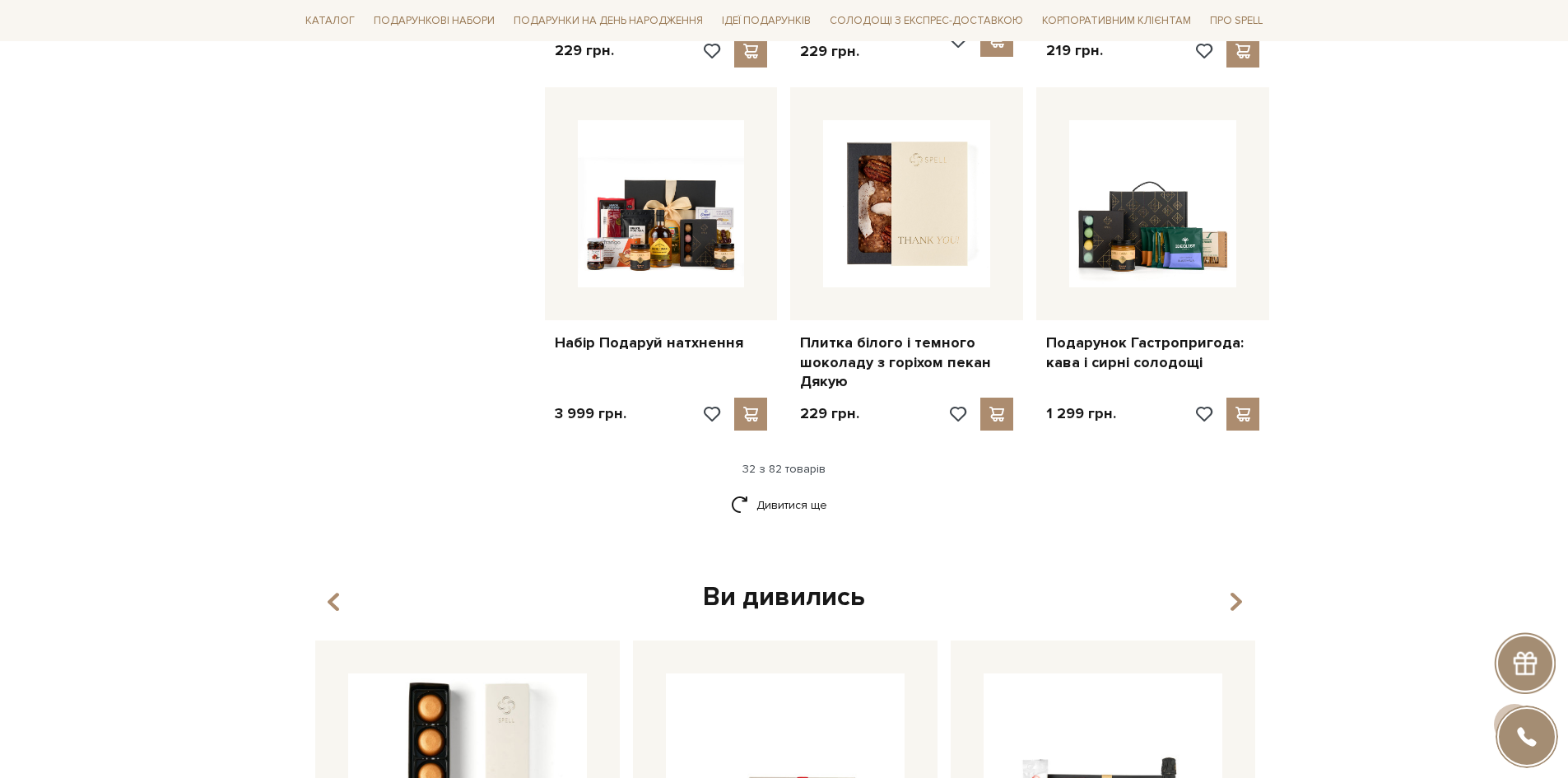 scroll, scrollTop: 3869, scrollLeft: 0, axis: vertical 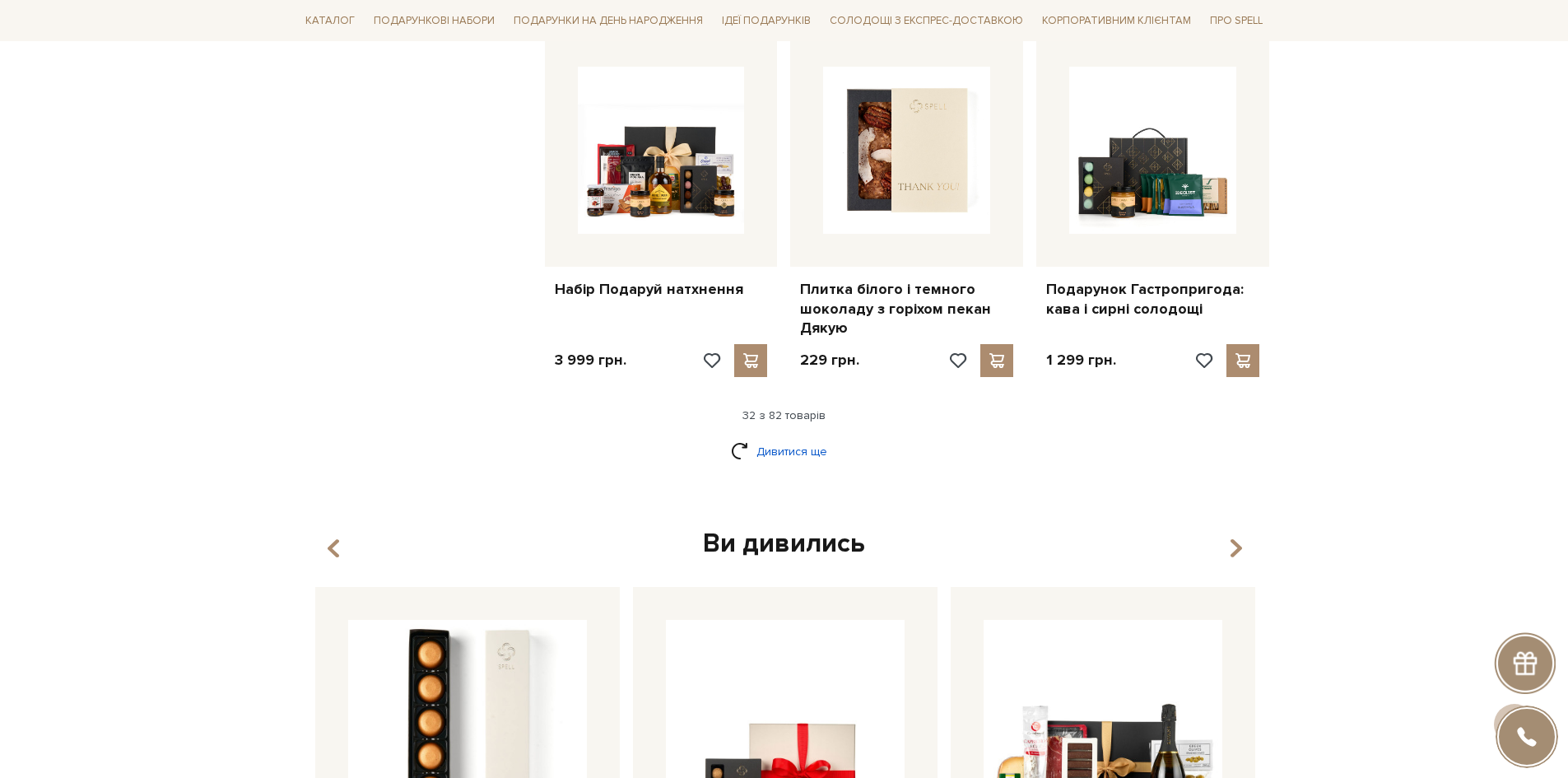 click on "Дивитися ще" at bounding box center (784, 451) 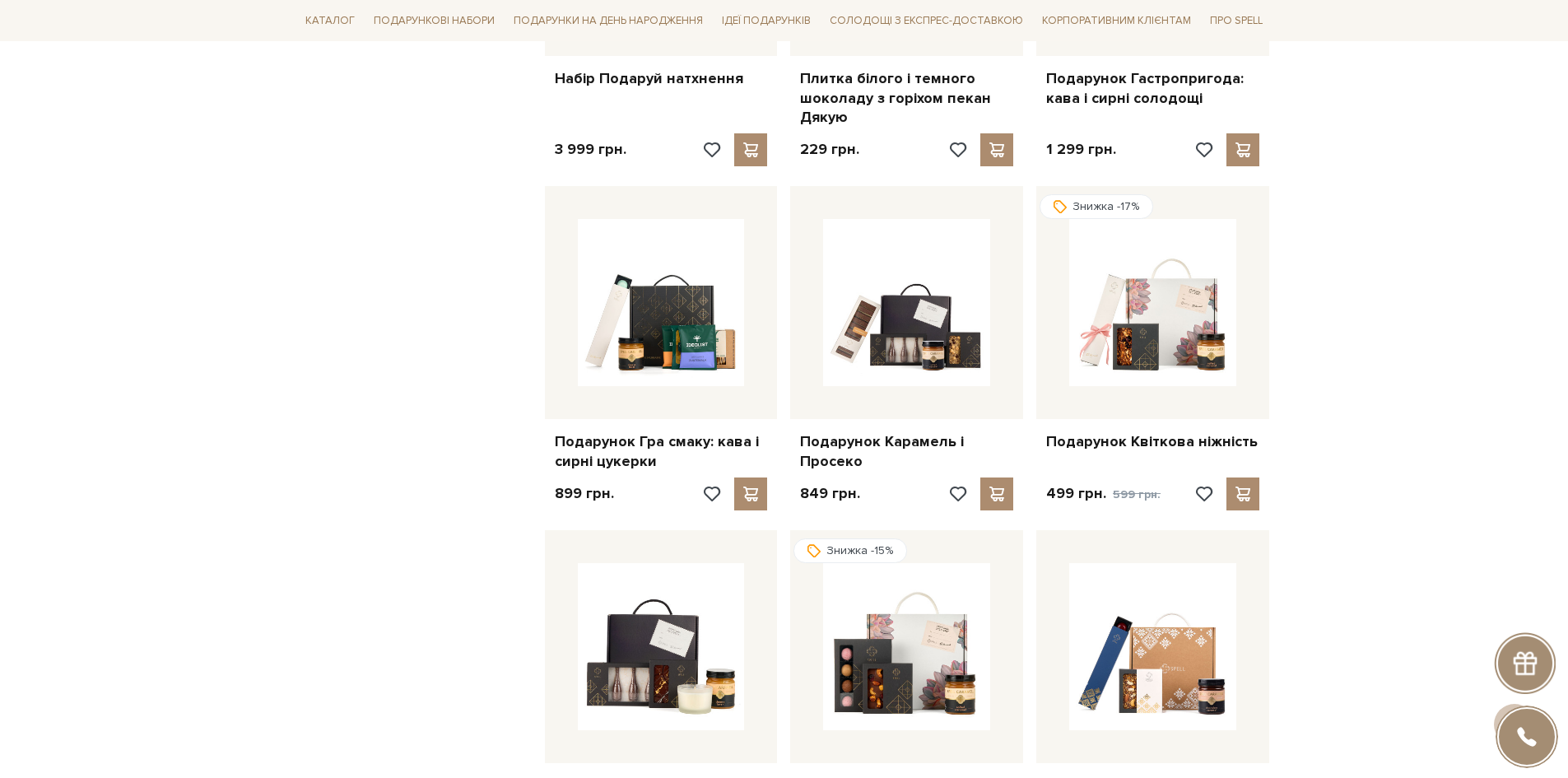 scroll, scrollTop: 4116, scrollLeft: 0, axis: vertical 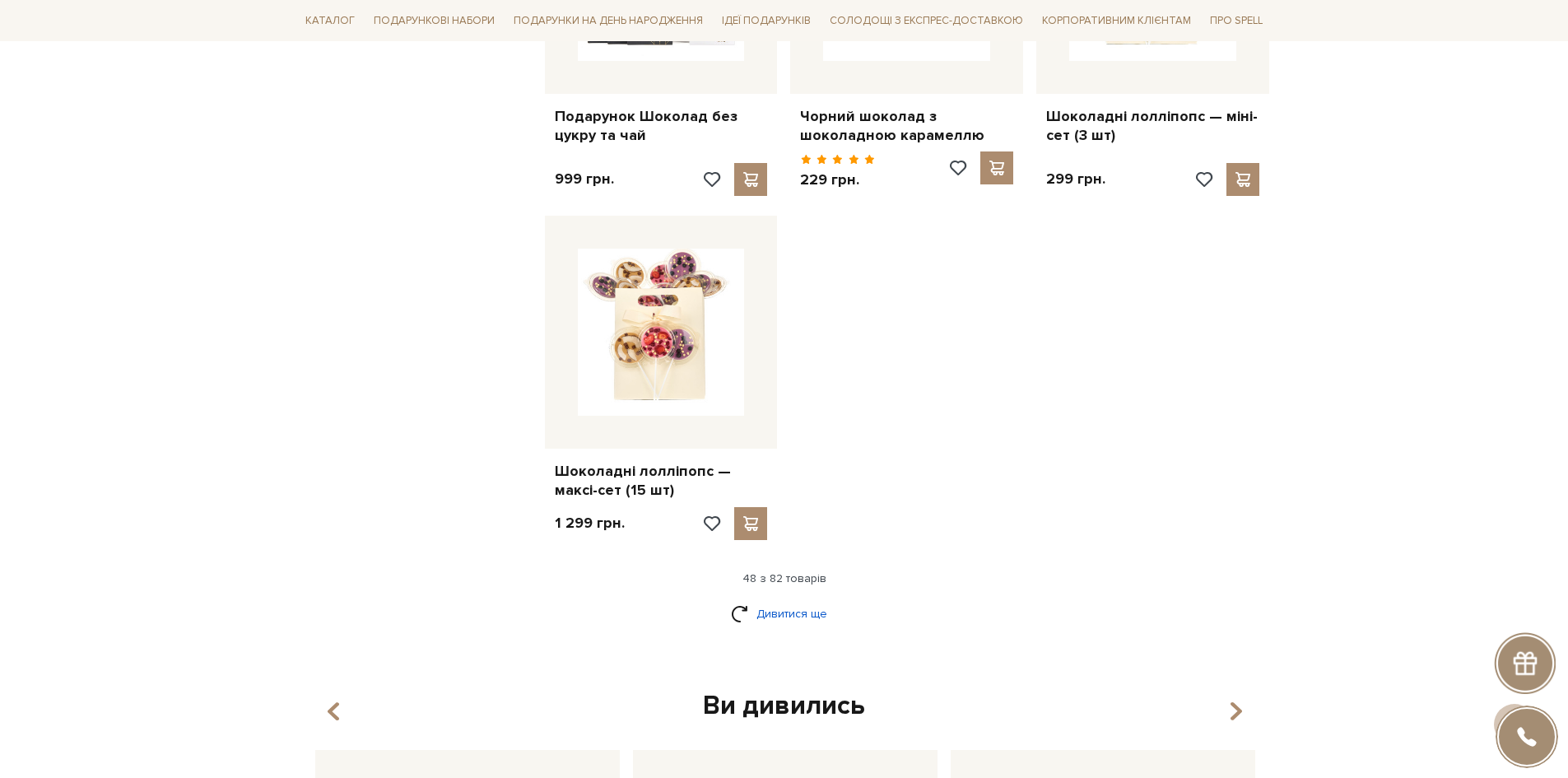 click on "Дивитися ще" at bounding box center [784, 613] 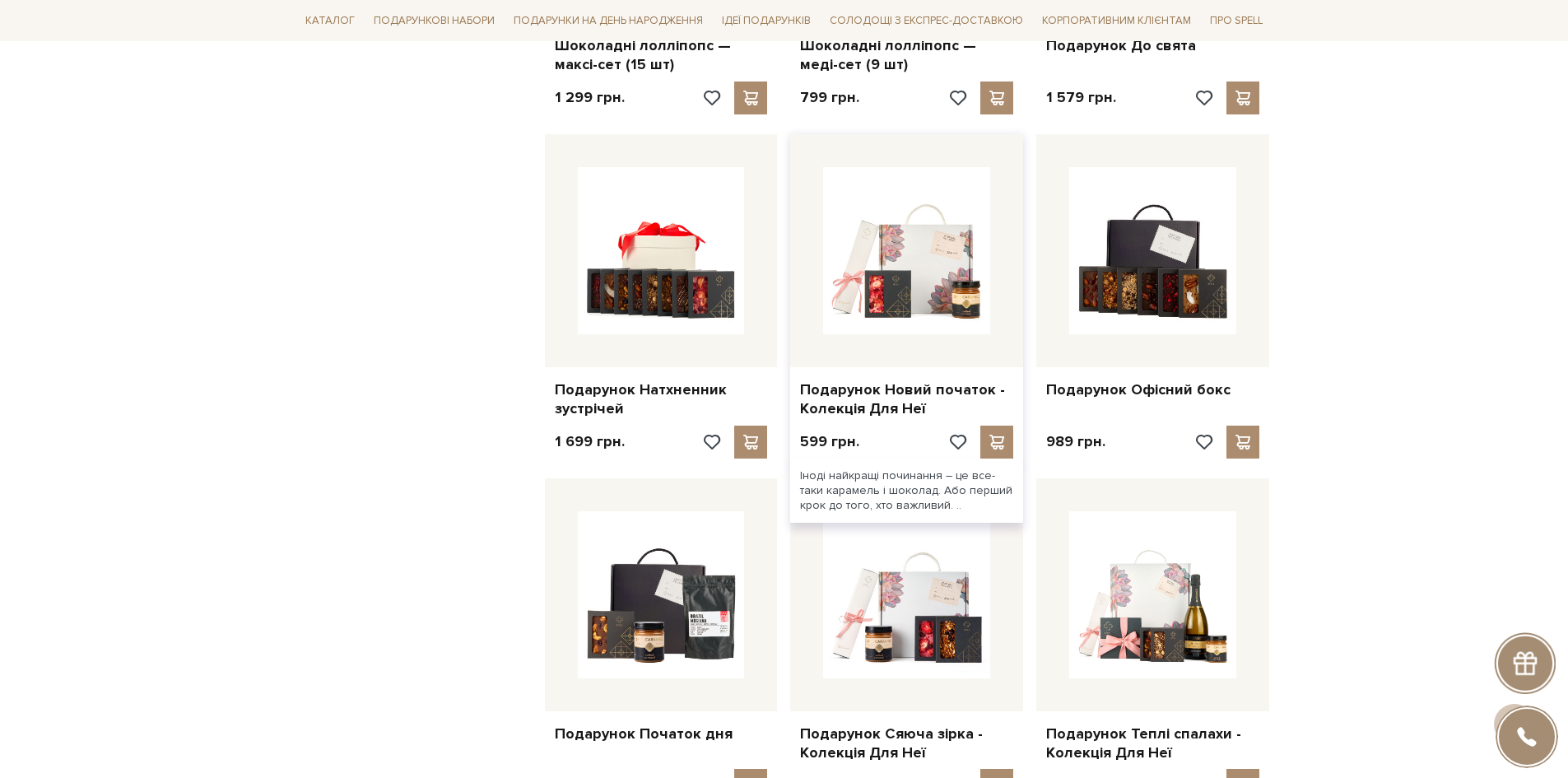 scroll, scrollTop: 6257, scrollLeft: 0, axis: vertical 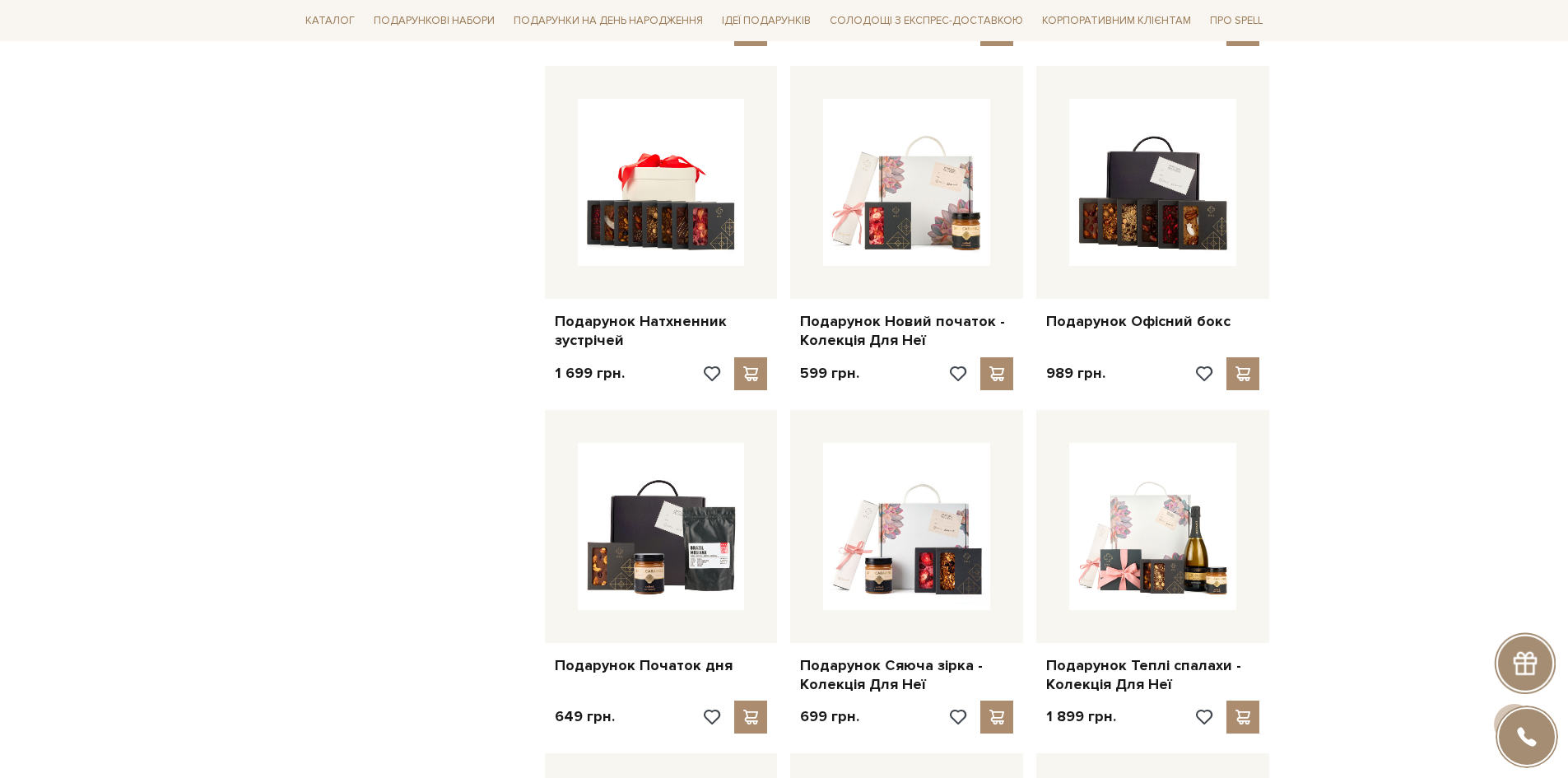 click on "Головна
Вся продукція
Подарункові набори
Подарункові набори
Фільтри
За замовчуванням
За Ціною (зростання) Новинки" at bounding box center (784, -1473) 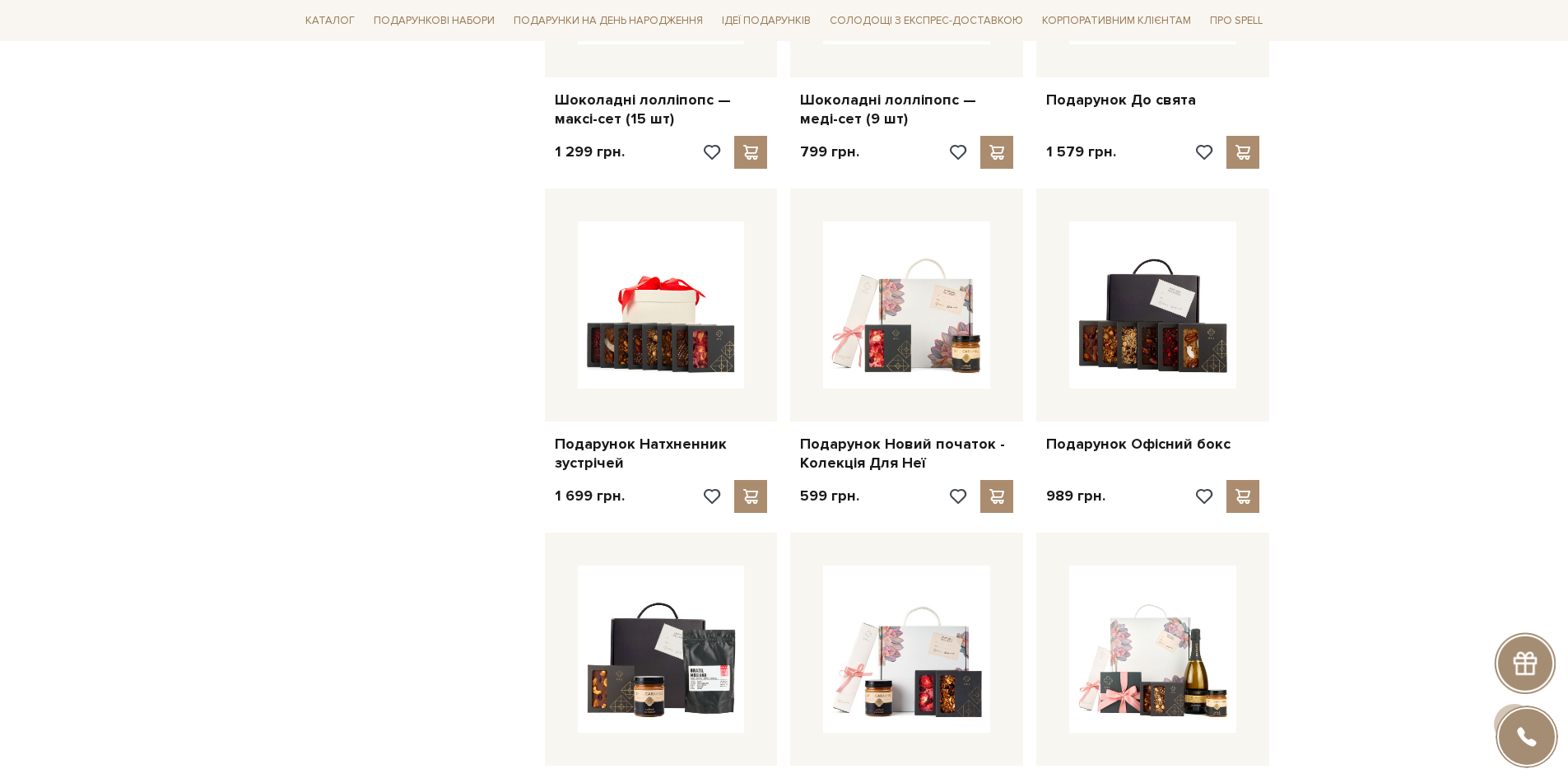scroll, scrollTop: 6092, scrollLeft: 0, axis: vertical 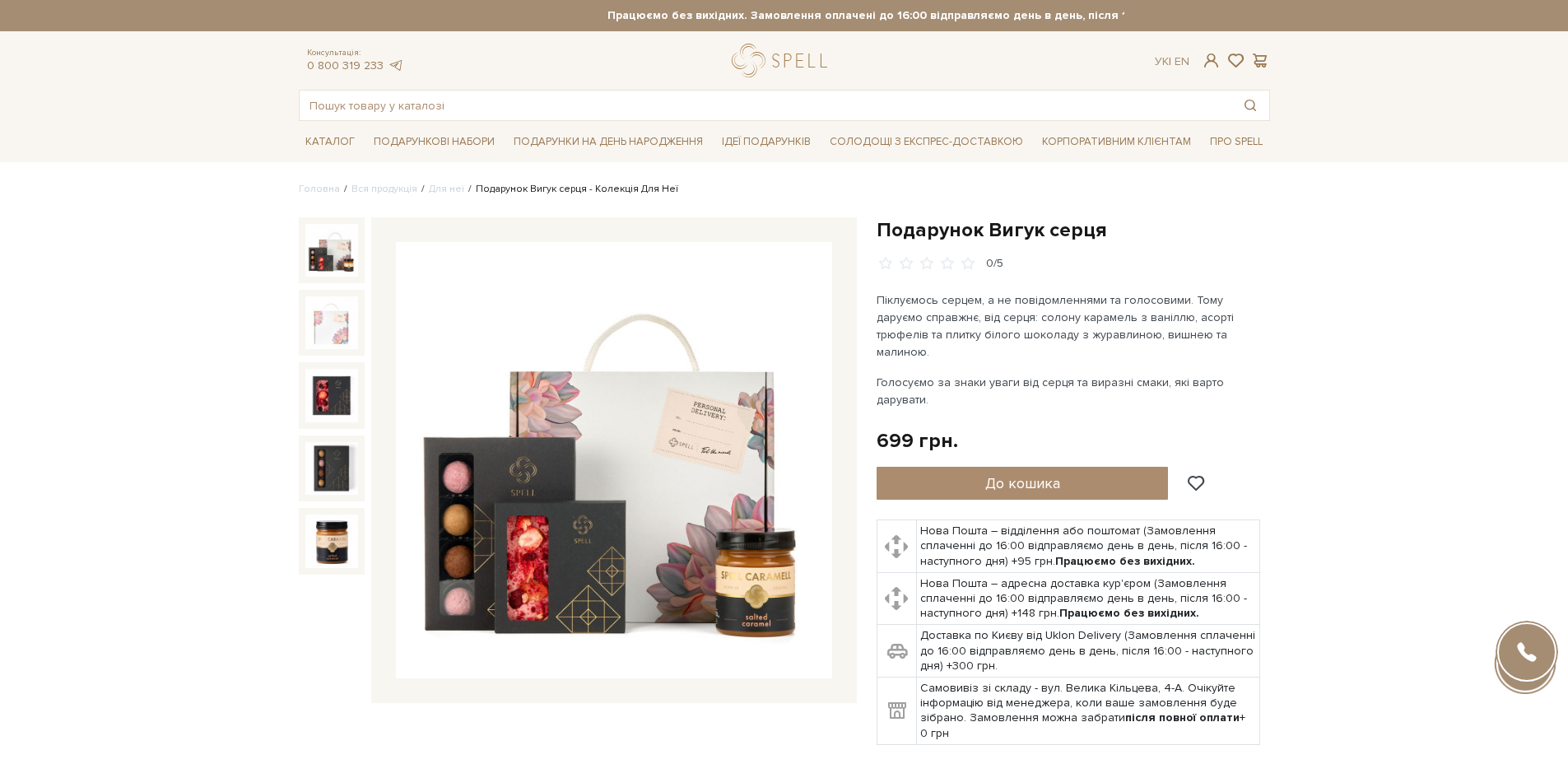 click at bounding box center [332, 323] 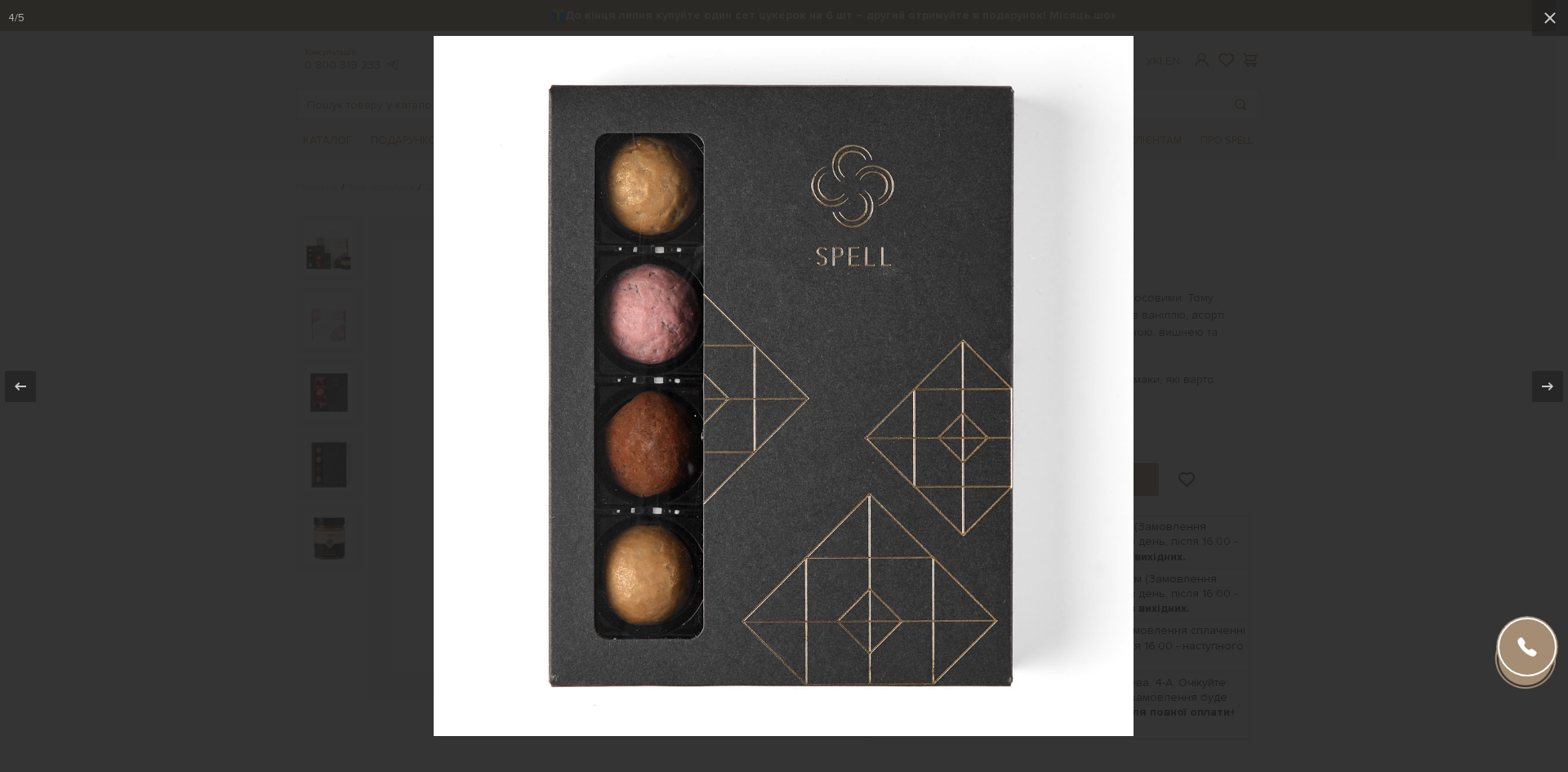 click at bounding box center [784, 386] 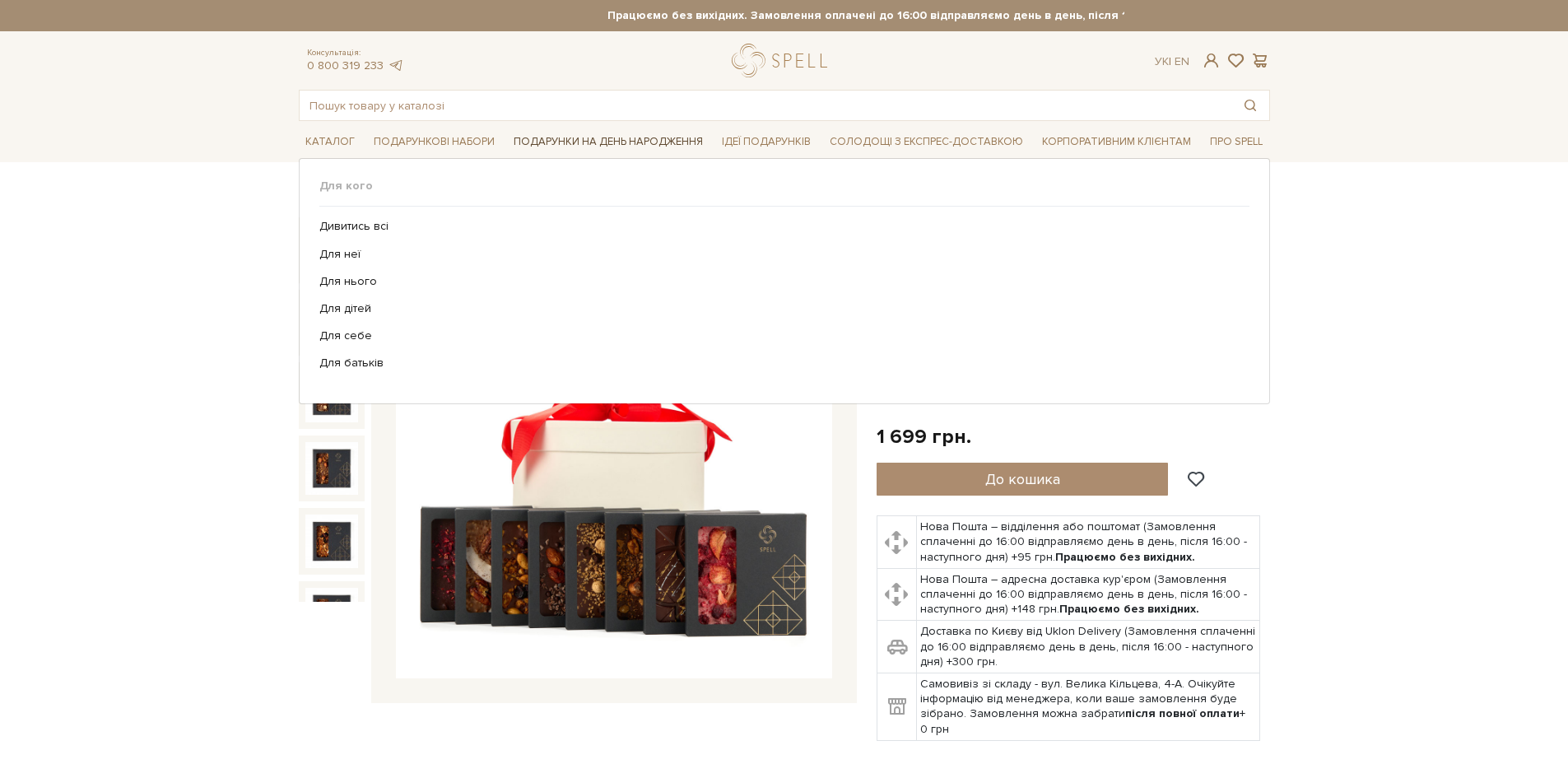 scroll, scrollTop: 0, scrollLeft: 0, axis: both 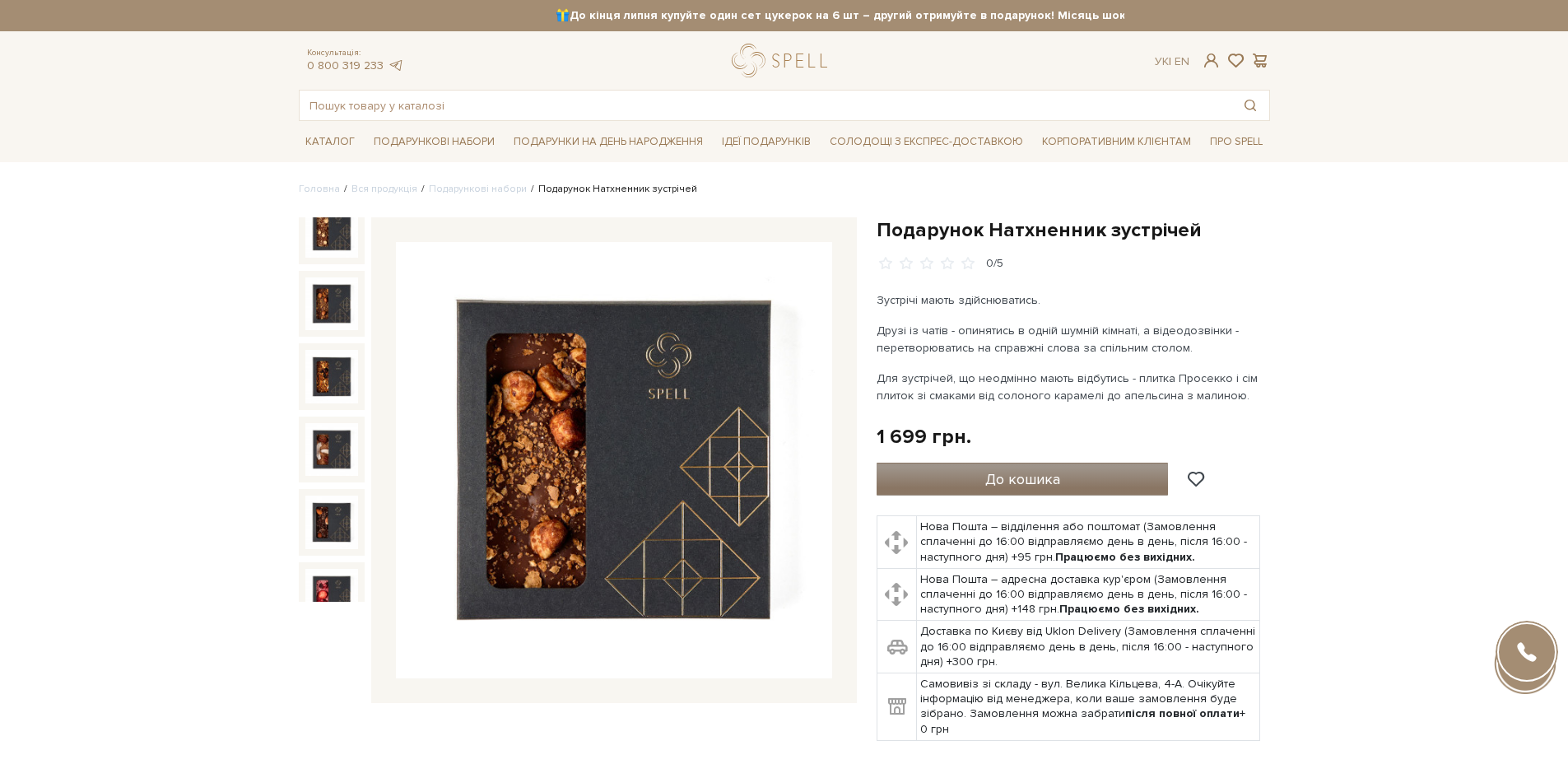 click on "До кошика" at bounding box center (1022, 479) 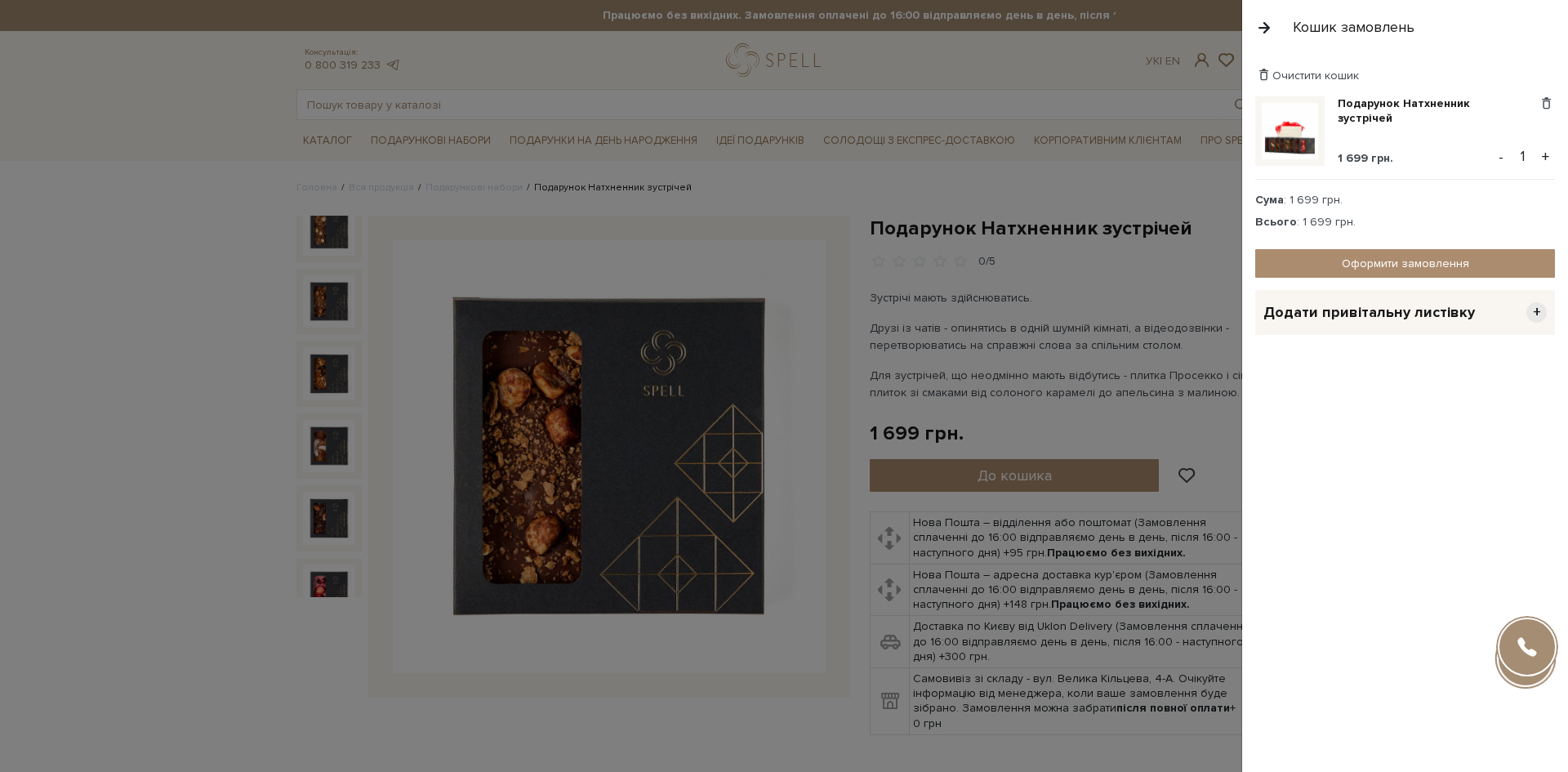 click on "Додати привітальну листівку" at bounding box center [1369, 312] 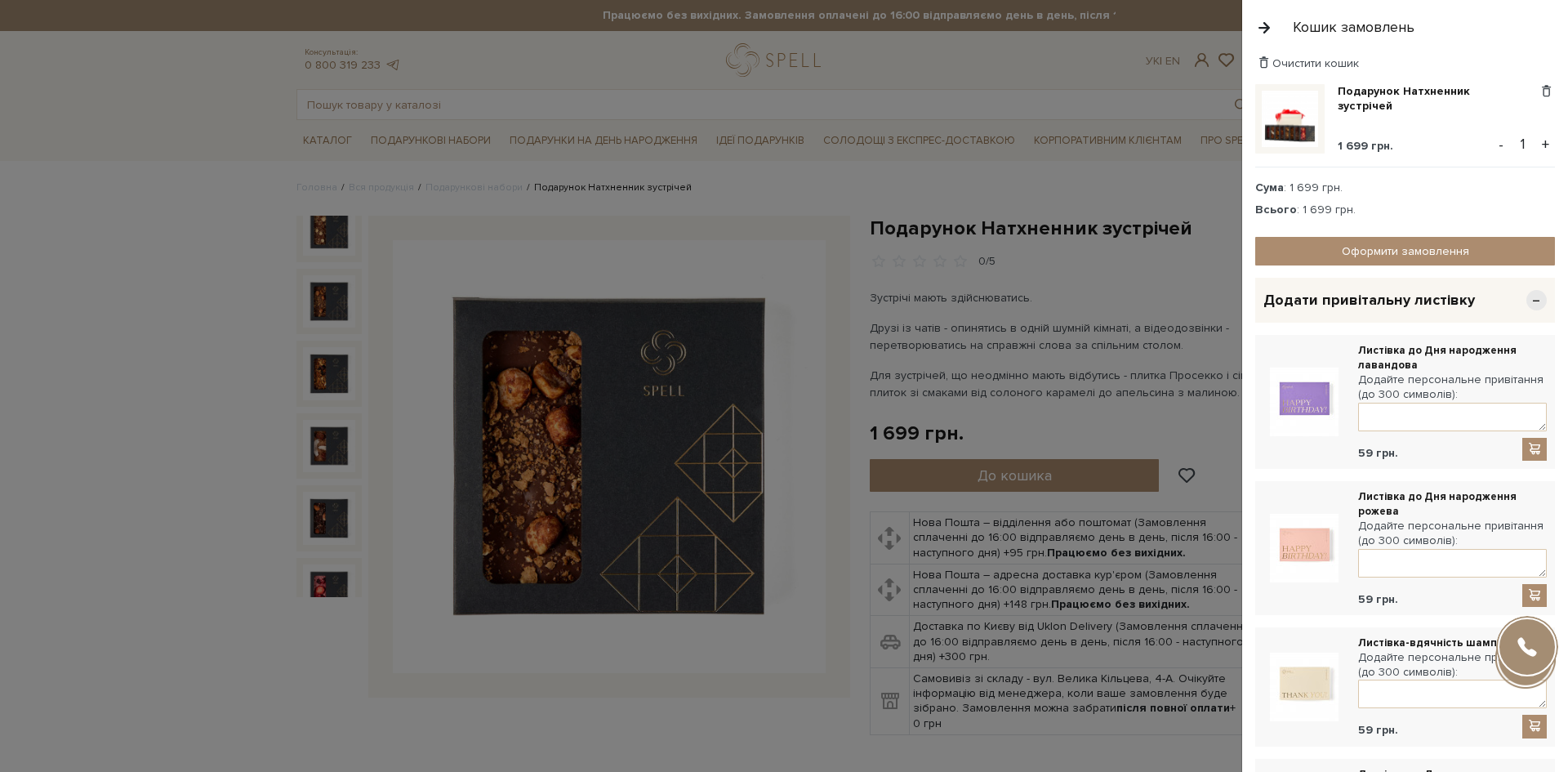scroll, scrollTop: 0, scrollLeft: 0, axis: both 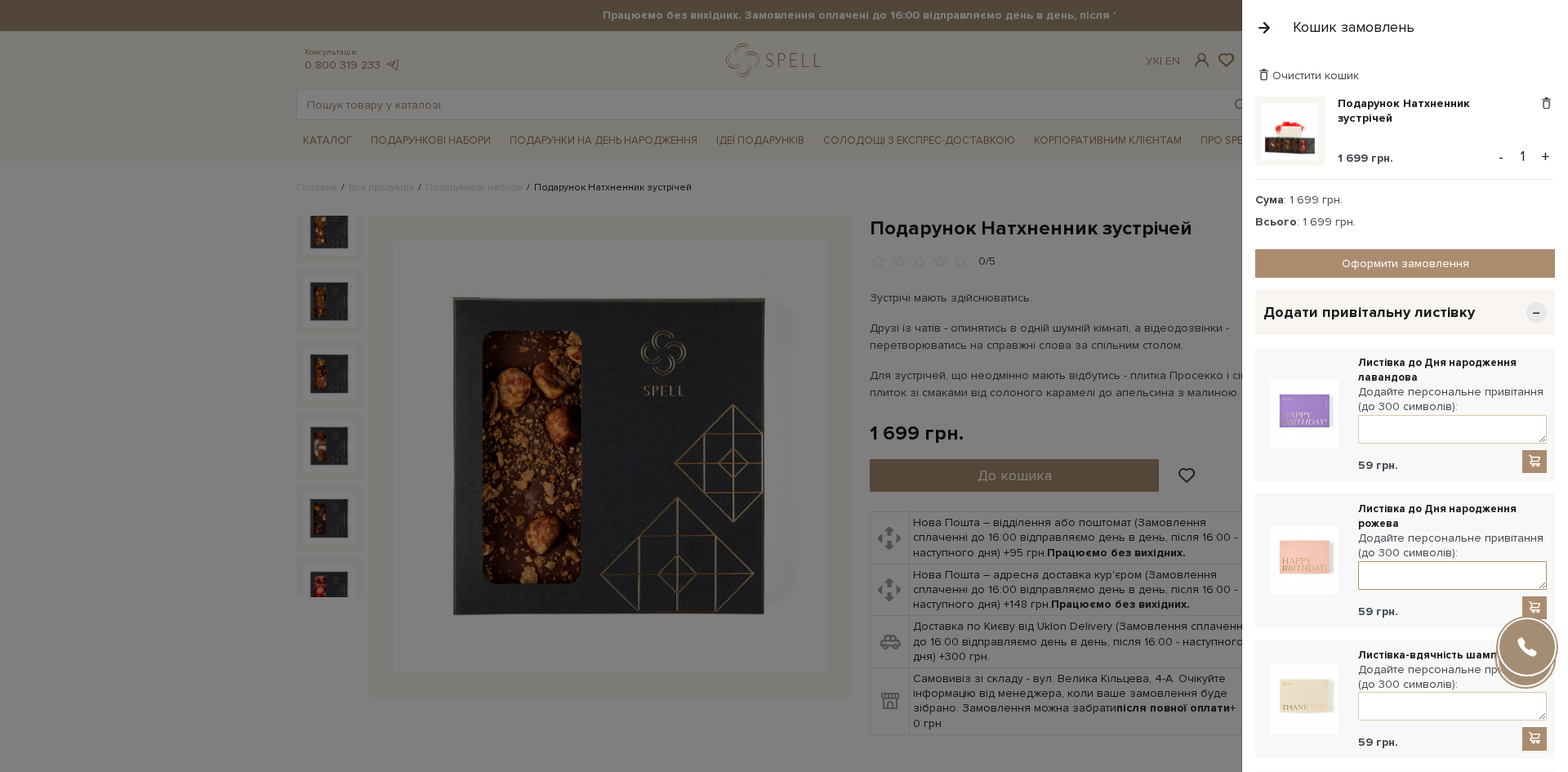 click at bounding box center [1452, 575] 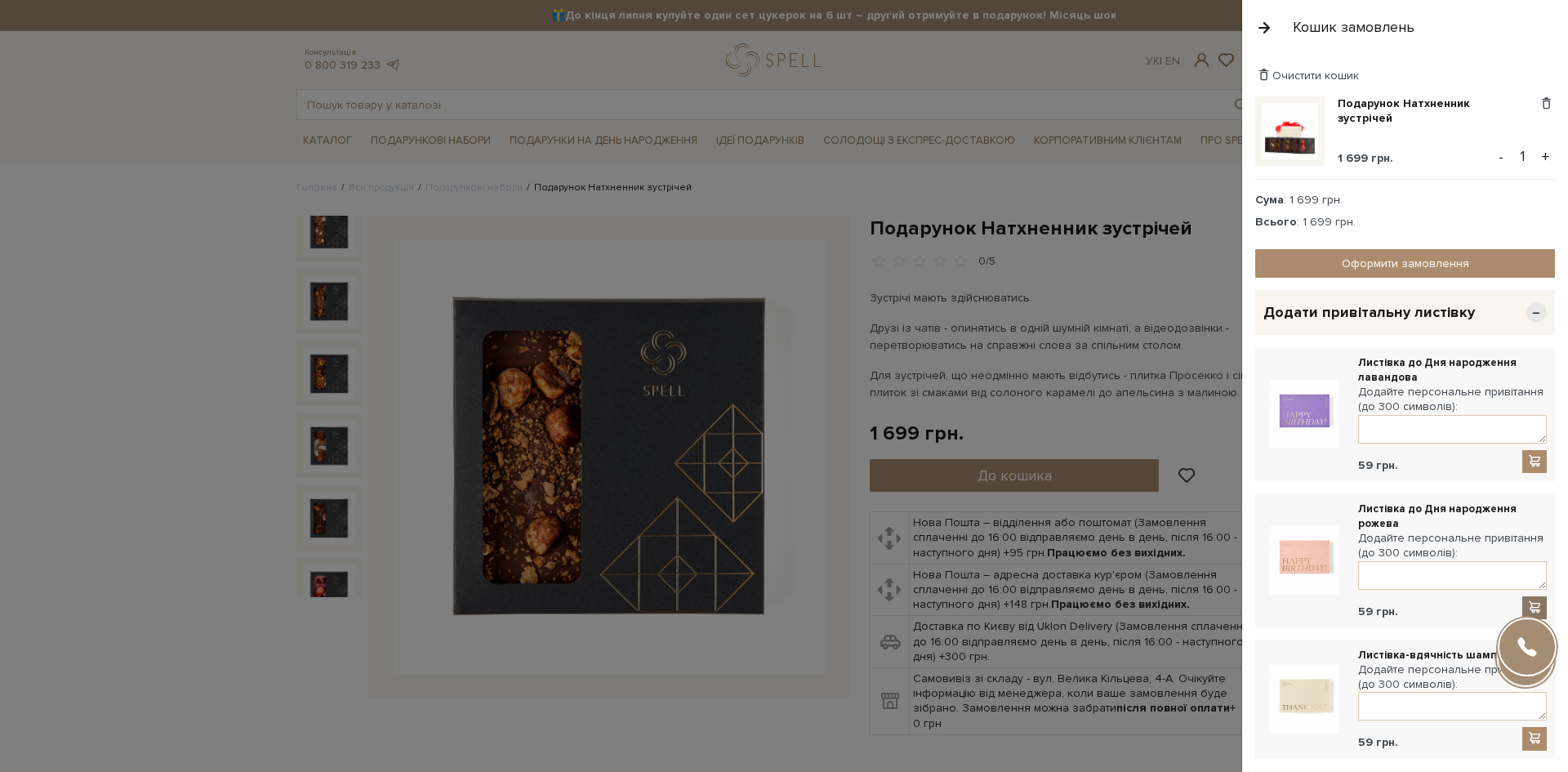 click at bounding box center [1535, 607] 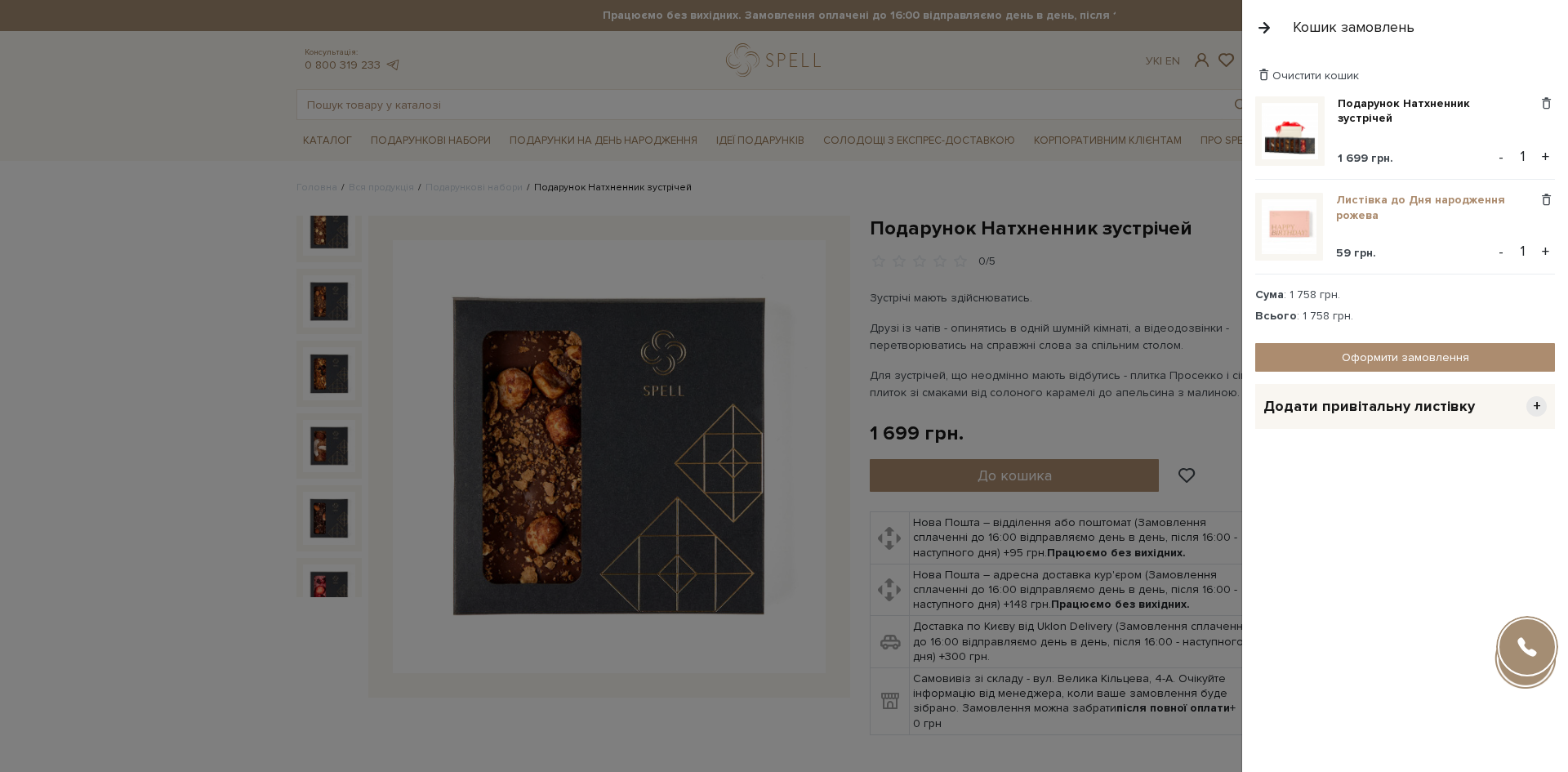 click on "Листівка до Дня народження рожева" at bounding box center [1437, 208] 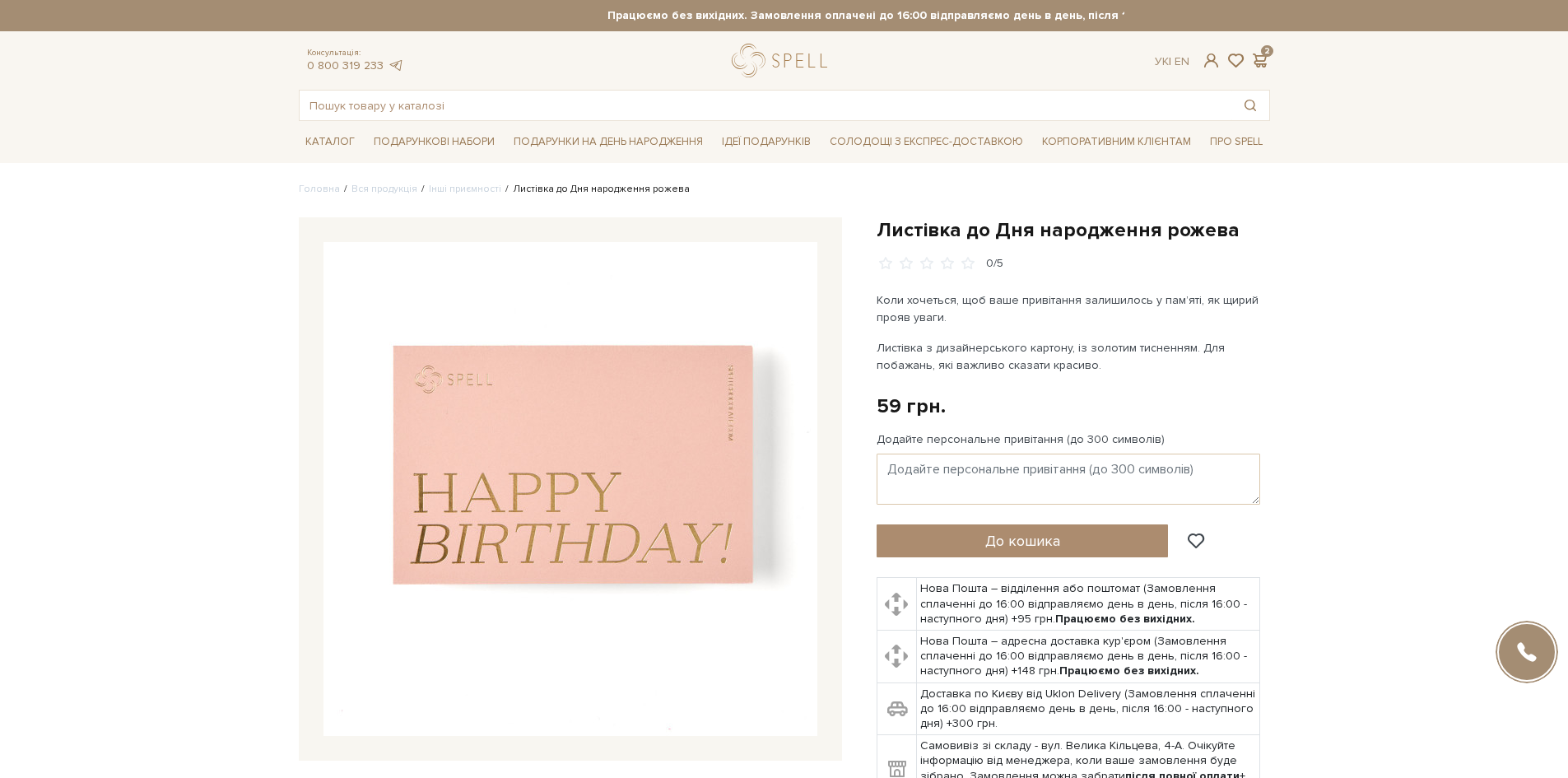 scroll, scrollTop: 0, scrollLeft: 0, axis: both 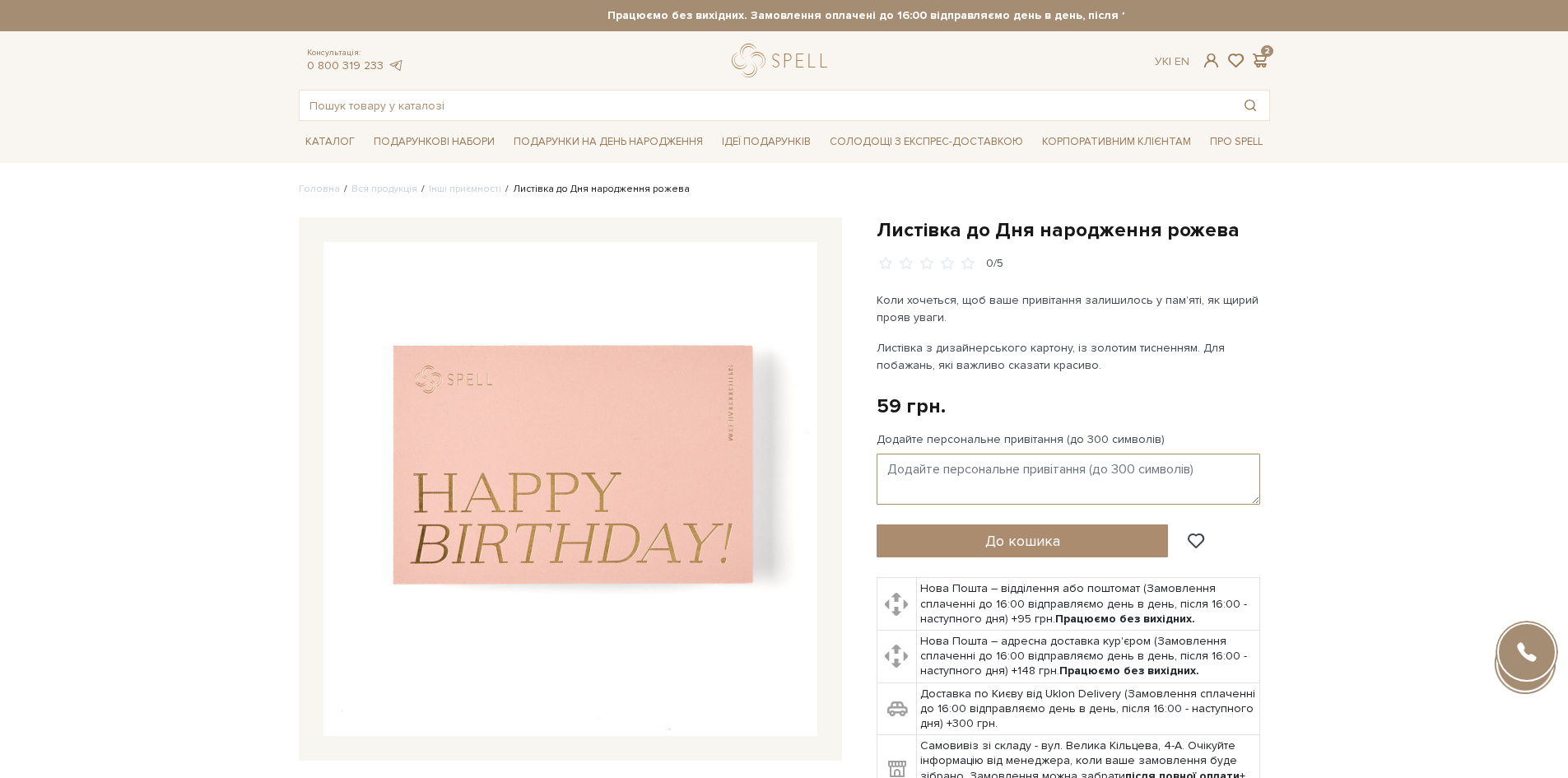 click on "Додайте персональне привітання (до 300 символів)" at bounding box center (1068, 479) 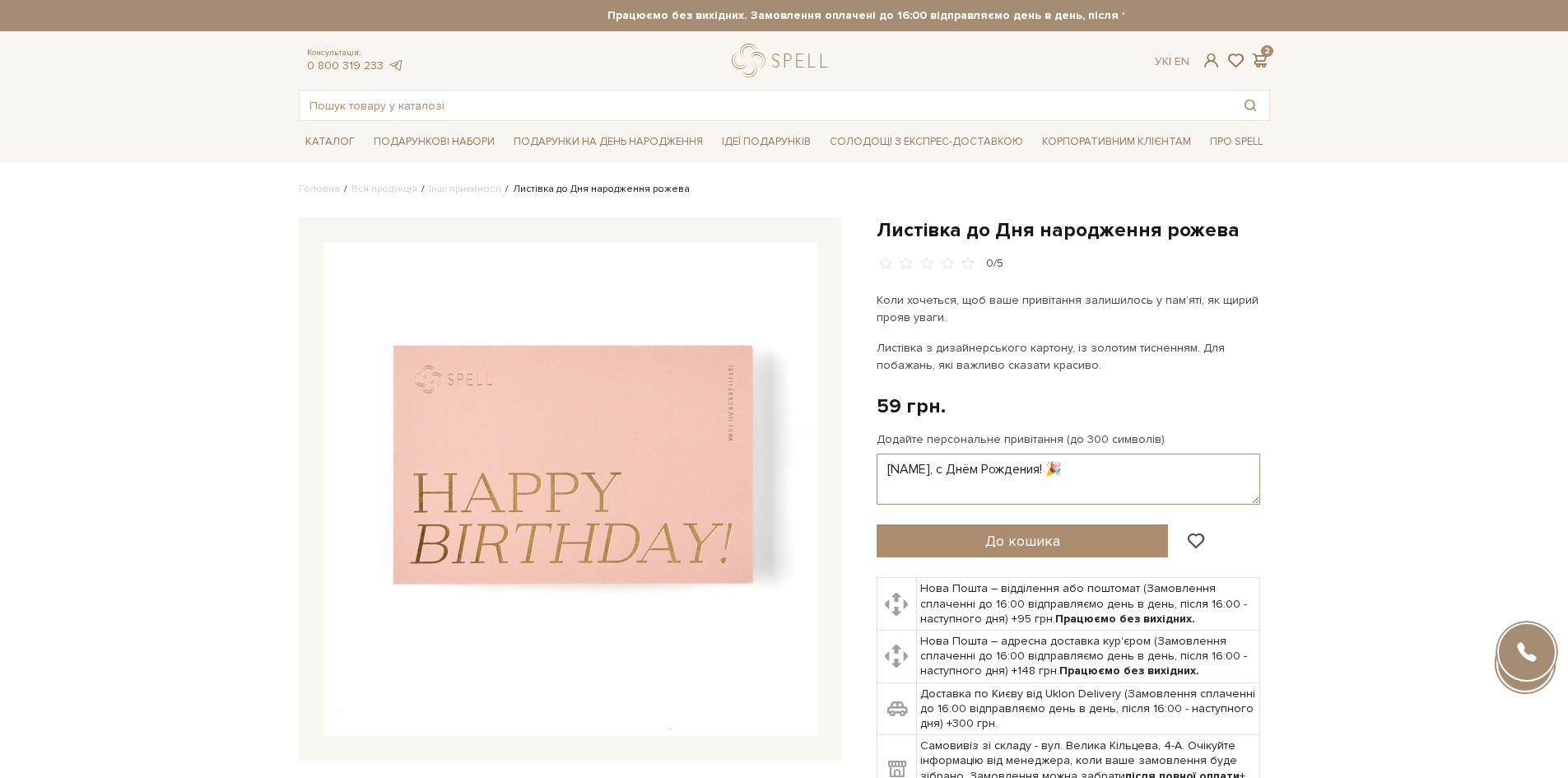 paste on "Ты умеешь делать мир вокруг ярче, и я рад, что знаю такую потрясающую девушку.
Оставайся такой же красивой, умной и невероятной." 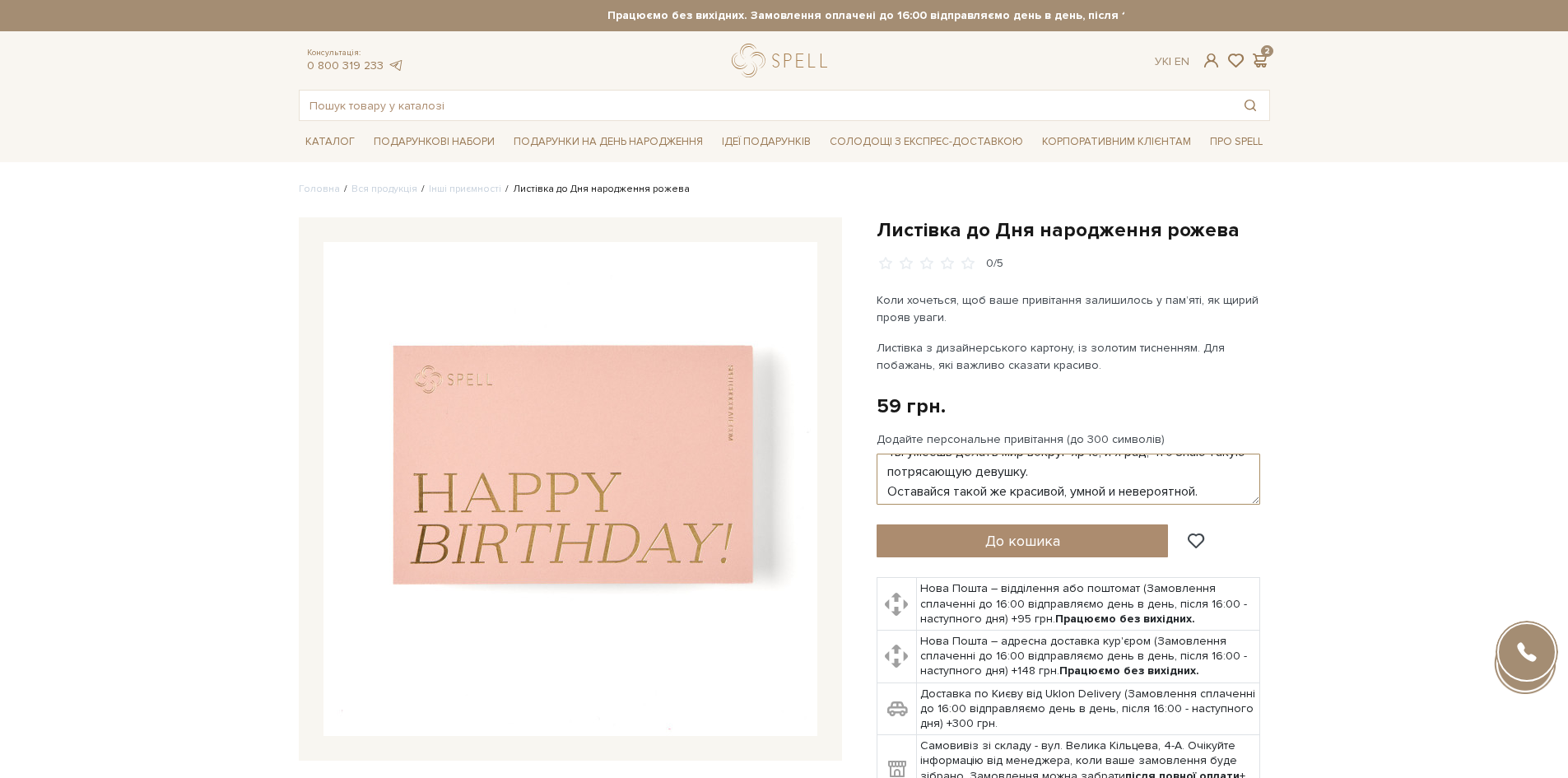 scroll, scrollTop: 40, scrollLeft: 0, axis: vertical 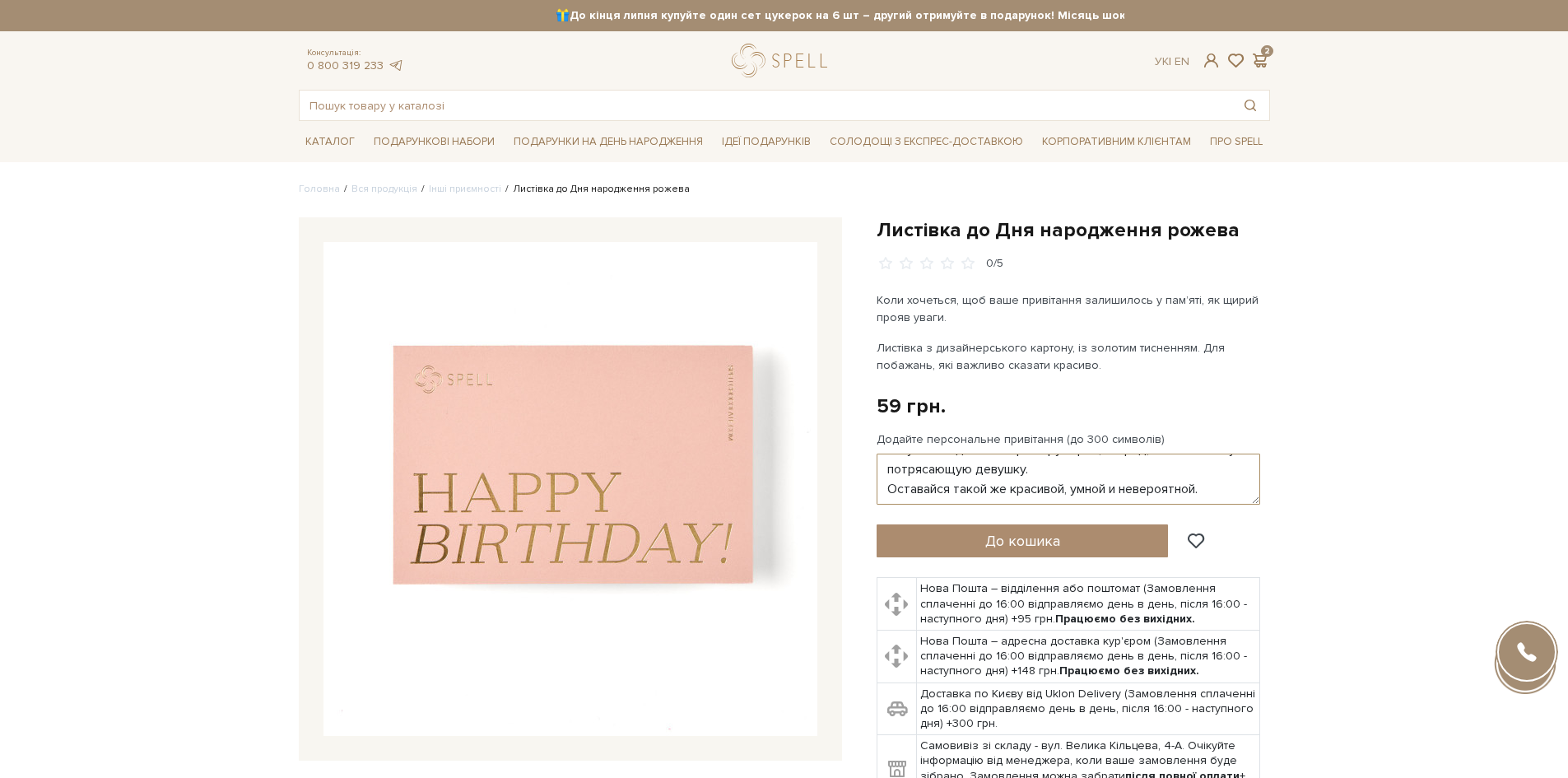 click on "[NAME], с Днём Рождения! 🎉
Ты умеешь делать мир вокруг ярче, и я рад, что знаю такую потрясающую девушку.
Оставайся такой же красивой, умной и невероятной." at bounding box center (1068, 479) 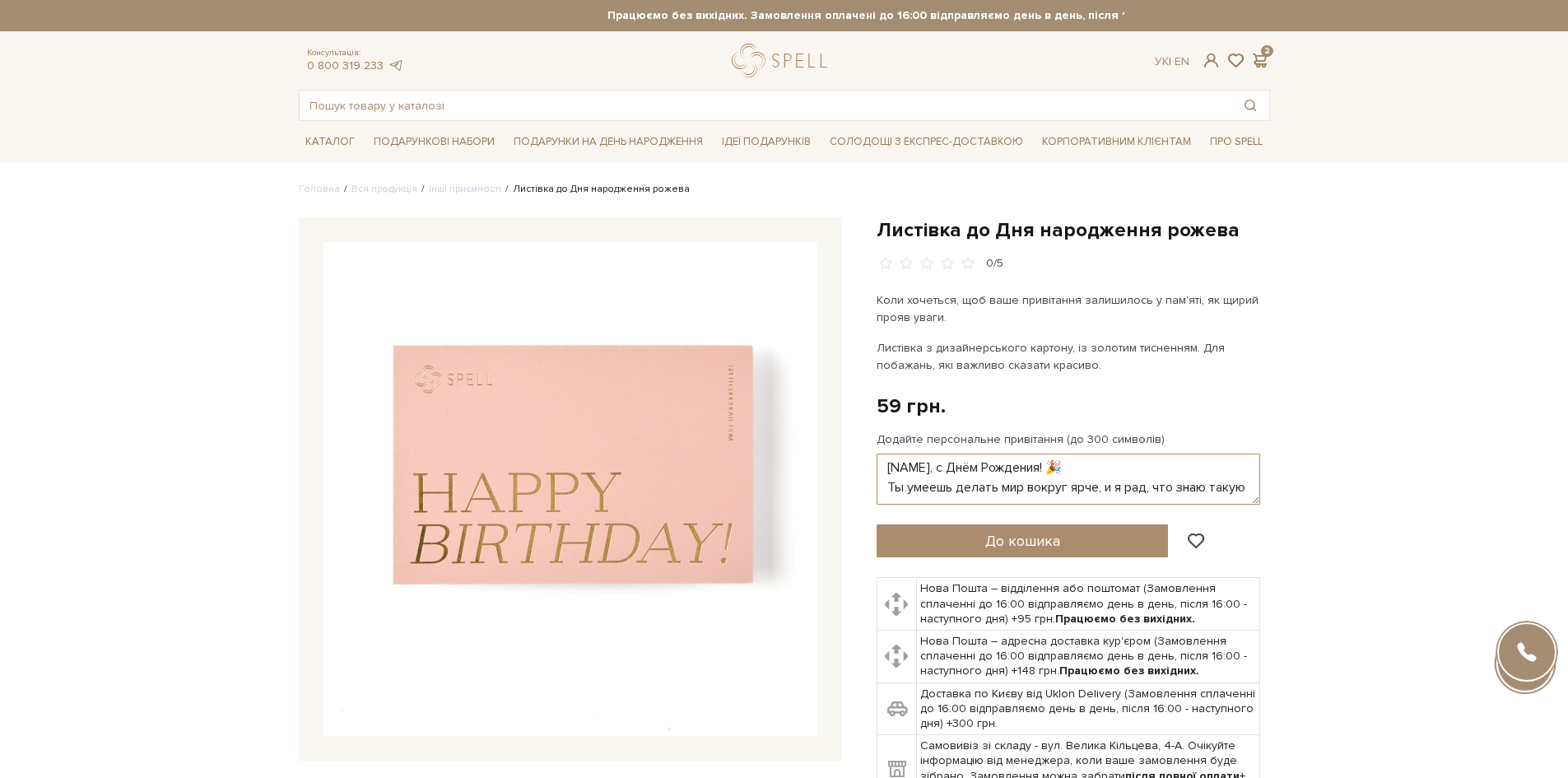 scroll, scrollTop: 0, scrollLeft: 0, axis: both 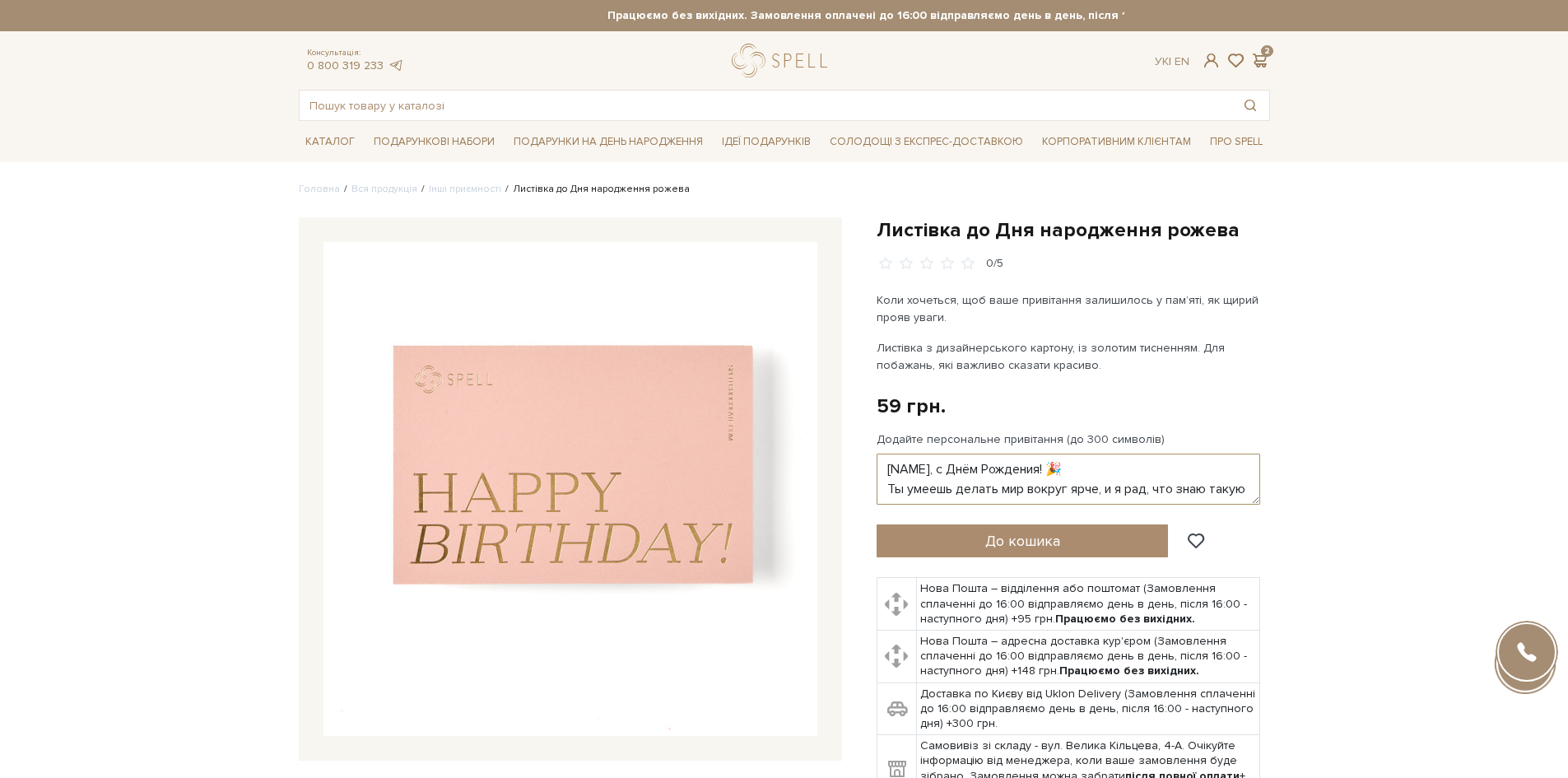 click on "[NAME], с Днём Рождения! 🎉
Ты умеешь делать мир вокруг ярче, и я рад, что знаю такую потрясающую девушку.
Оставайся такой же красивой, умной и невероятной." at bounding box center [1068, 479] 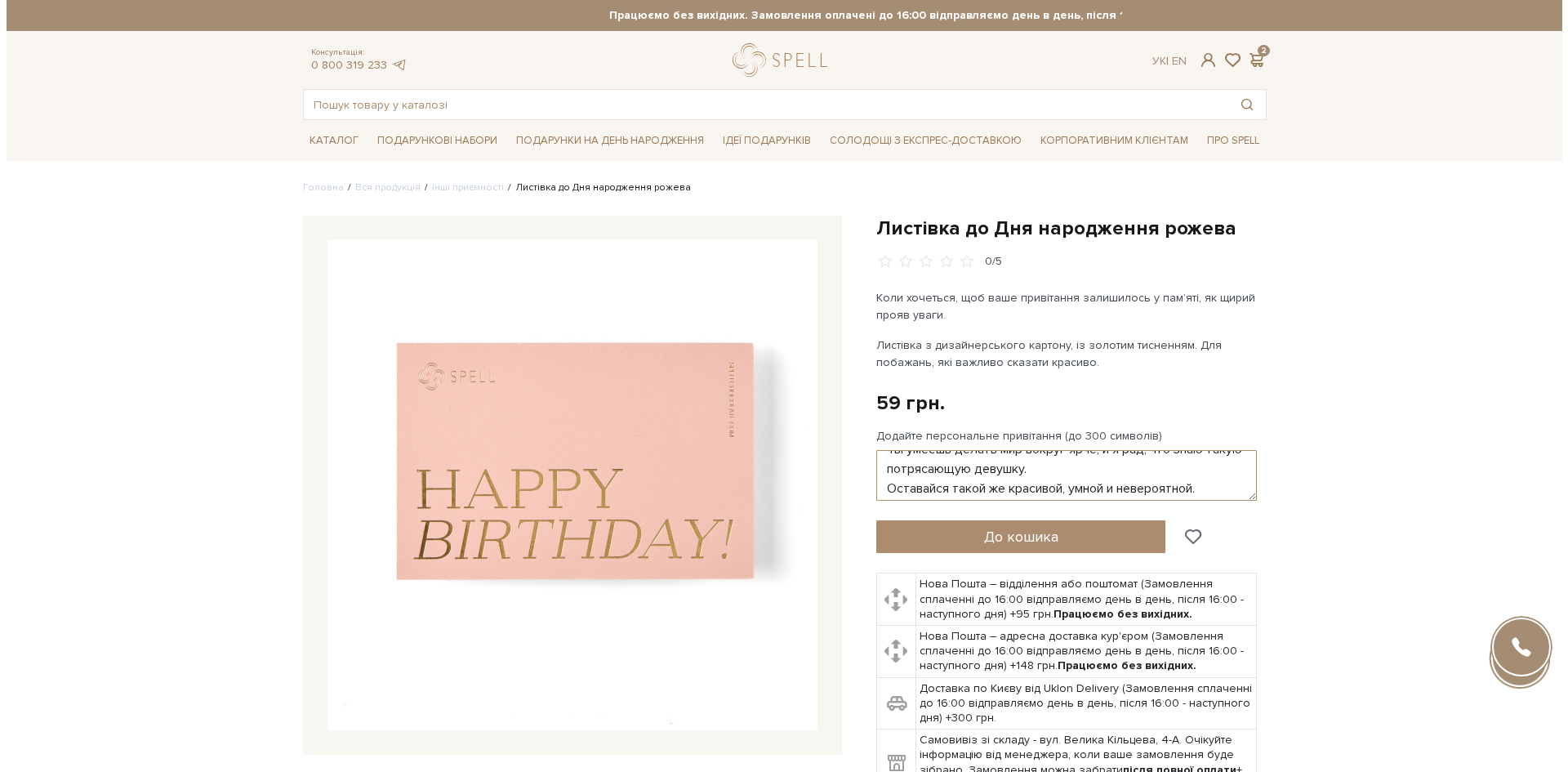 scroll, scrollTop: 39, scrollLeft: 0, axis: vertical 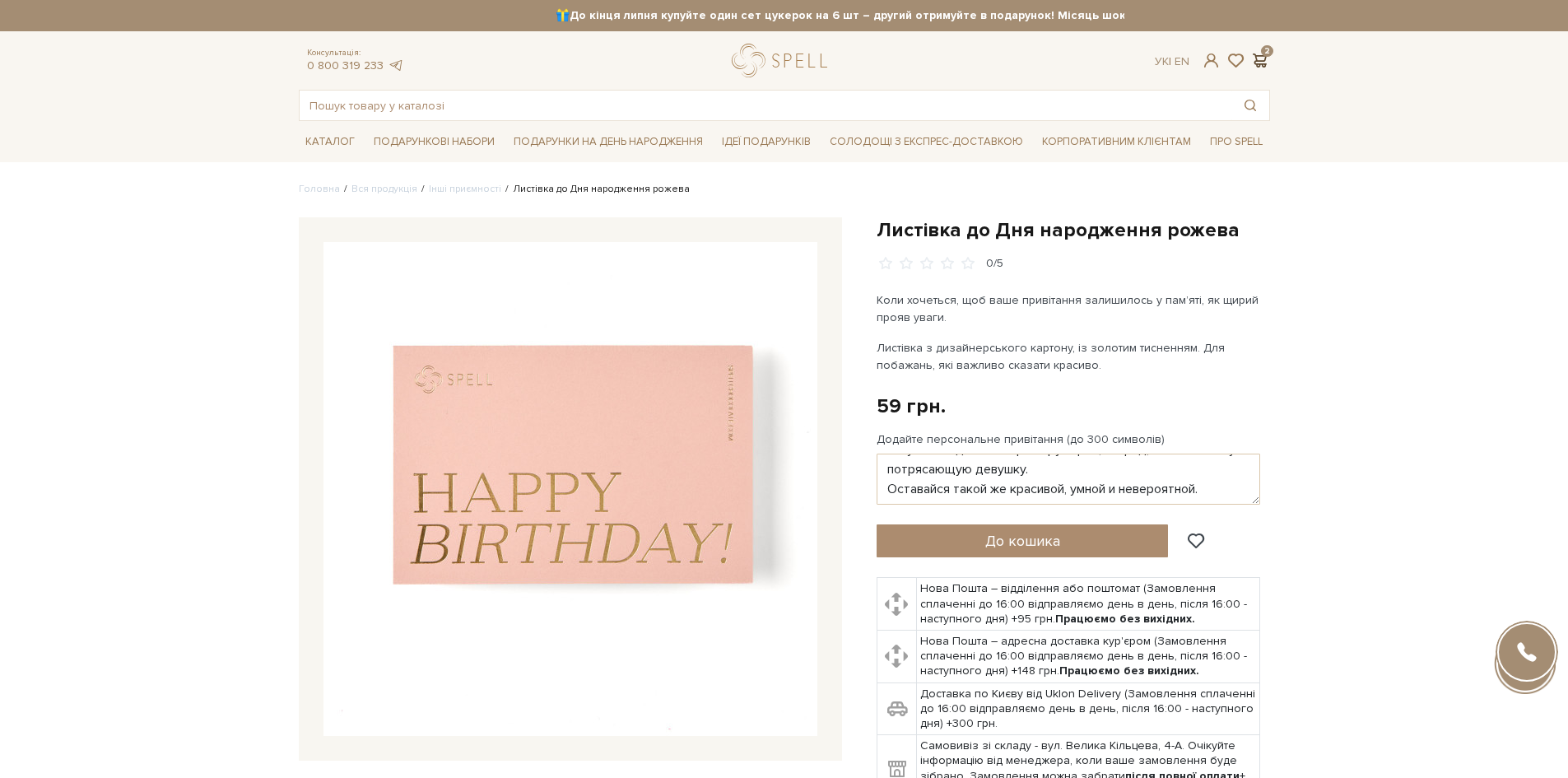 click at bounding box center [1260, 60] 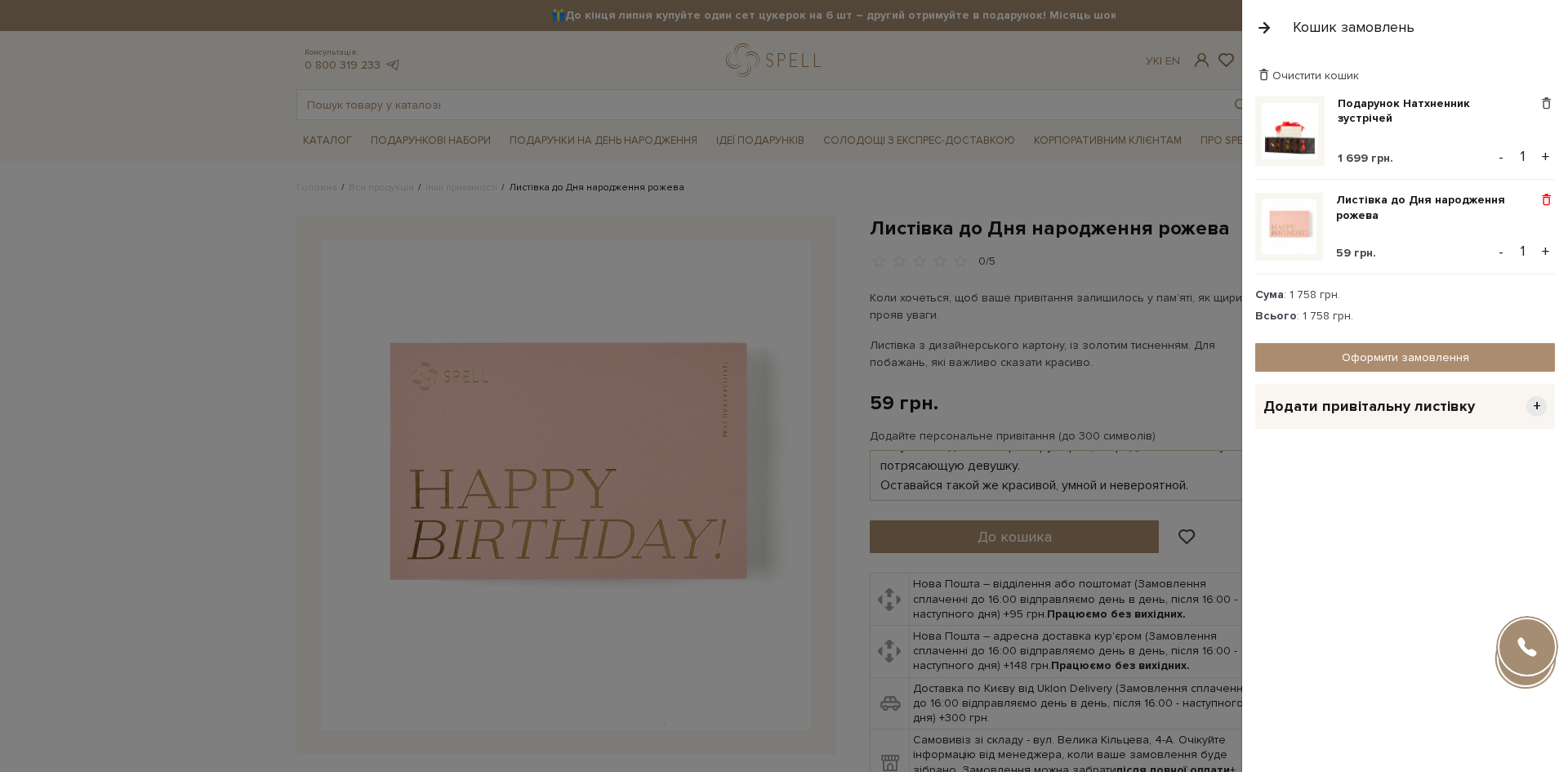 click at bounding box center [1546, 200] 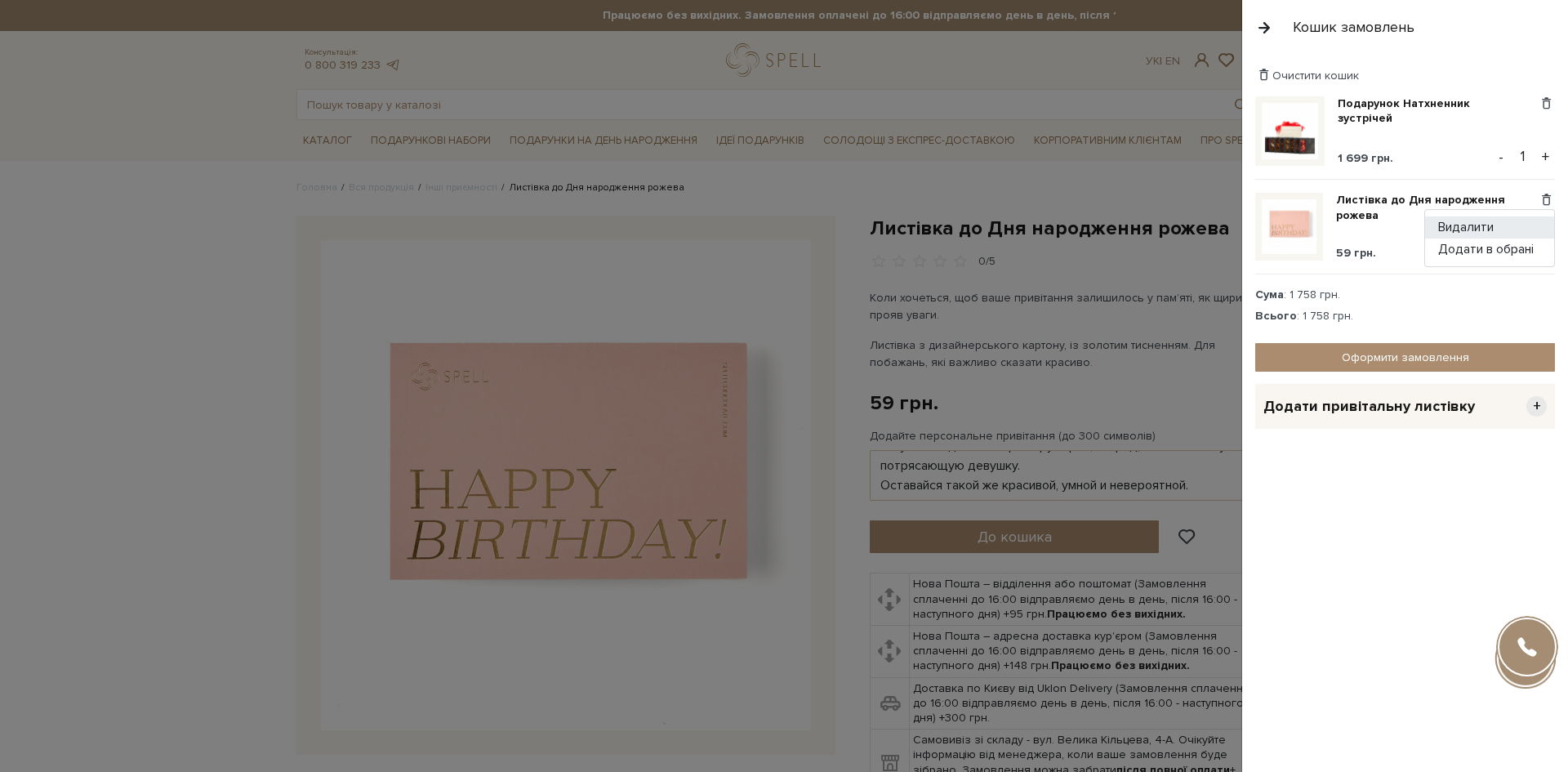 click on "Видалити" at bounding box center (1490, 227) 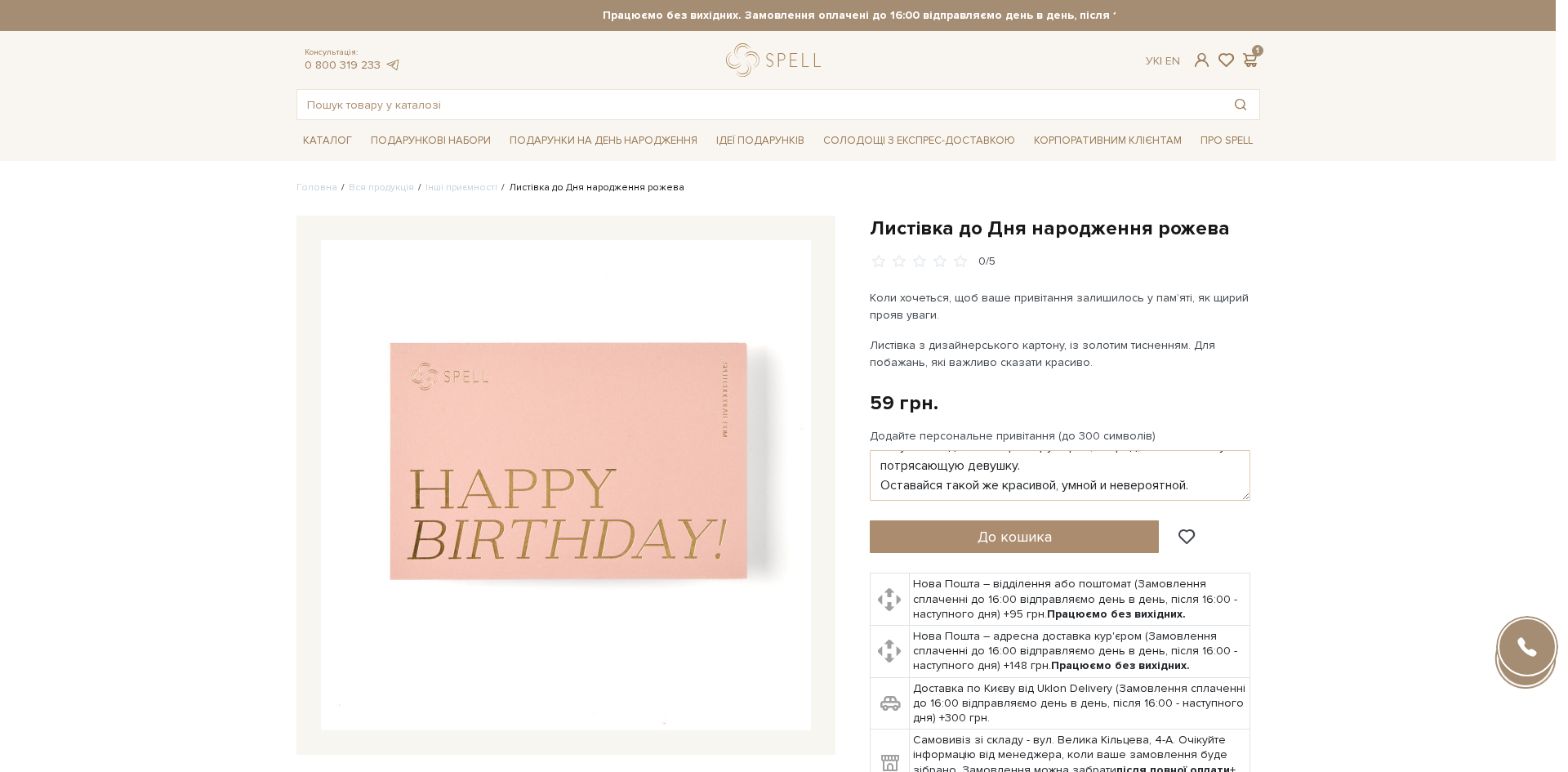 drag, startPoint x: 1117, startPoint y: 265, endPoint x: 1125, endPoint y: 279, distance: 16.12452 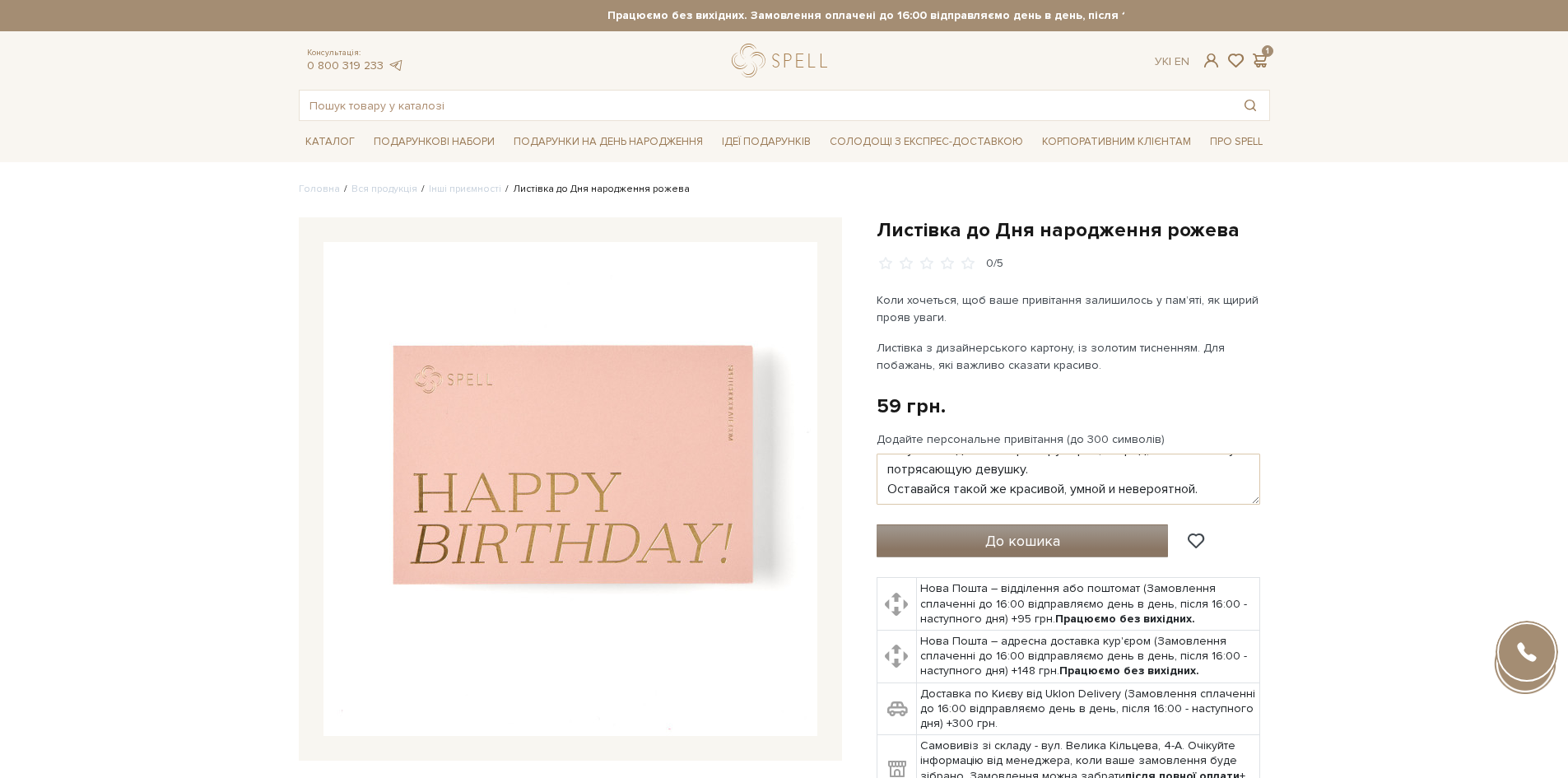click on "До кошика" at bounding box center (1022, 541) 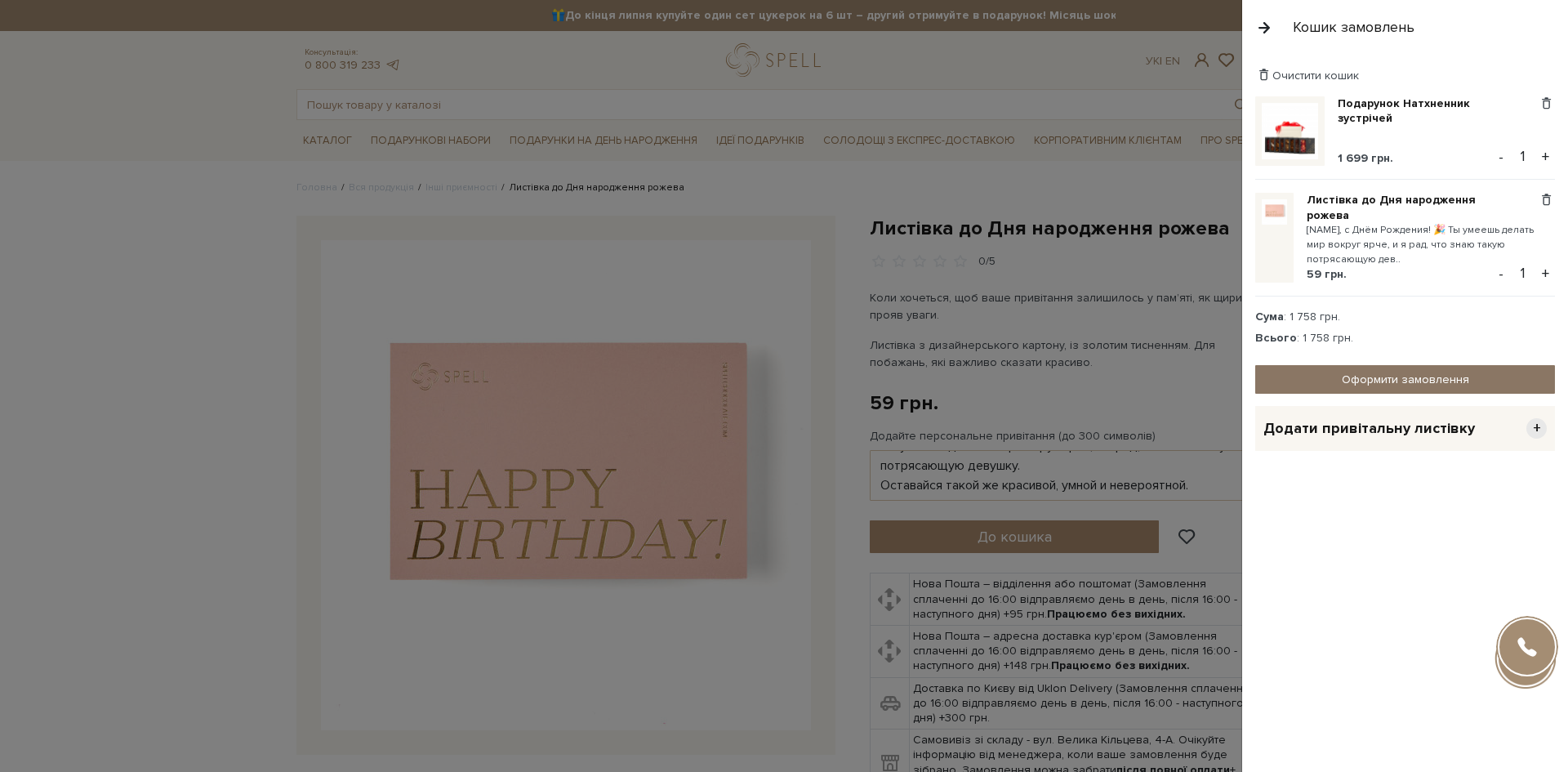 click on "Оформити замовлення" at bounding box center [1405, 379] 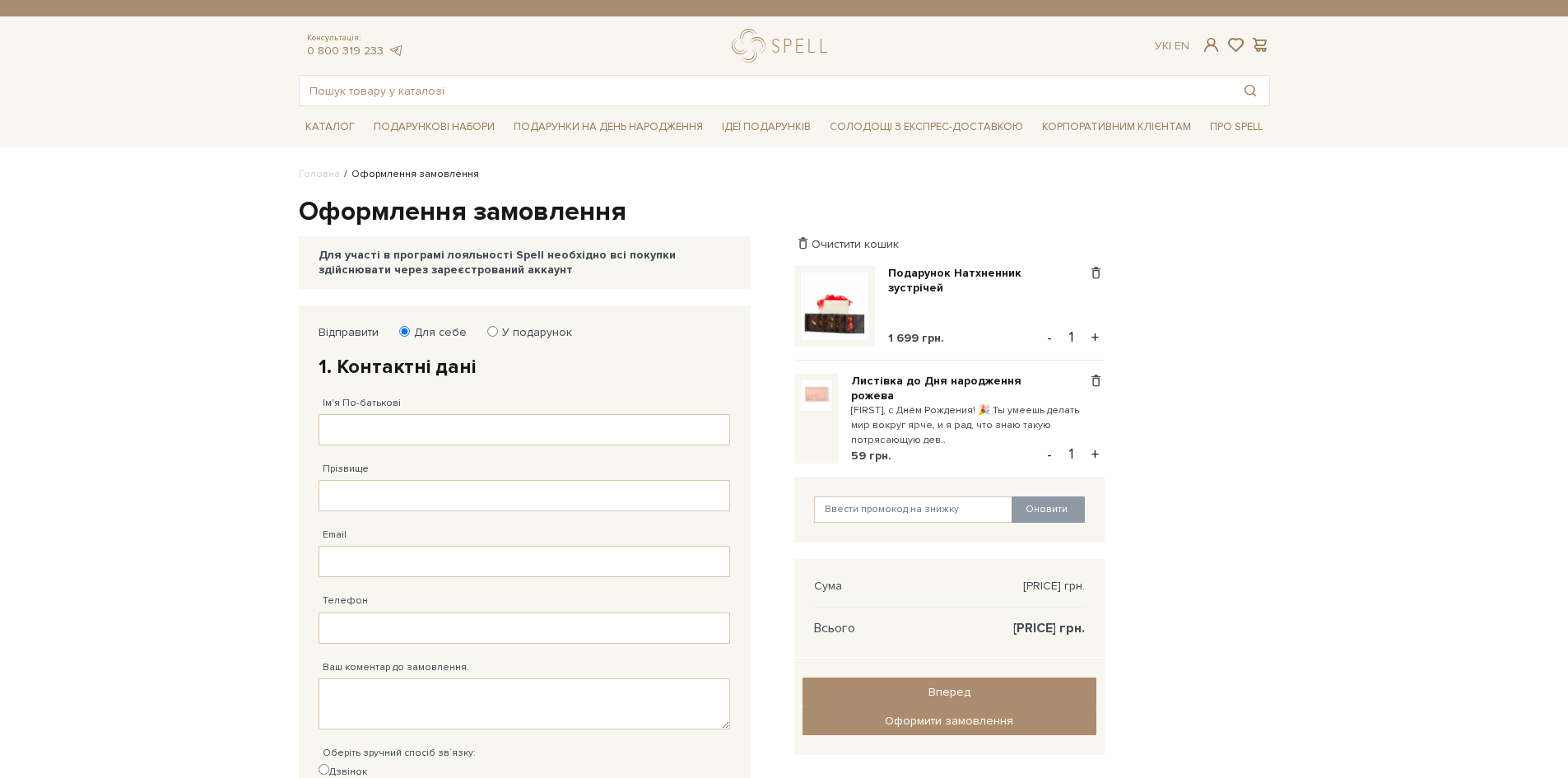 scroll, scrollTop: 0, scrollLeft: 0, axis: both 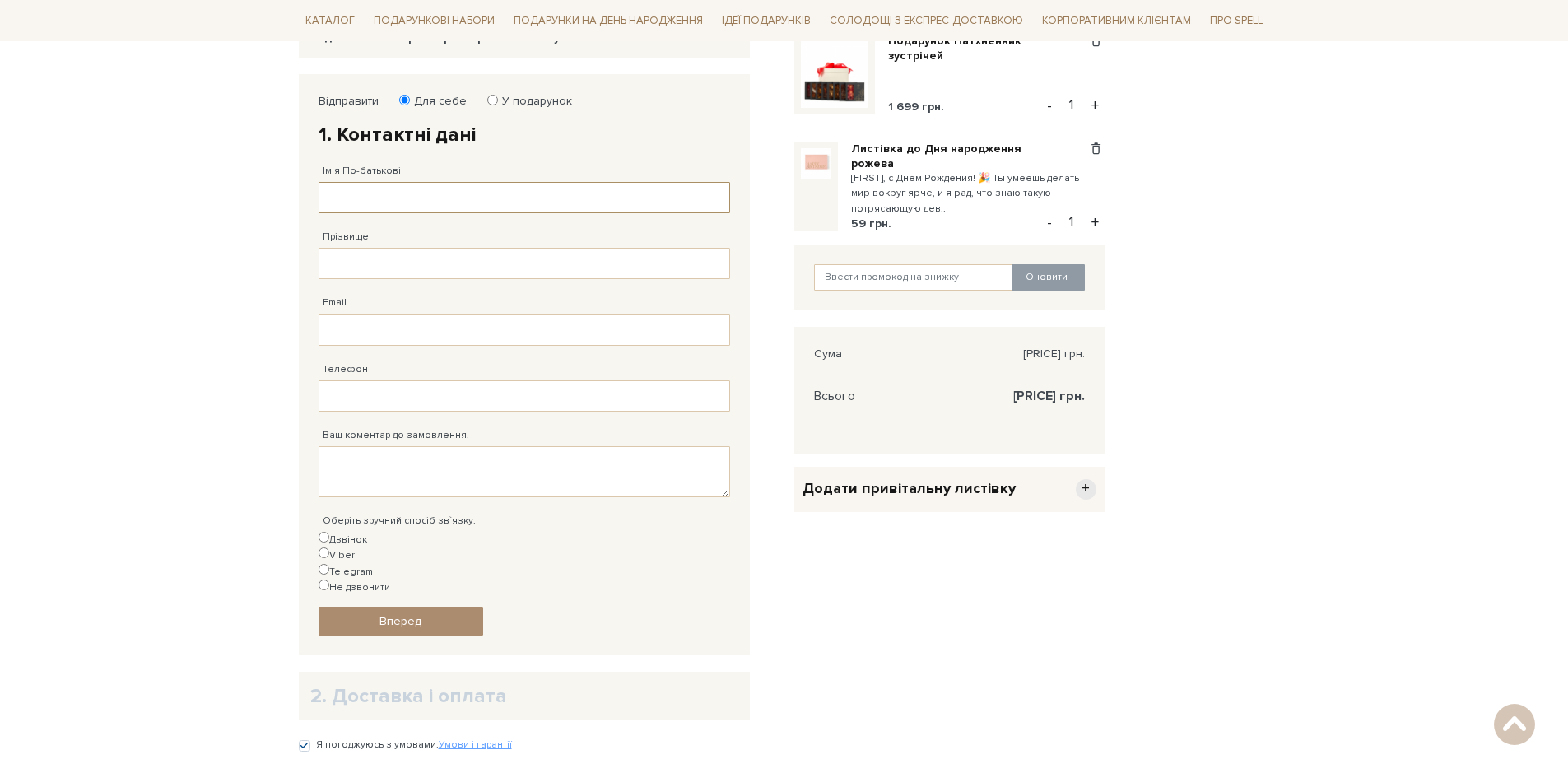 click on "Ім'я По-батькові" at bounding box center (524, 198) 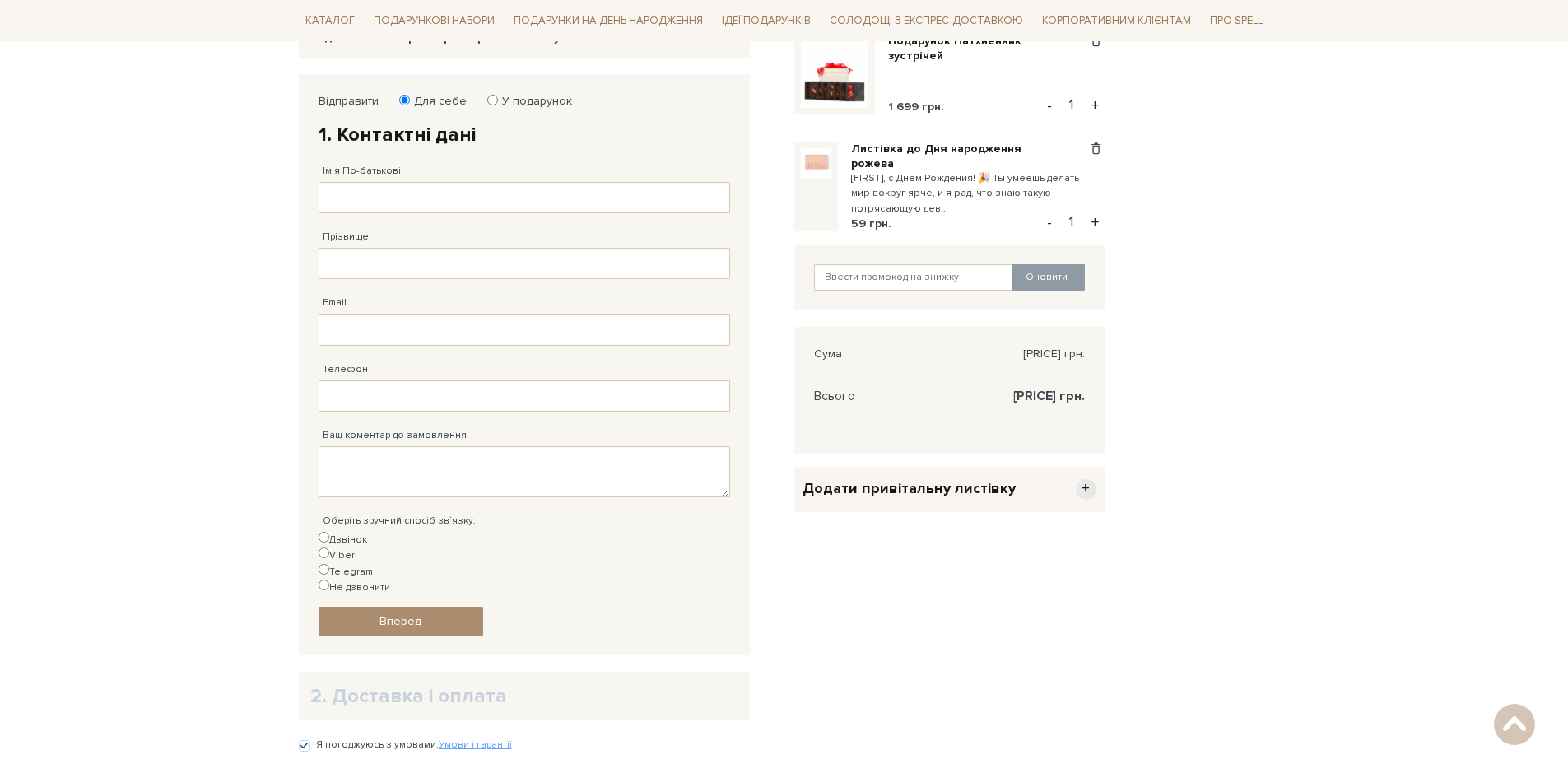 click on "У подарунок" at bounding box center [532, 101] 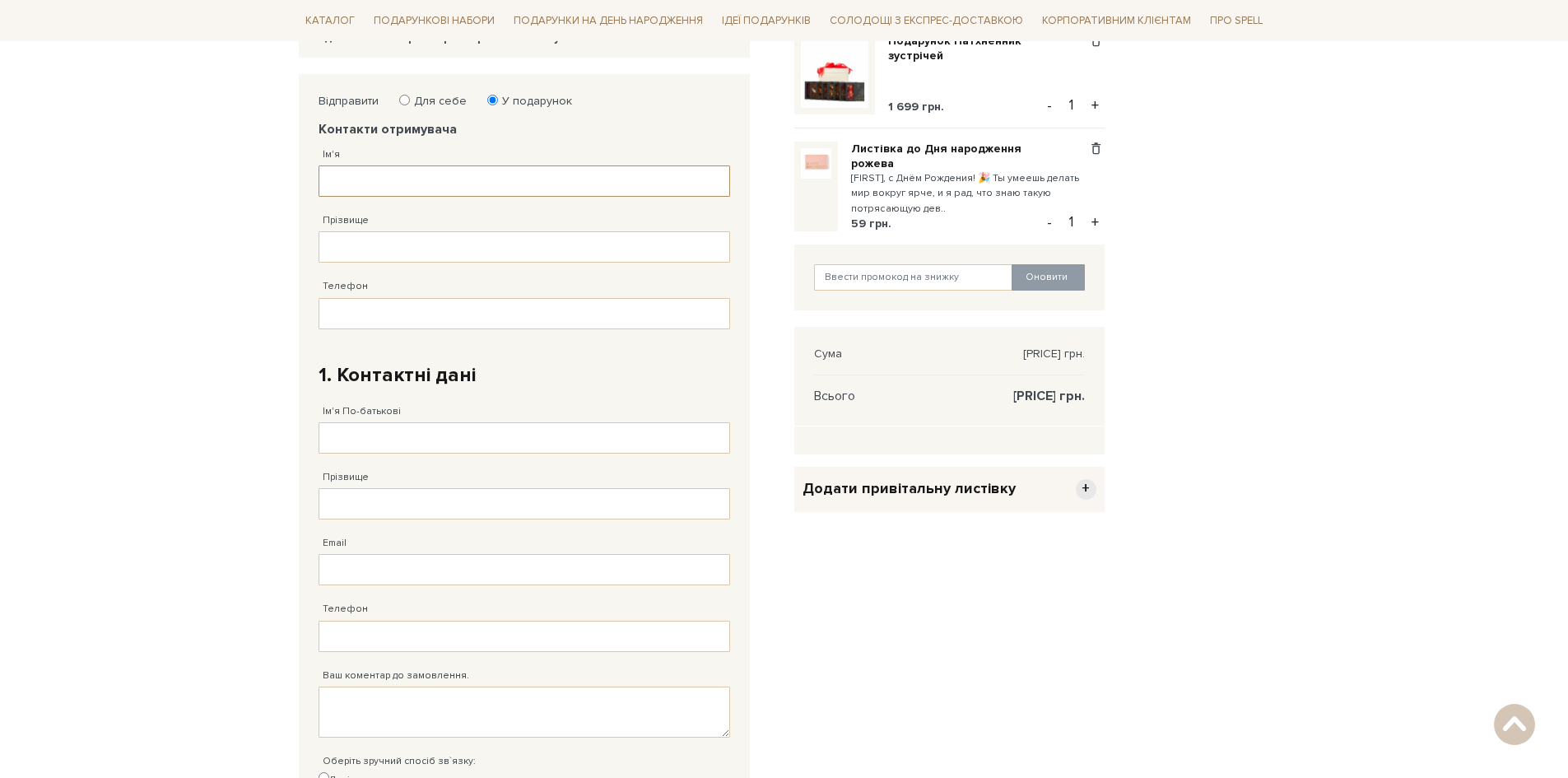 click on "Ім'я" at bounding box center (524, 181) 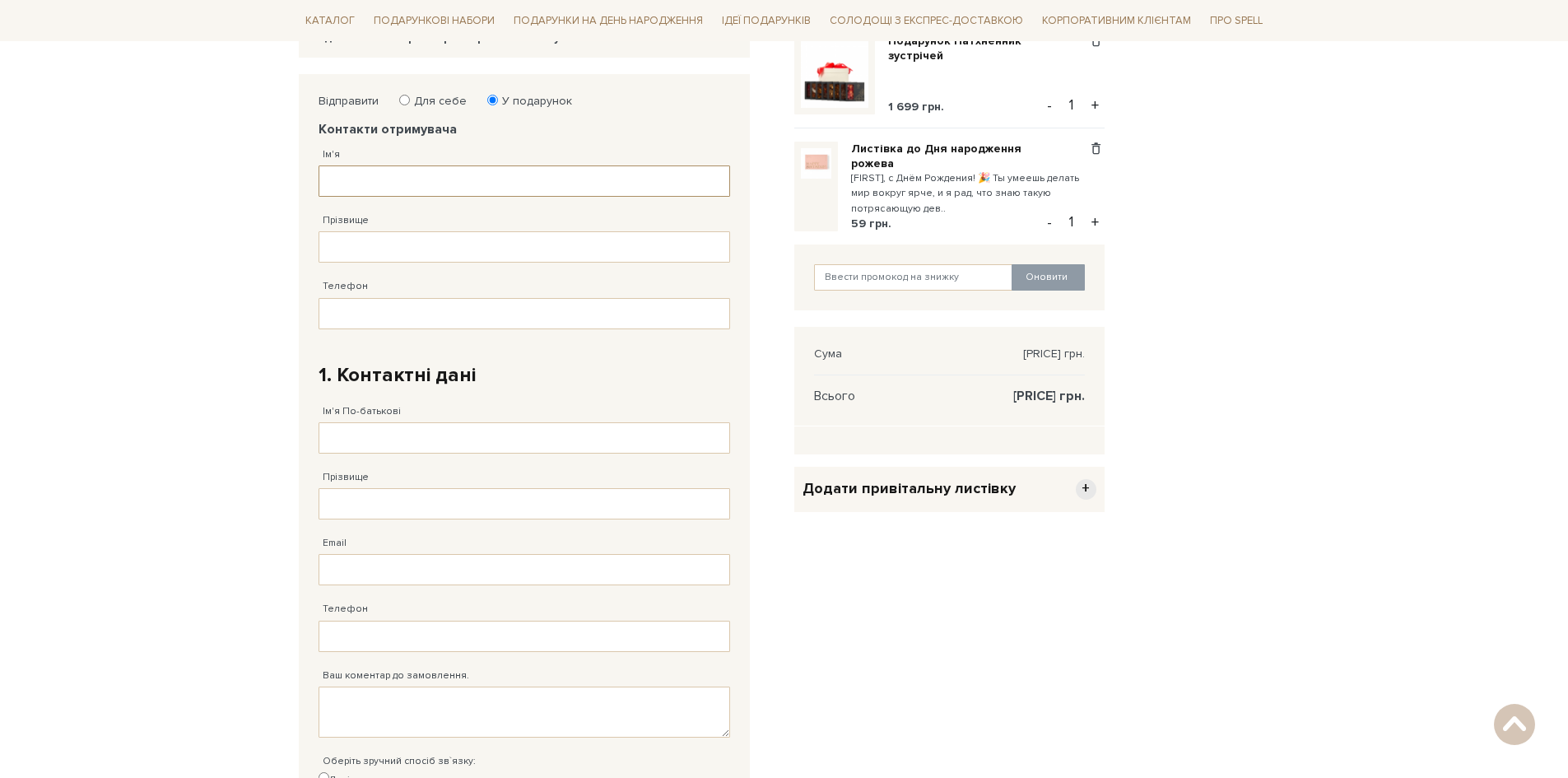 click on "Ім'я" at bounding box center [524, 181] 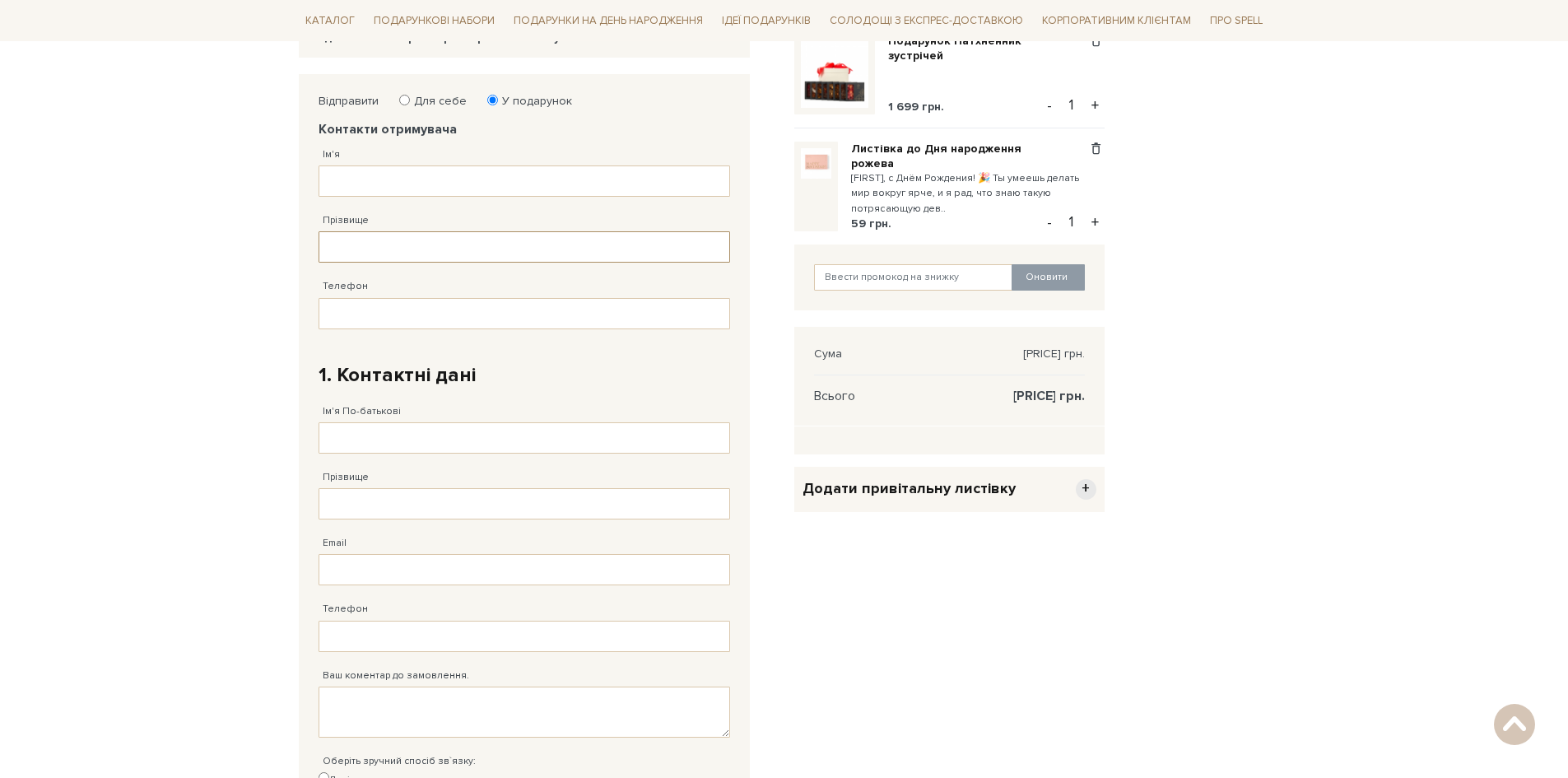 click on "Прізвище" at bounding box center (524, 247) 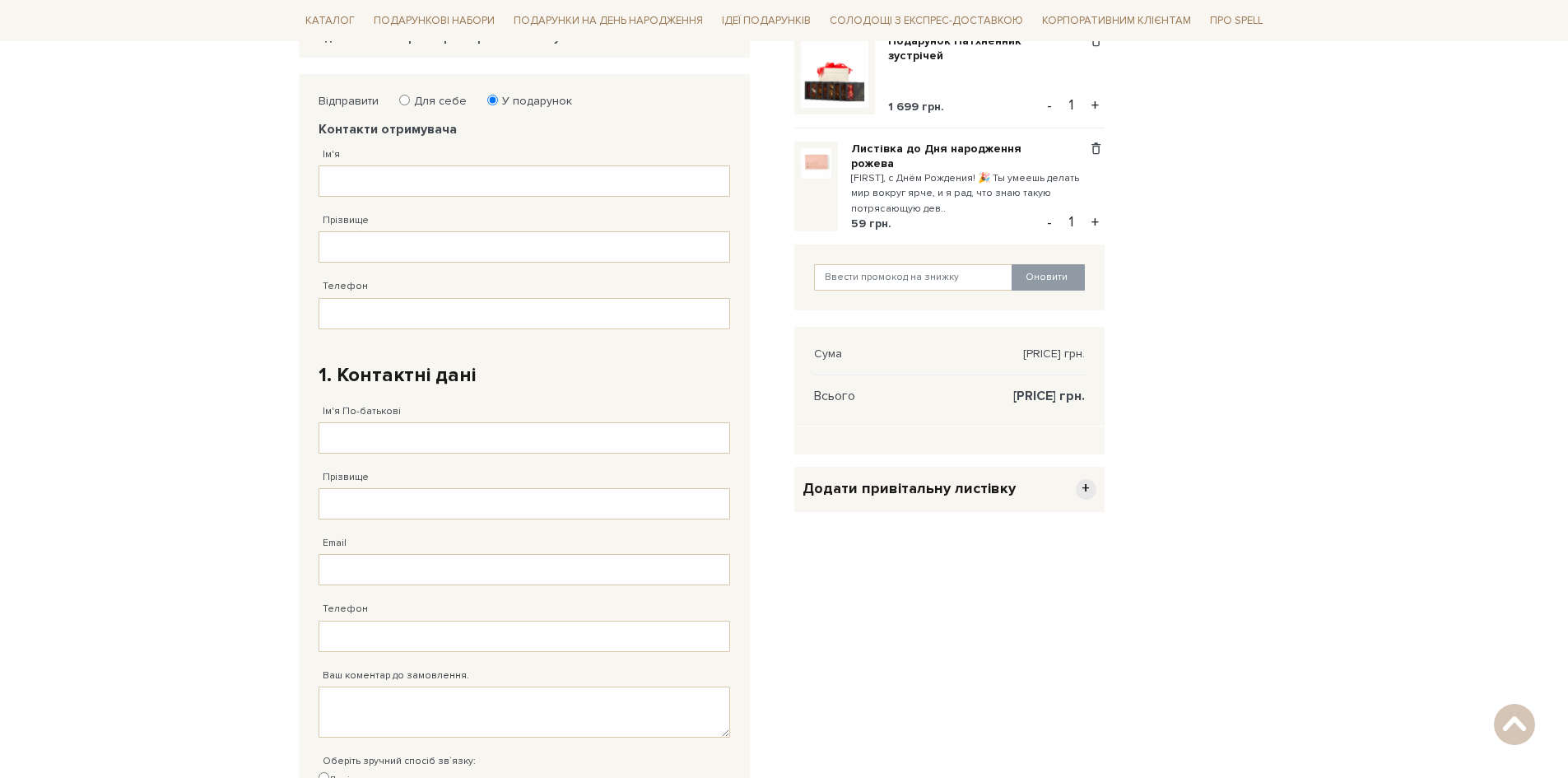 click on "Прізвище" at bounding box center [524, 230] 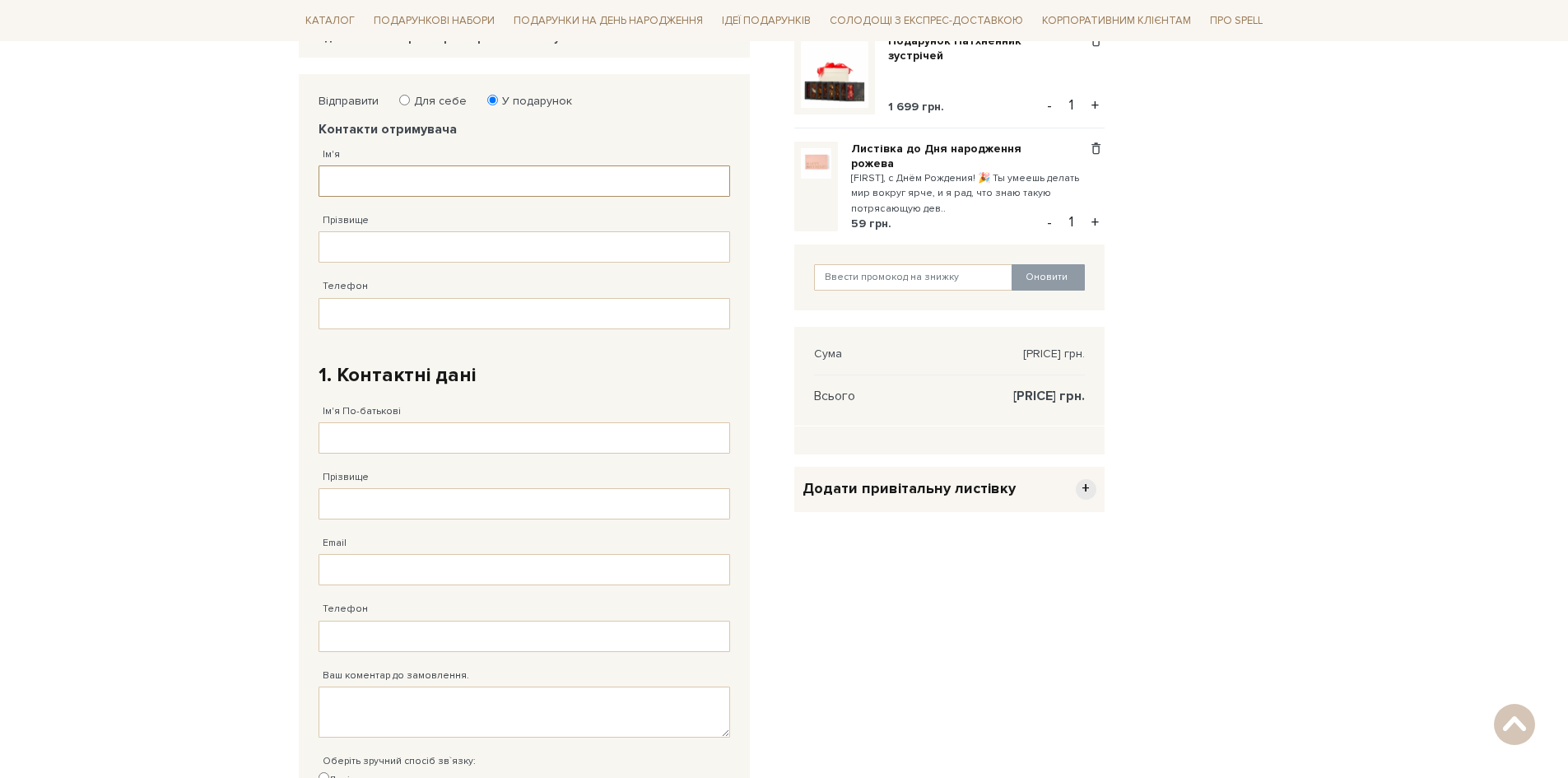 click on "Ім'я" at bounding box center (524, 181) 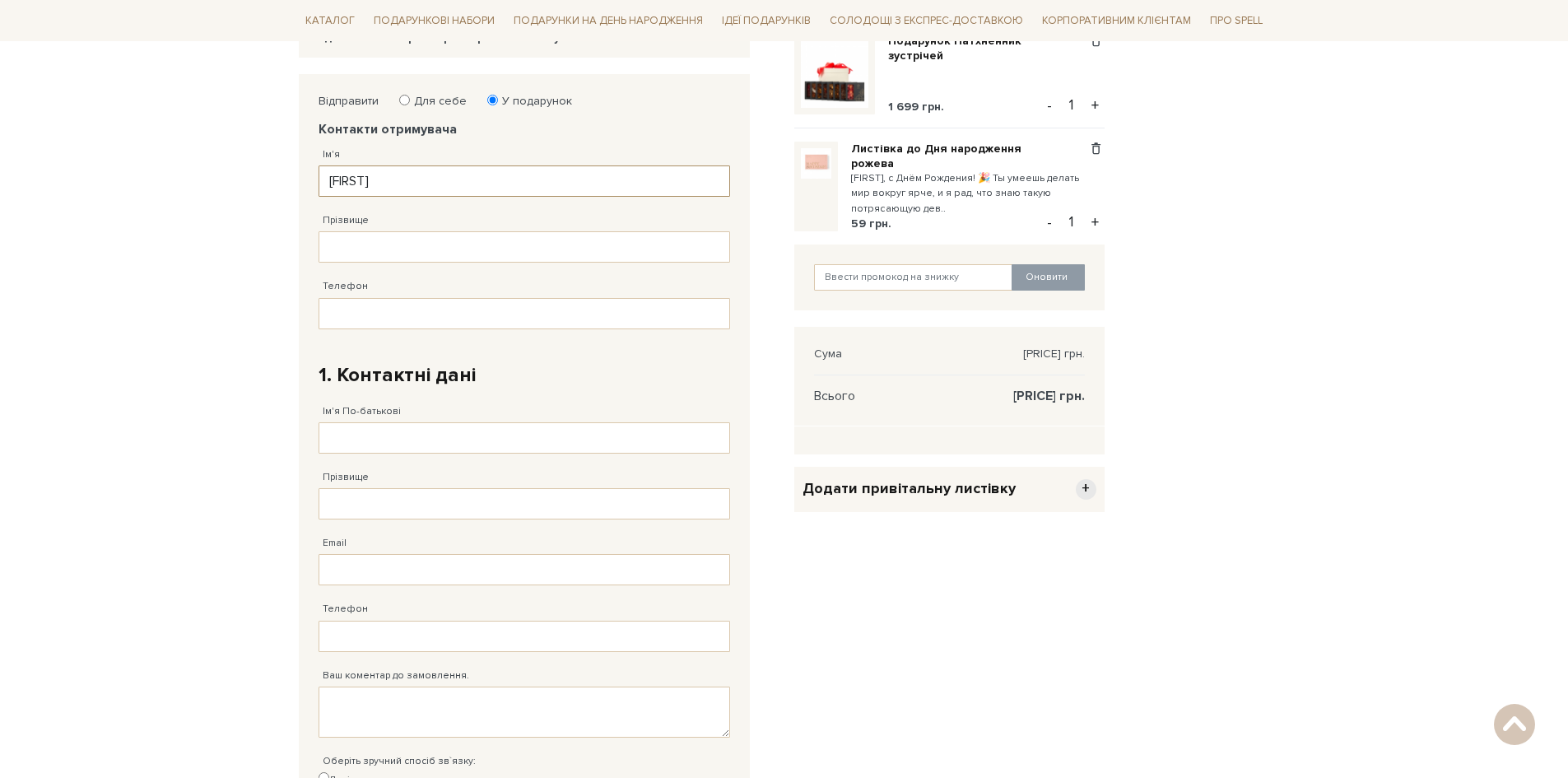 type on "[FIRST]" 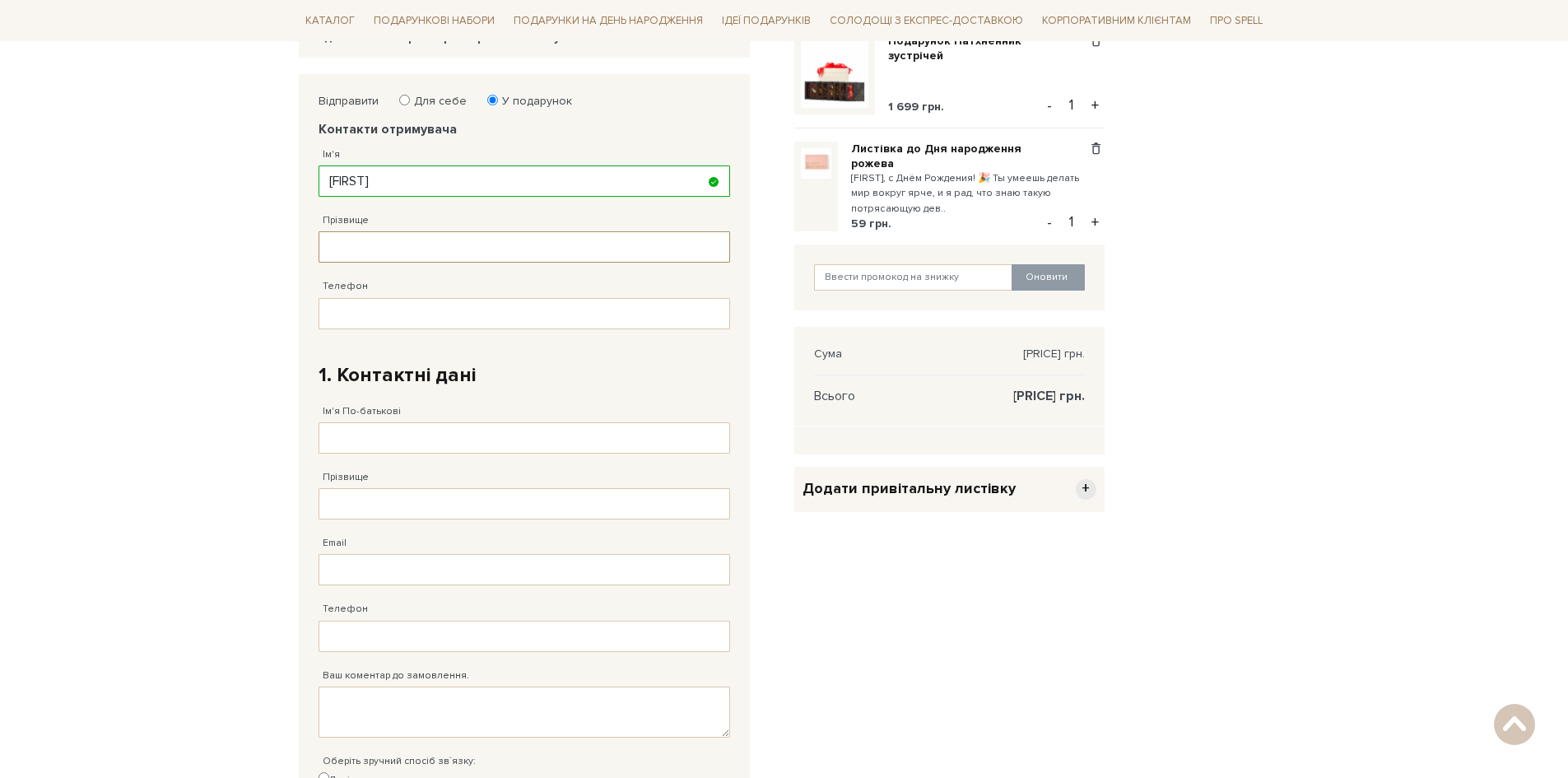 click on "Прізвище" at bounding box center [524, 247] 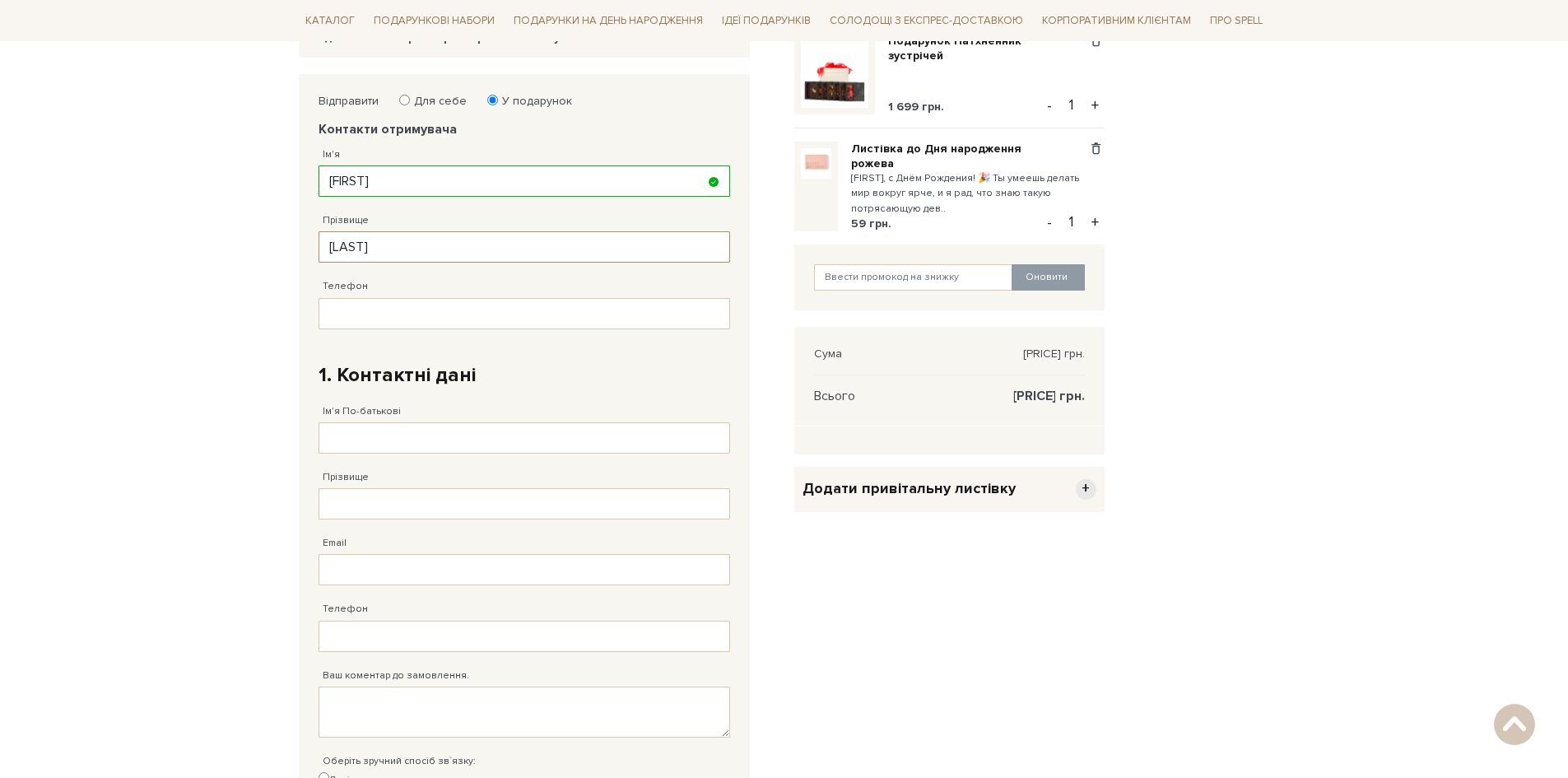 type on "[LAST]" 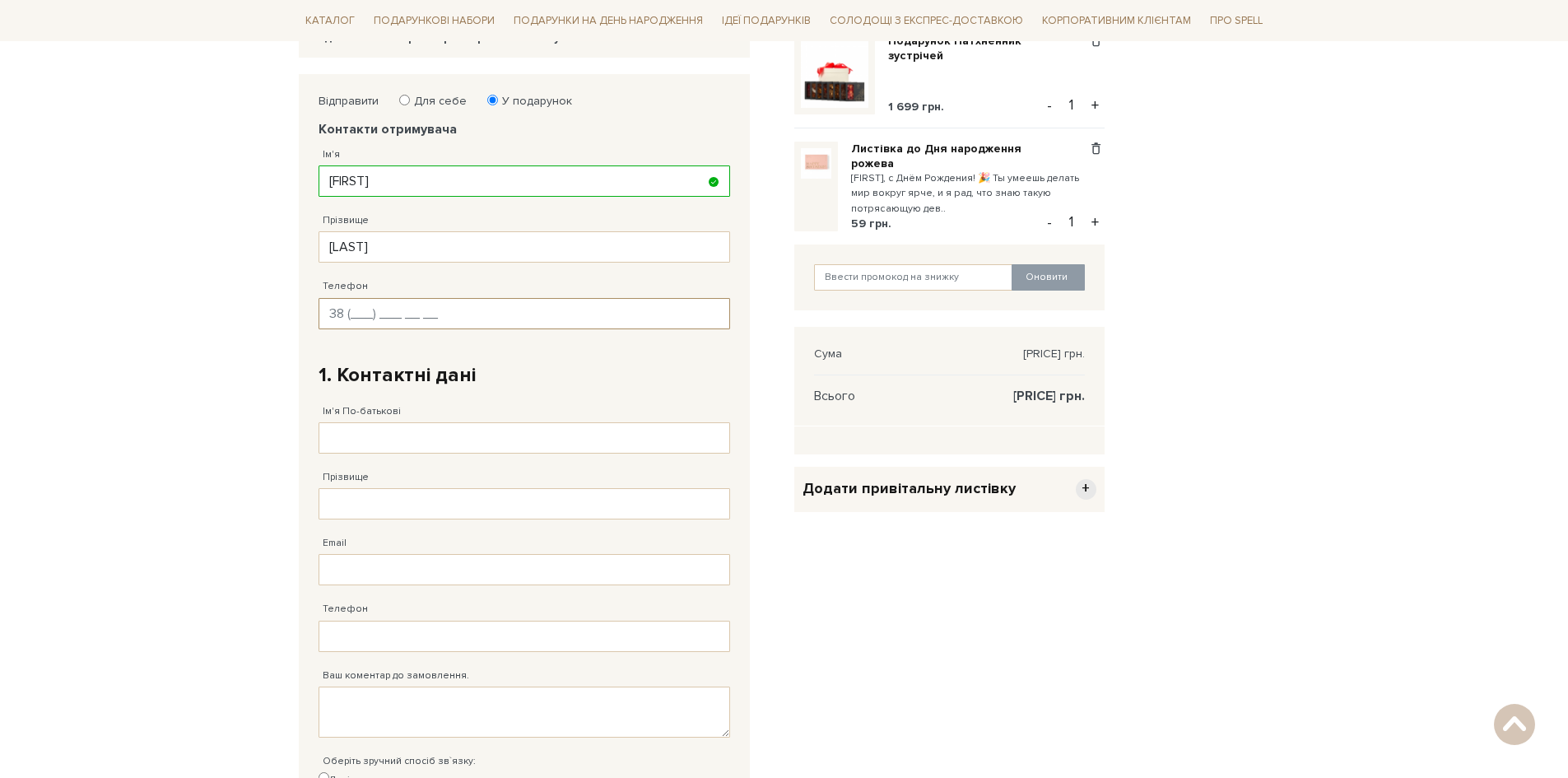 click on "Телефон" at bounding box center (524, 314) 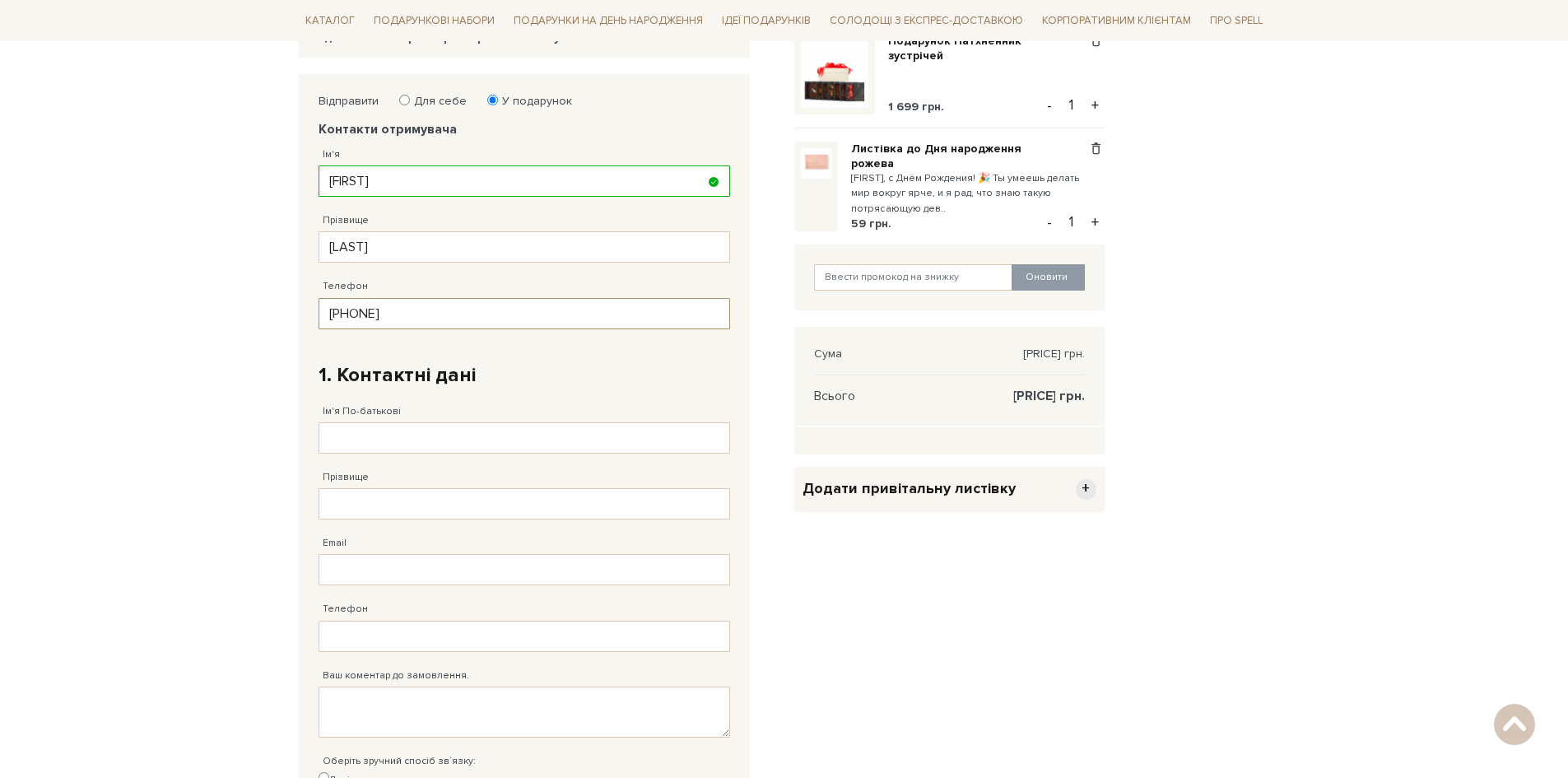 type on "[PHONE]" 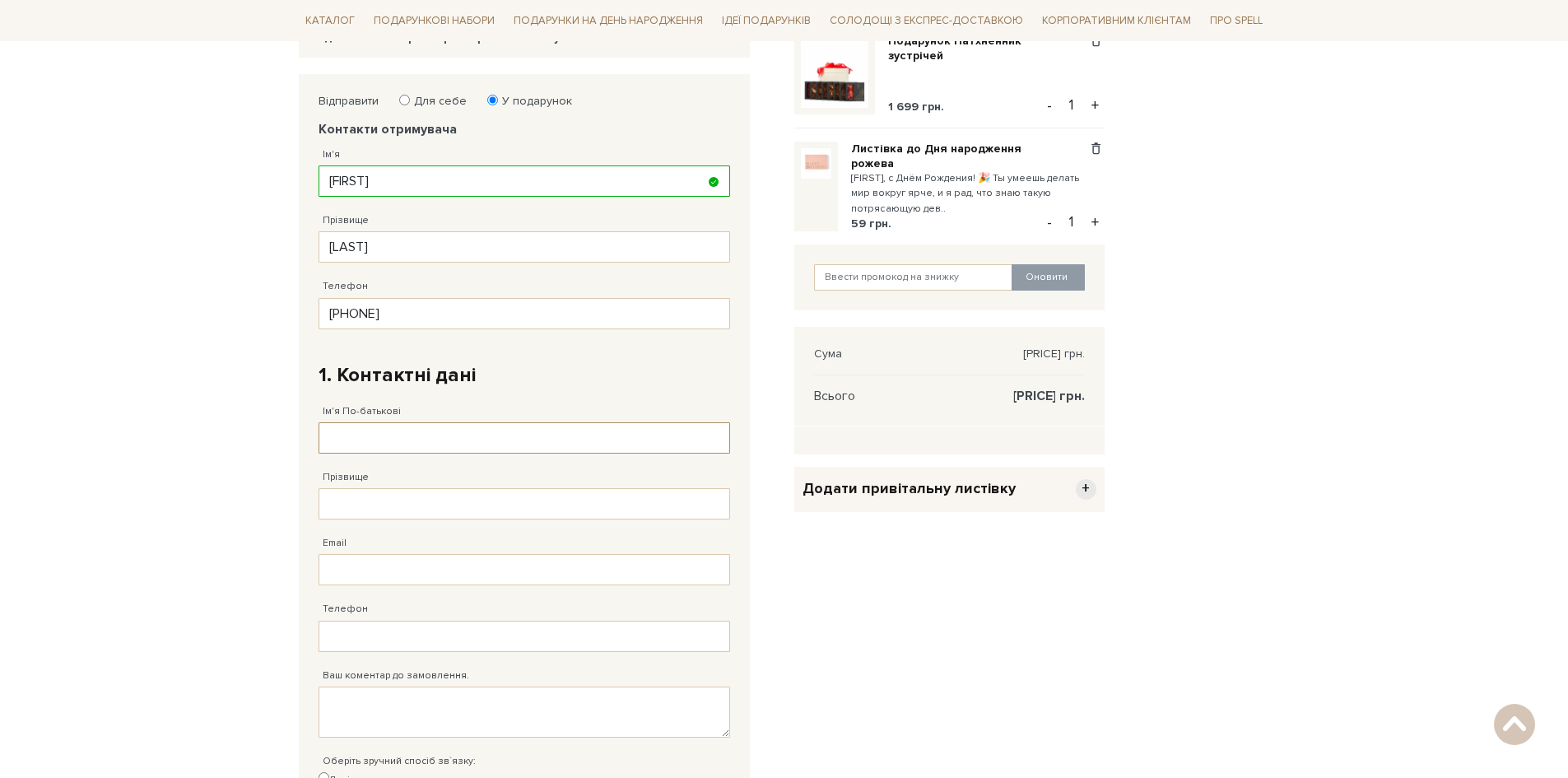 drag, startPoint x: 347, startPoint y: 427, endPoint x: 324, endPoint y: 409, distance: 29.206164 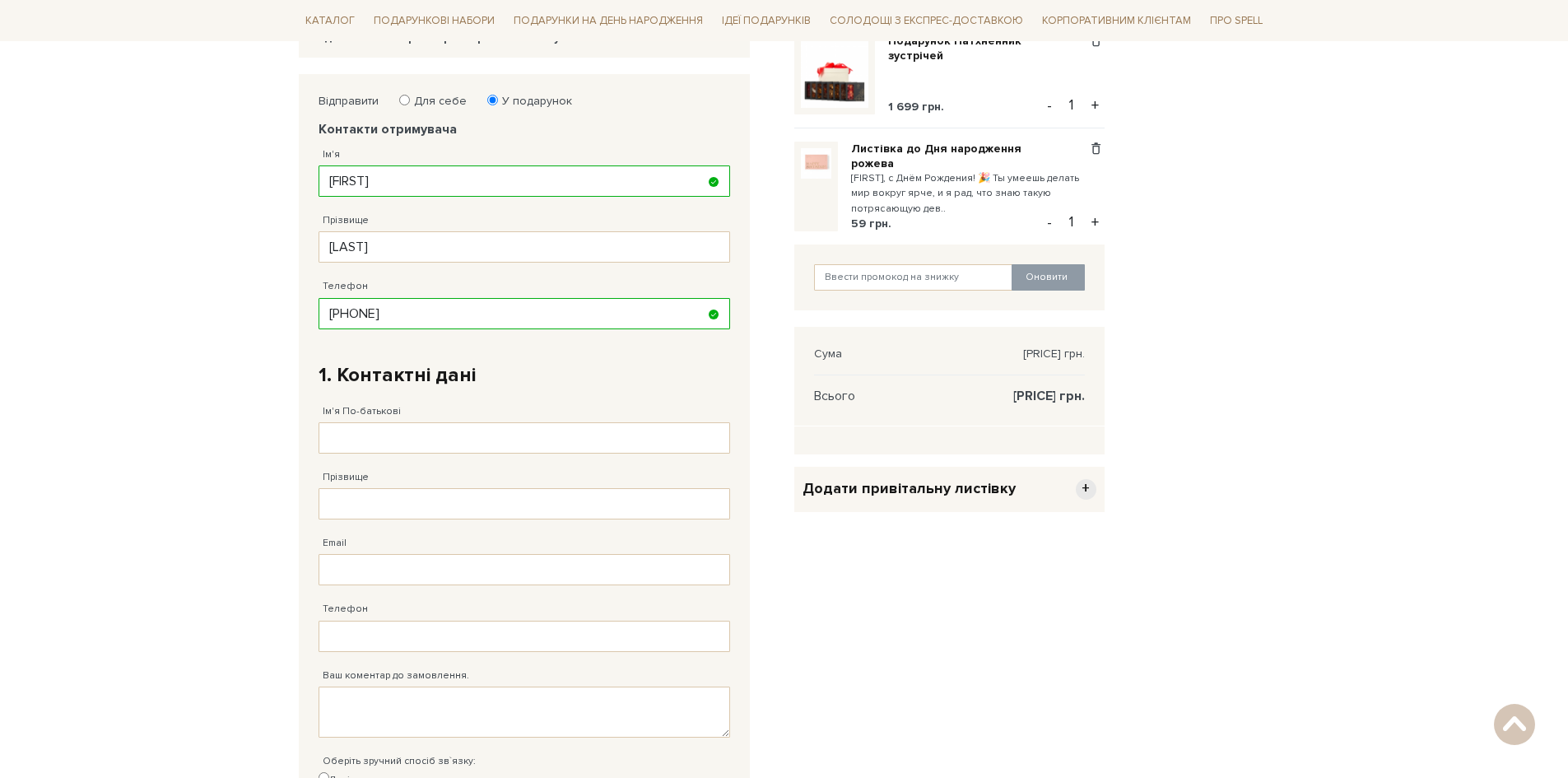 click on "Консультація: 0 ([PHONE]) [PHONE] [PHONE]" at bounding box center (784, 492) 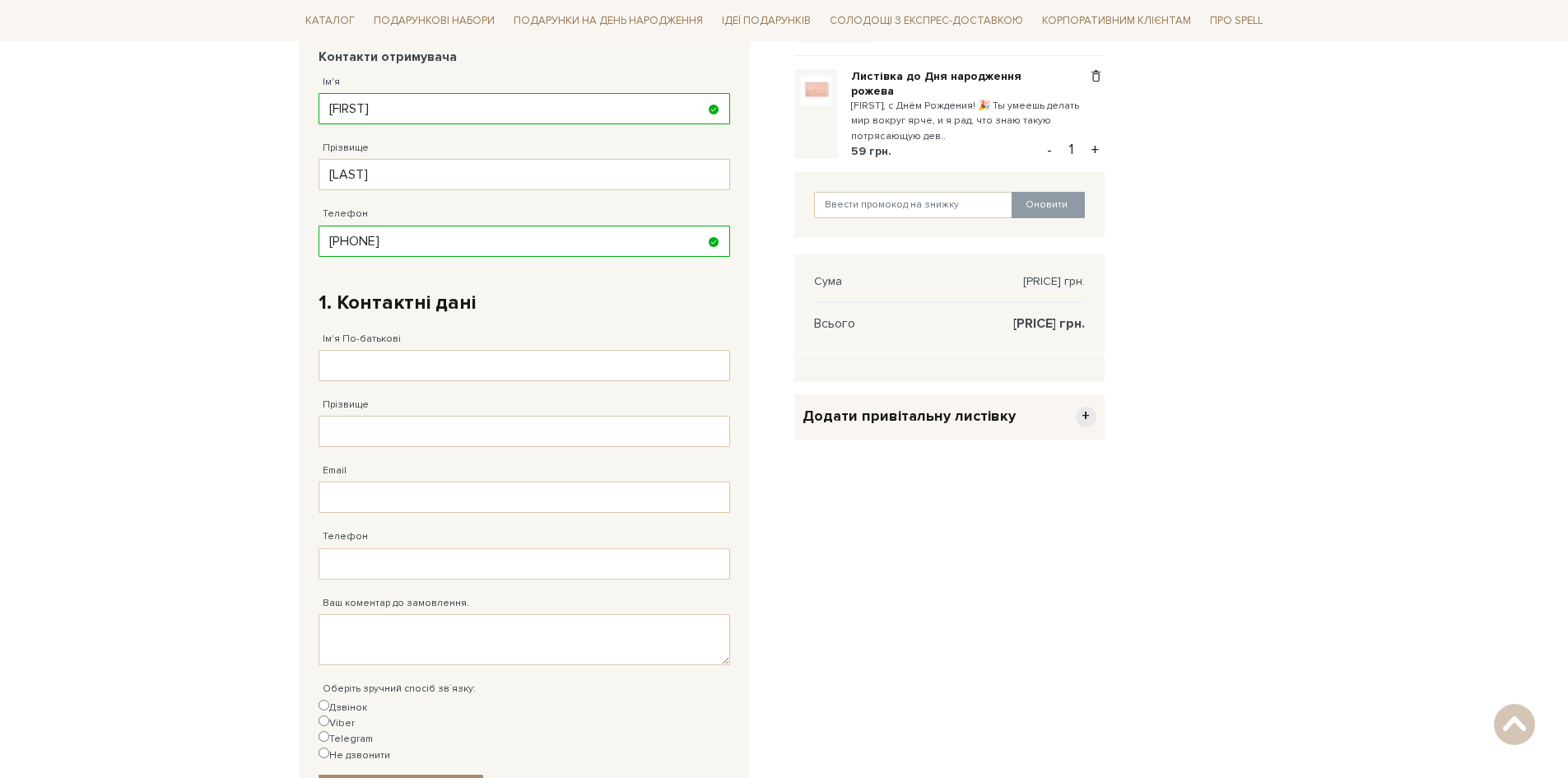 scroll, scrollTop: 329, scrollLeft: 0, axis: vertical 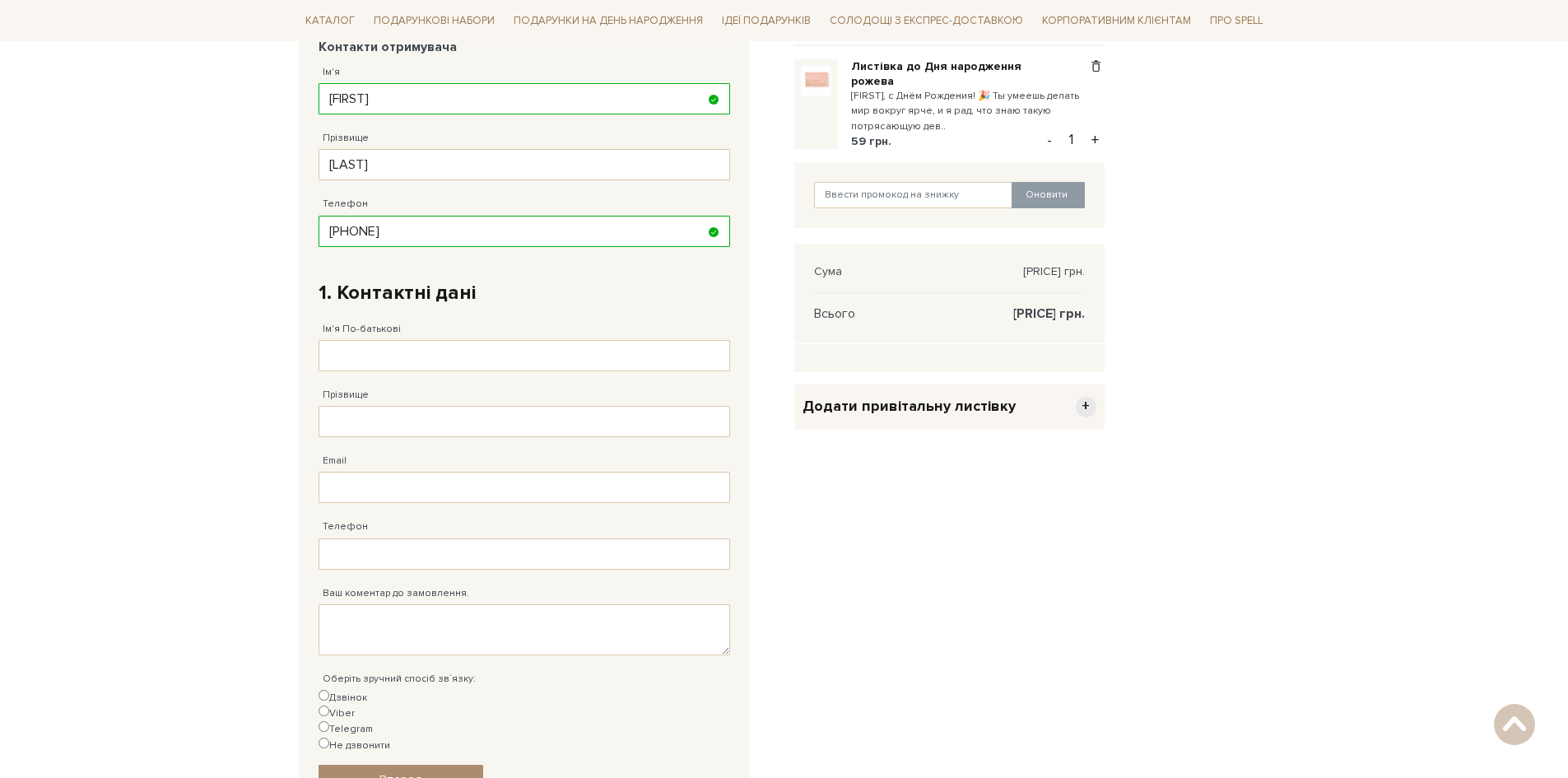 click on "Telegram" at bounding box center (323, 726) 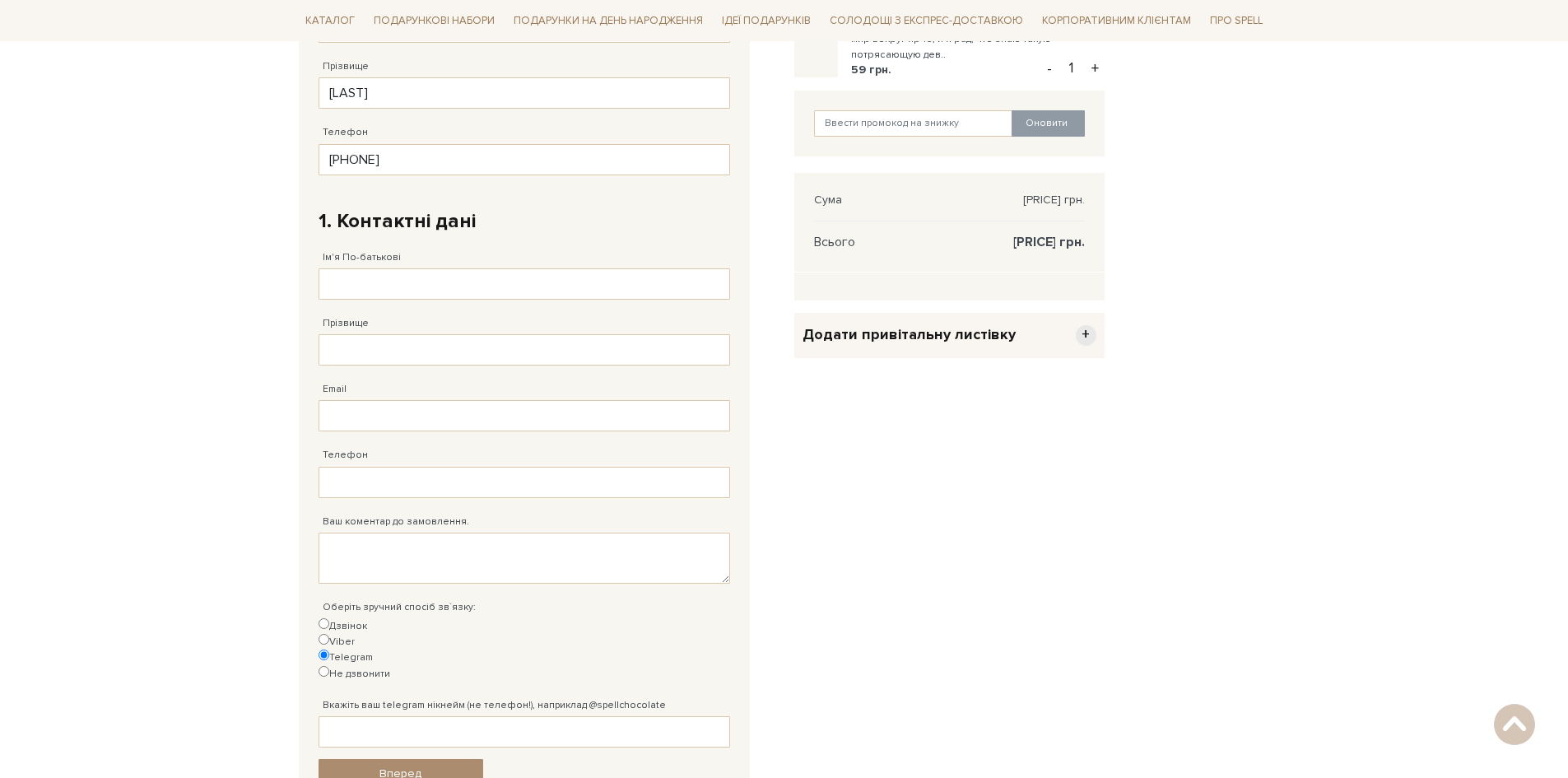 scroll, scrollTop: 329, scrollLeft: 0, axis: vertical 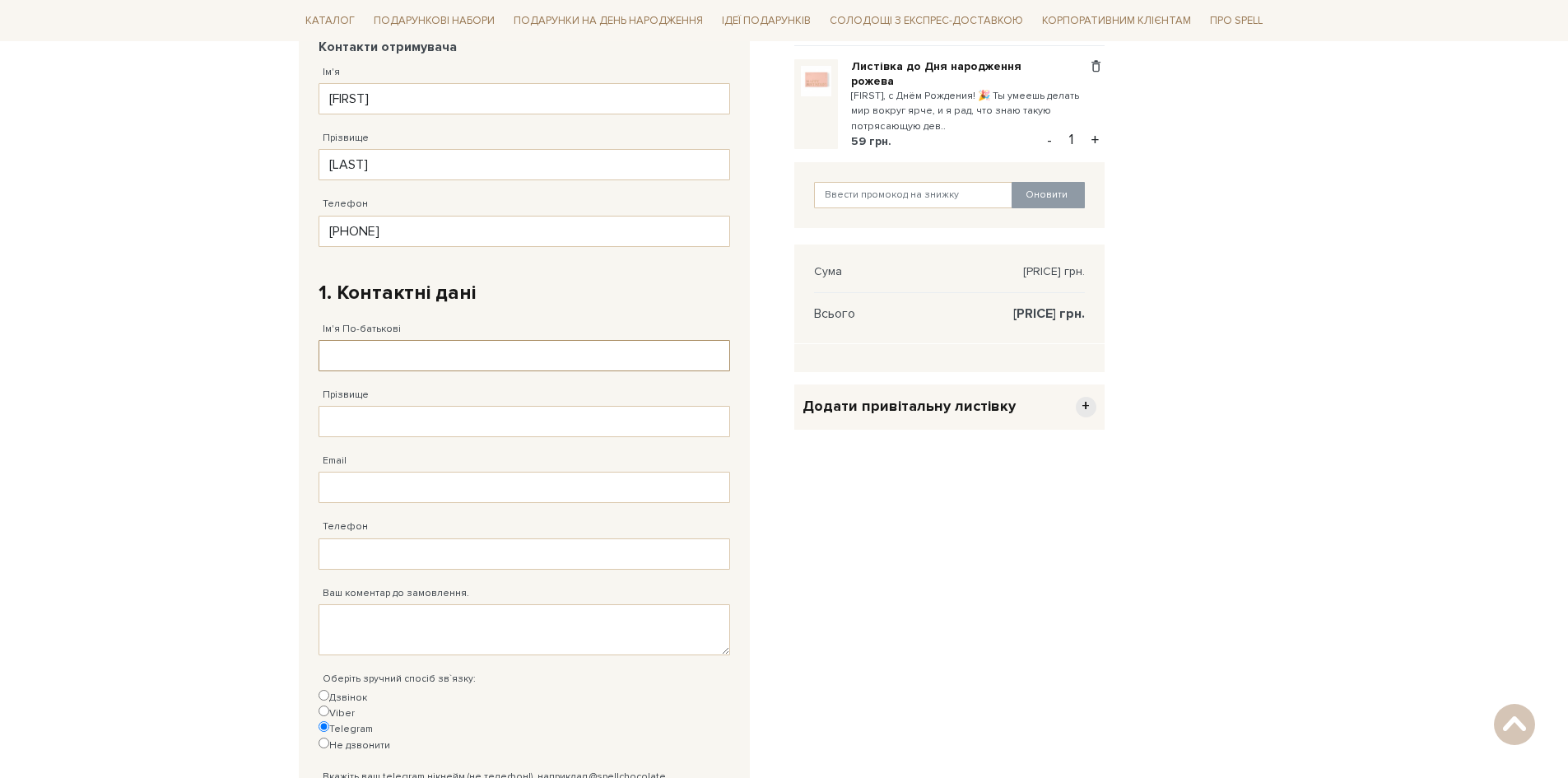 click on "Ім'я По-батькові" at bounding box center (524, 356) 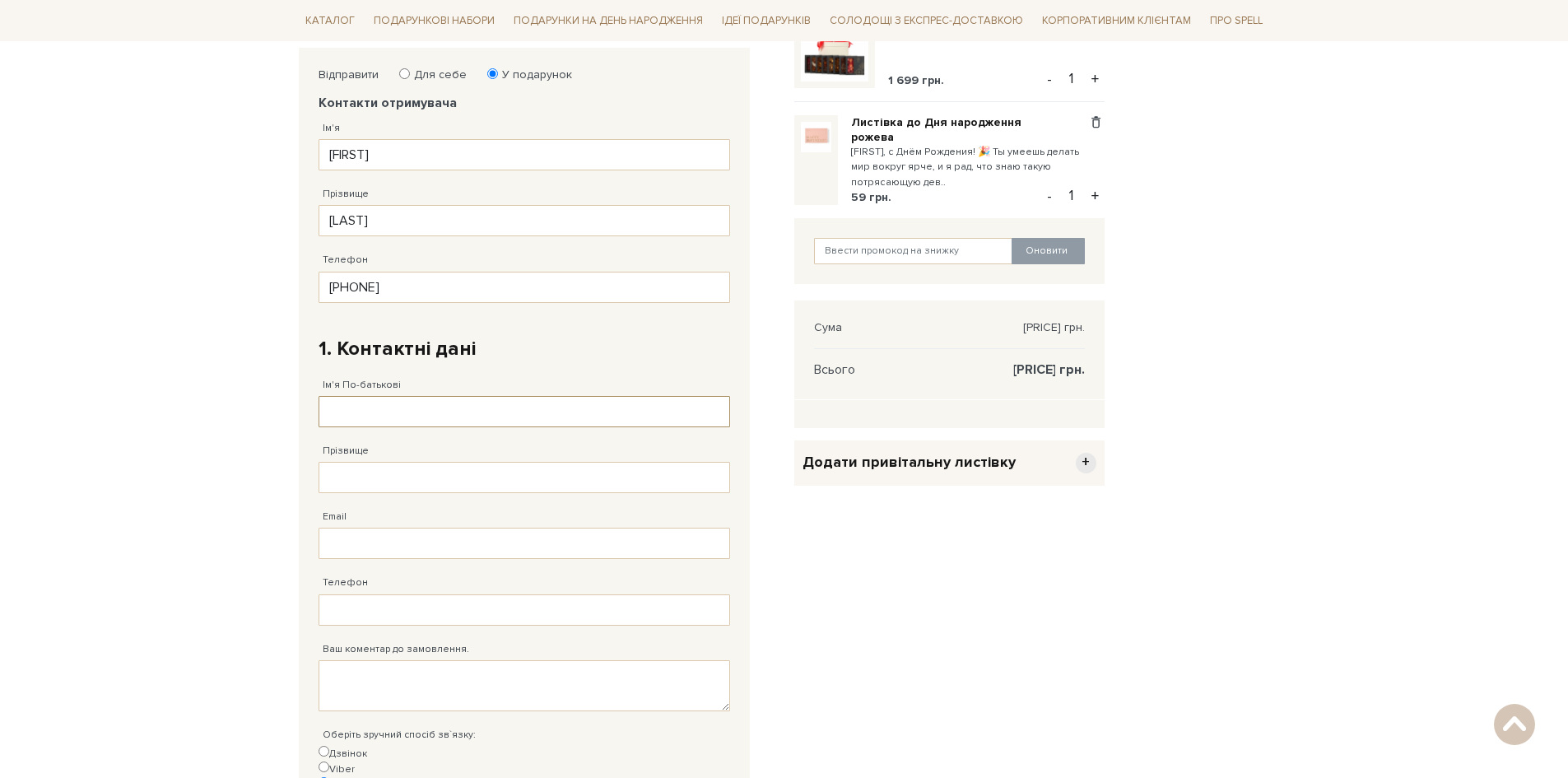 scroll, scrollTop: 329, scrollLeft: 0, axis: vertical 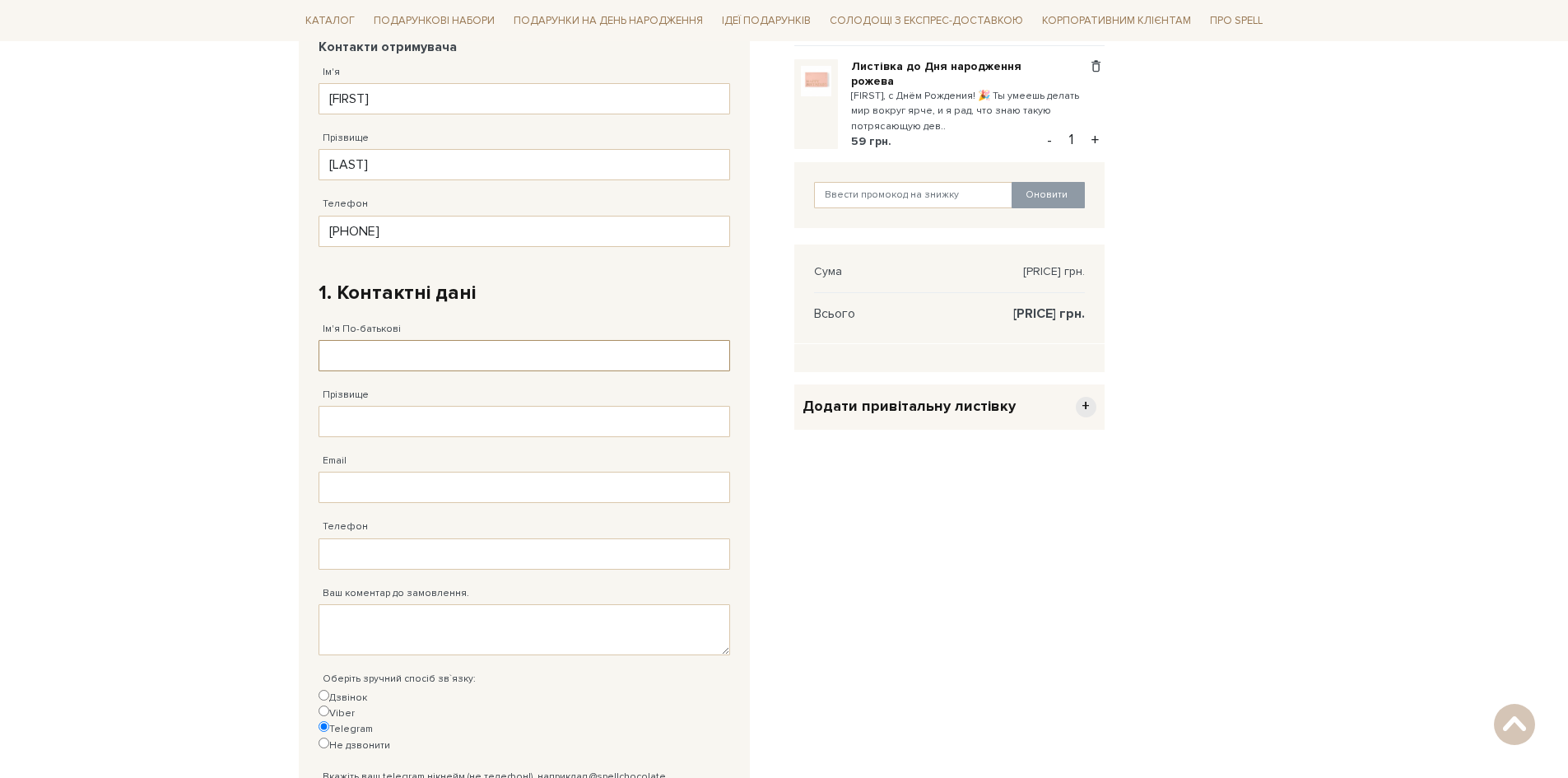 type on "П" 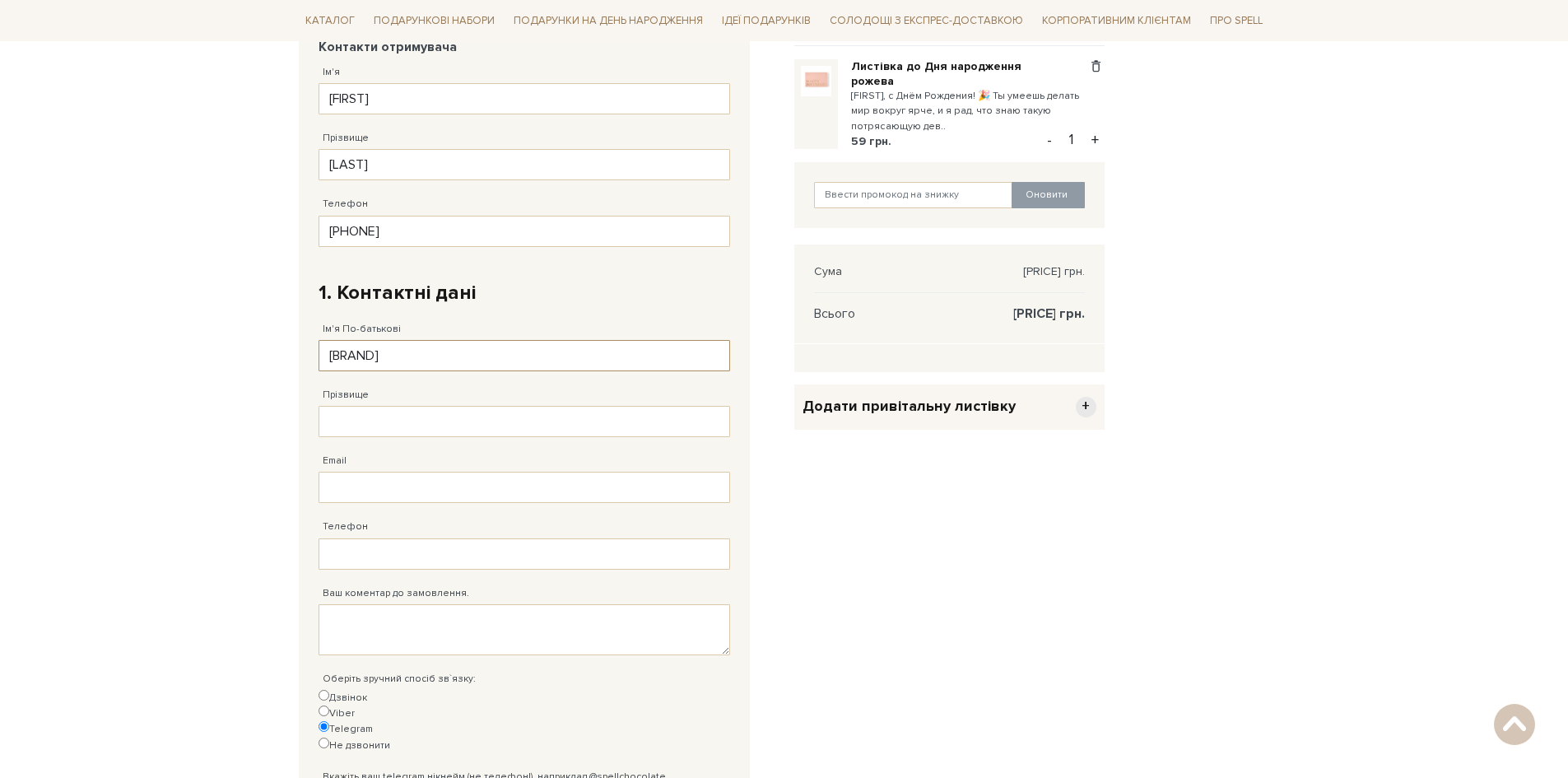 type on "S" 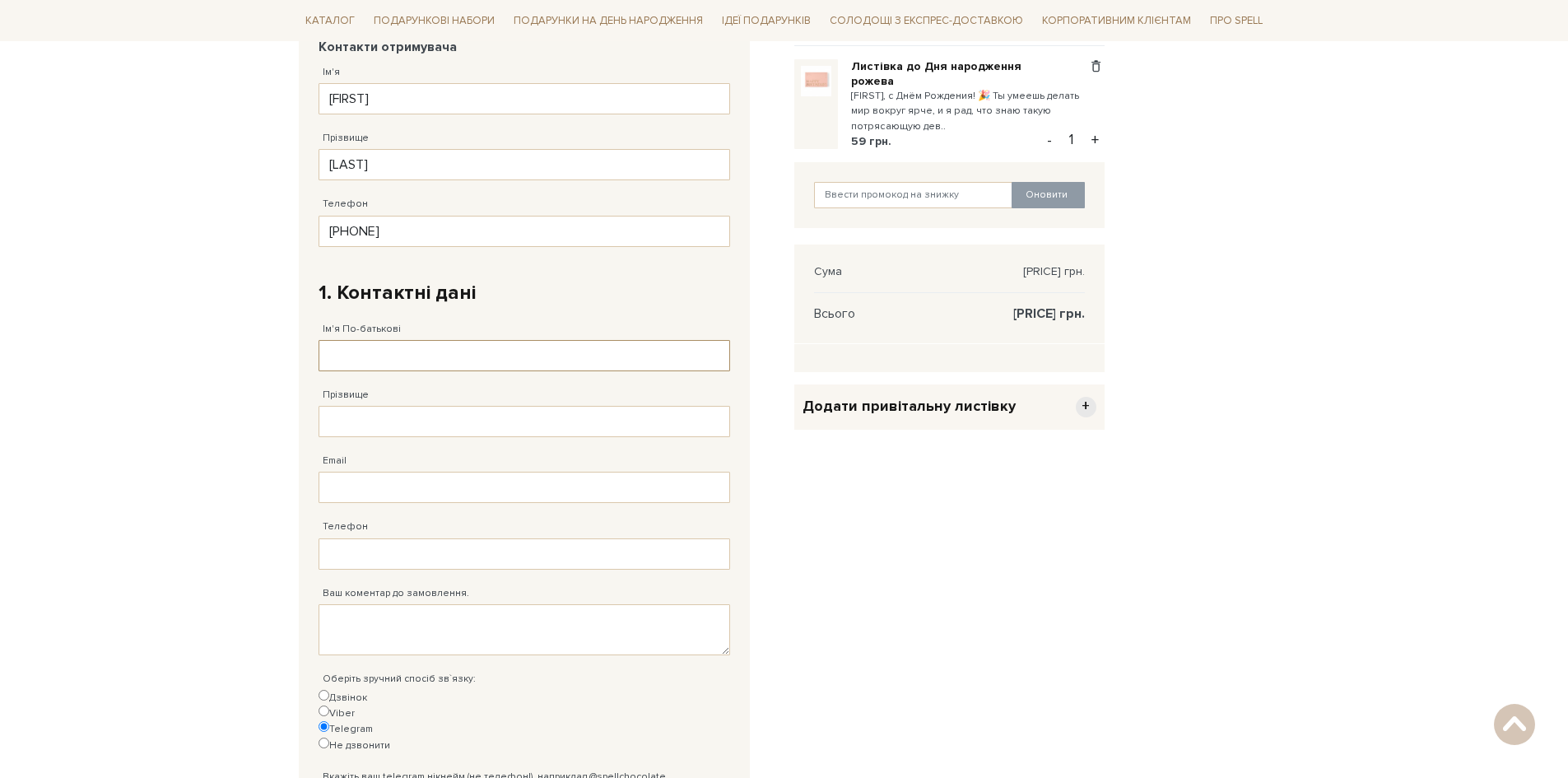 type on "S" 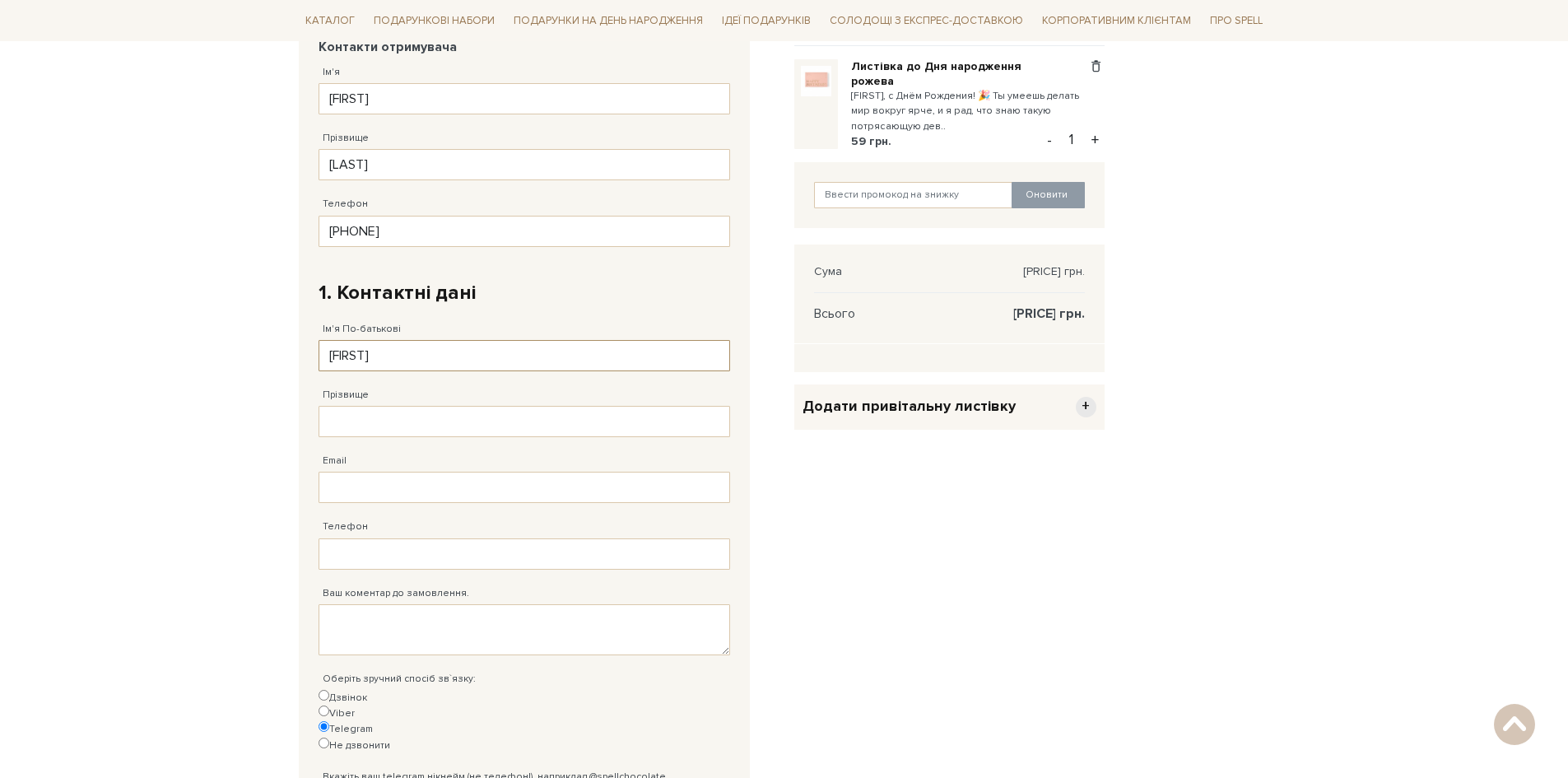 type on "[FIRST]" 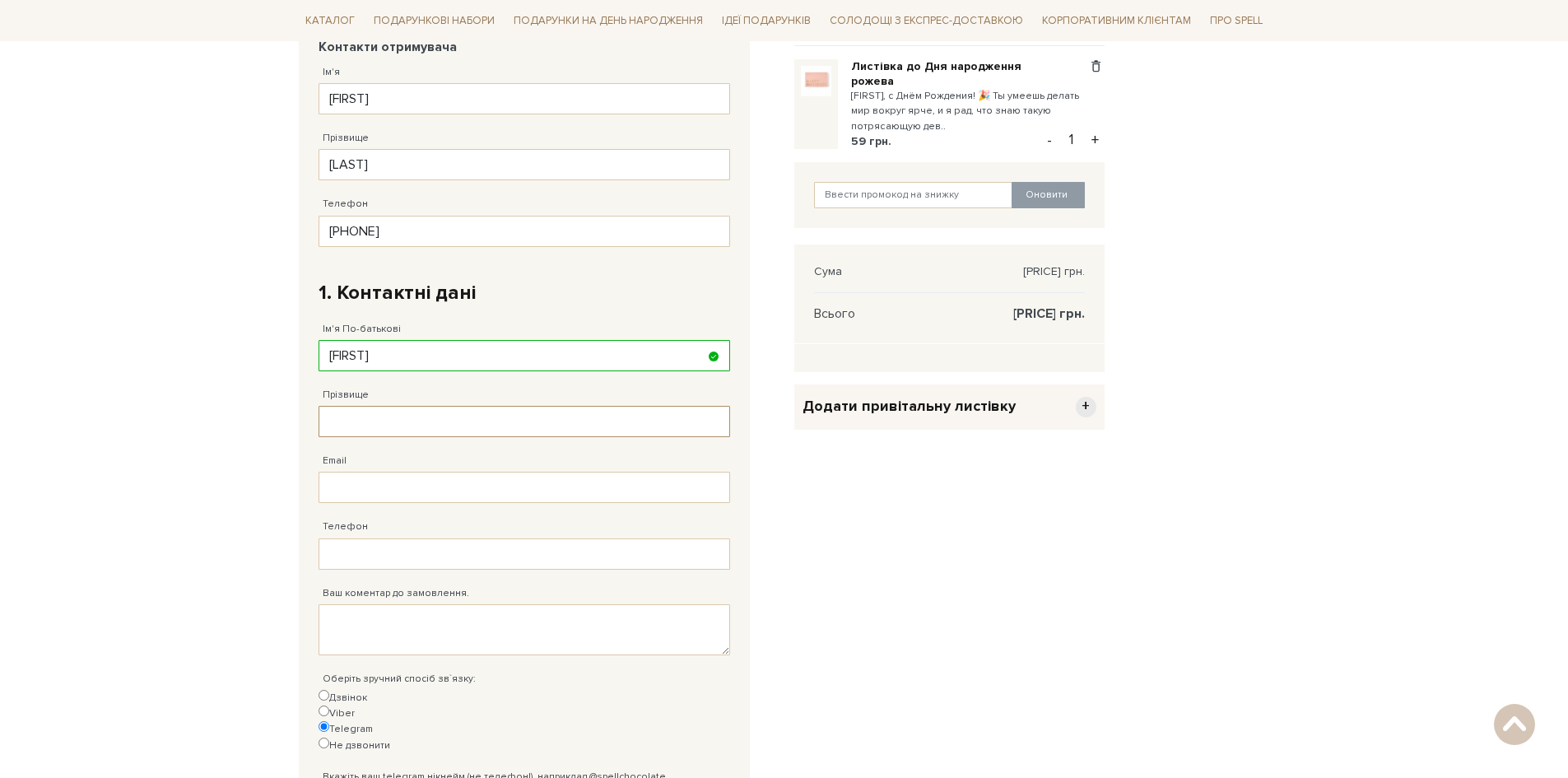 drag, startPoint x: 351, startPoint y: 415, endPoint x: 440, endPoint y: 415, distance: 89 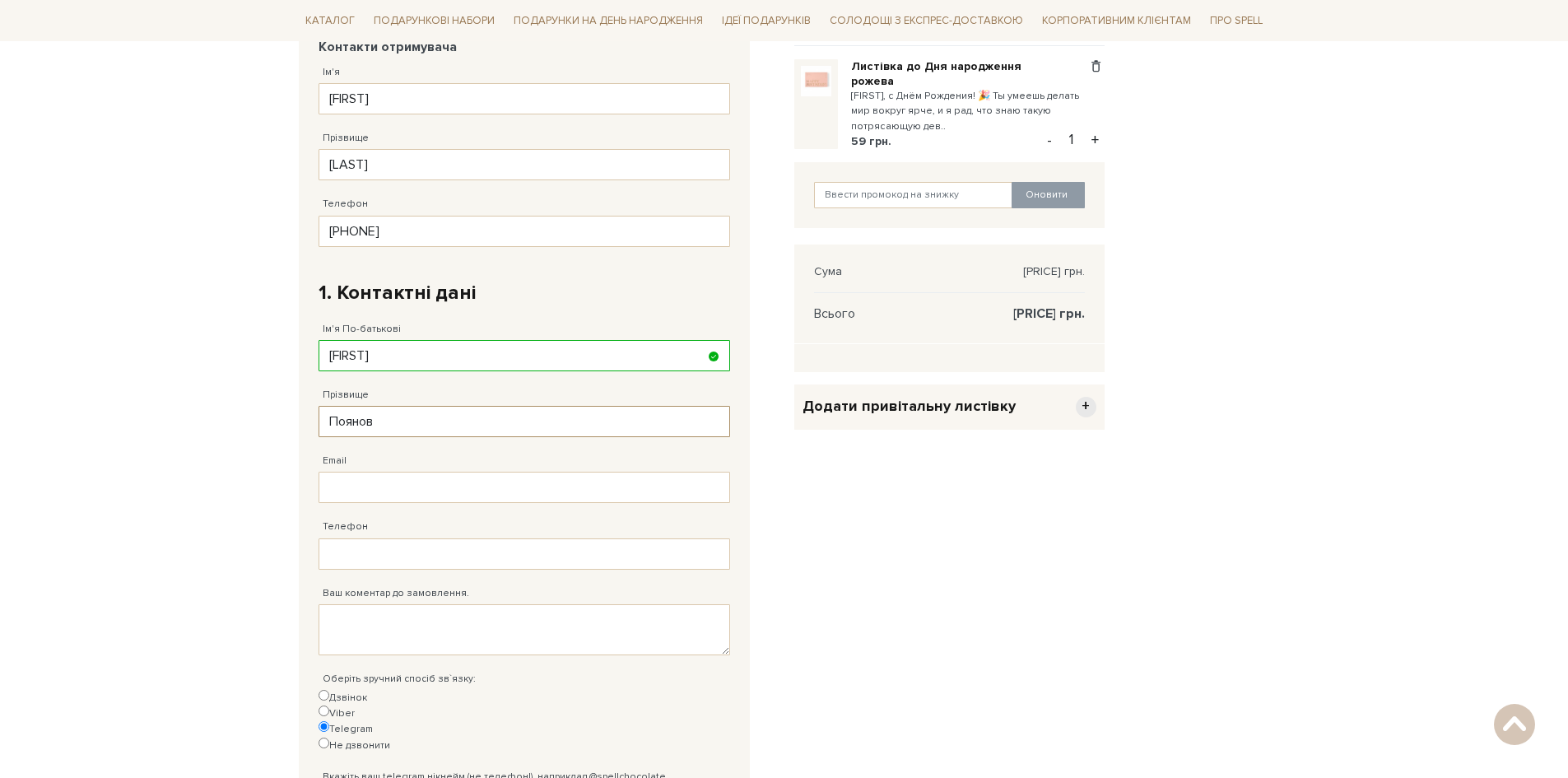 type on "Поянов" 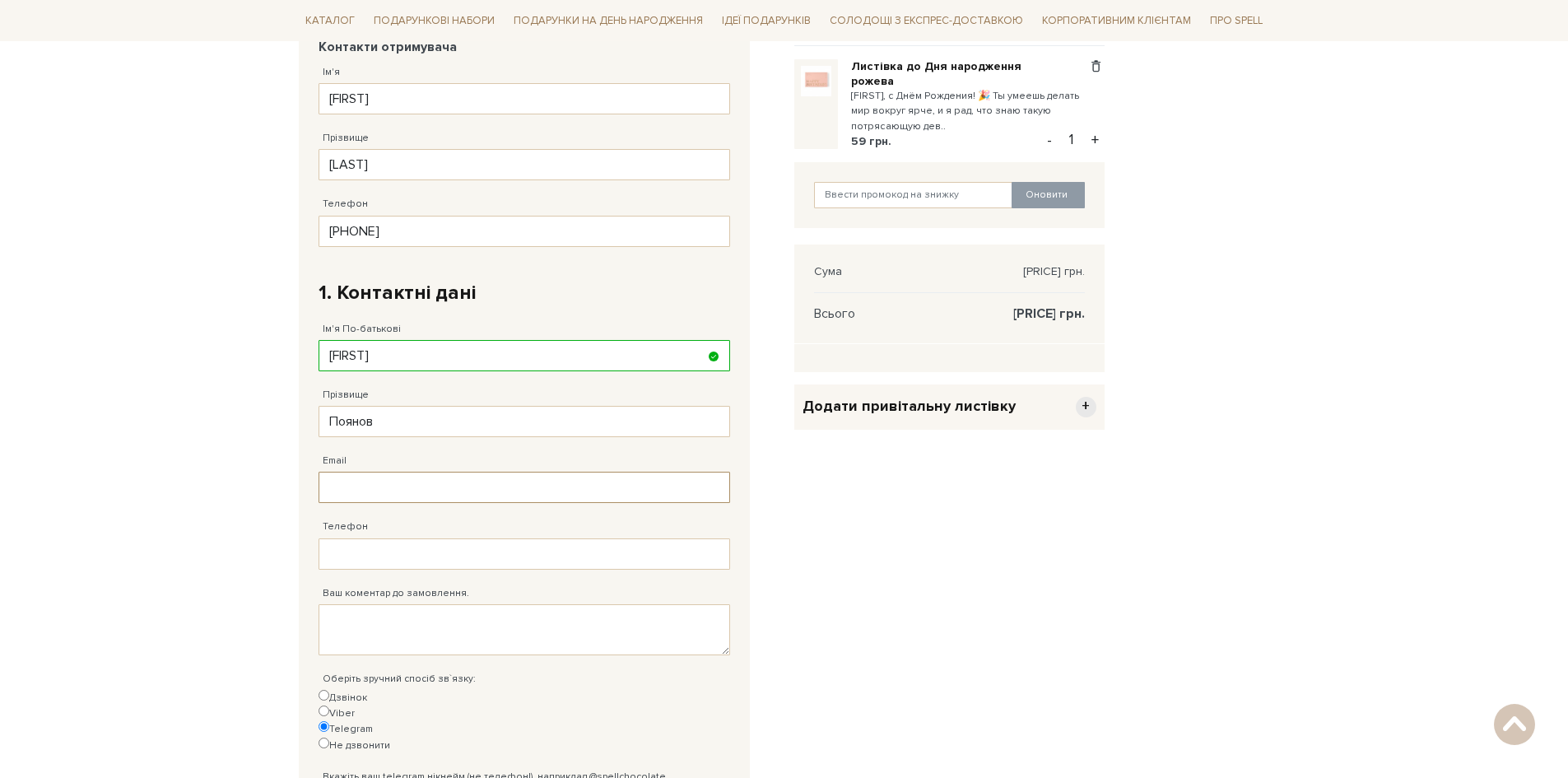 click on "Email" at bounding box center [524, 487] 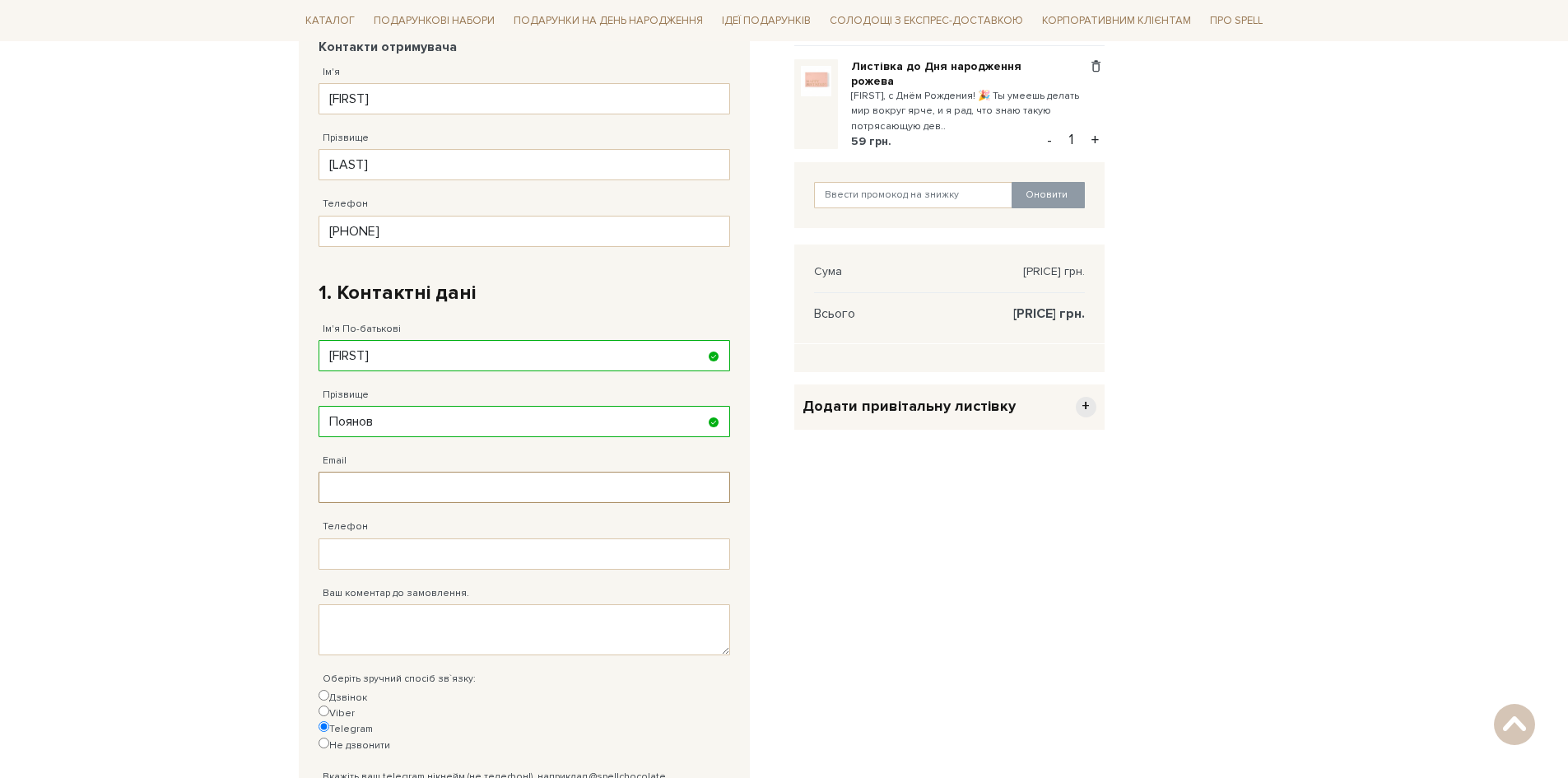 type on "[EMAIL]" 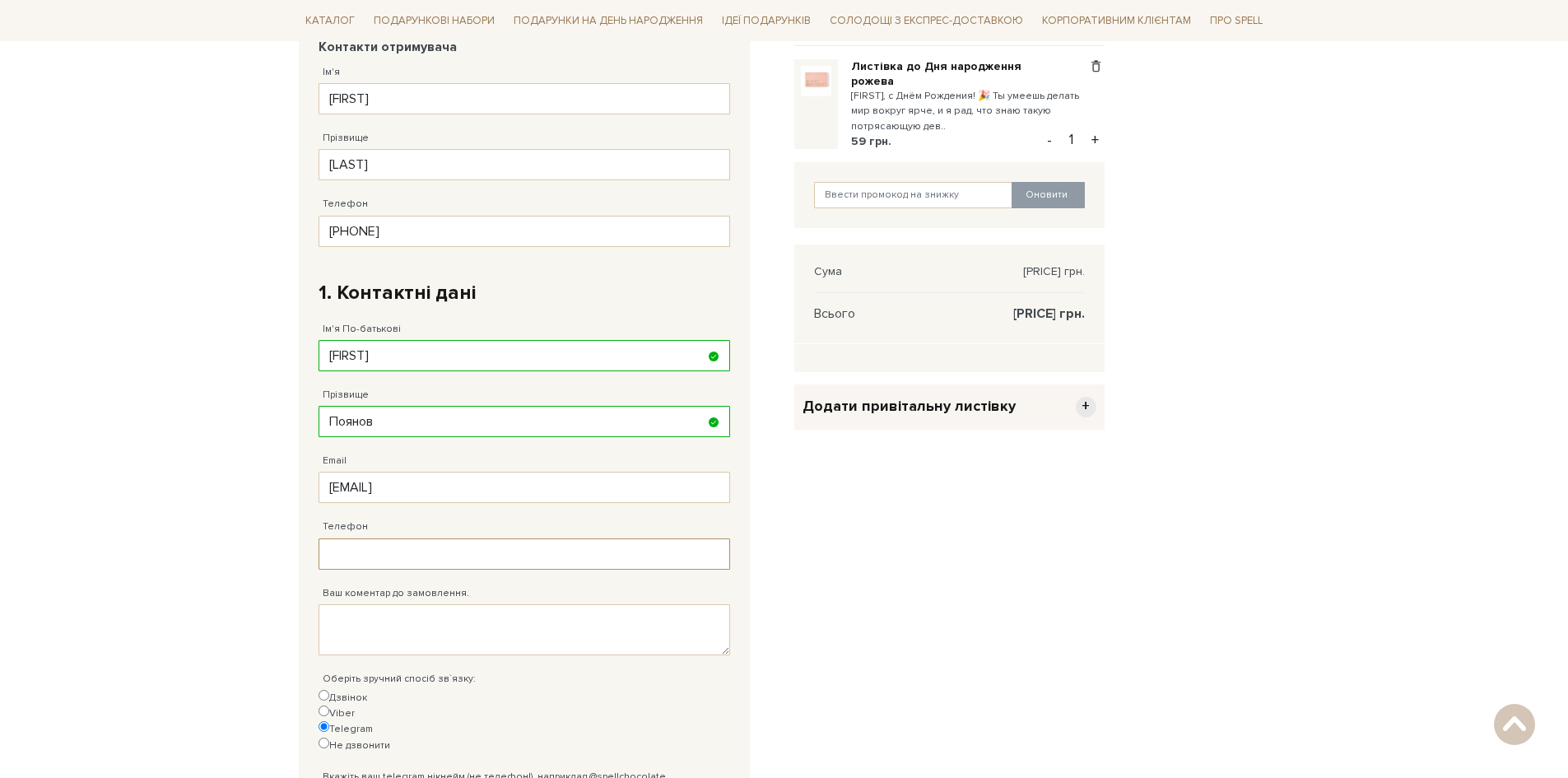 type on "38 ([PHONE]) [PHONE] [PHONE]" 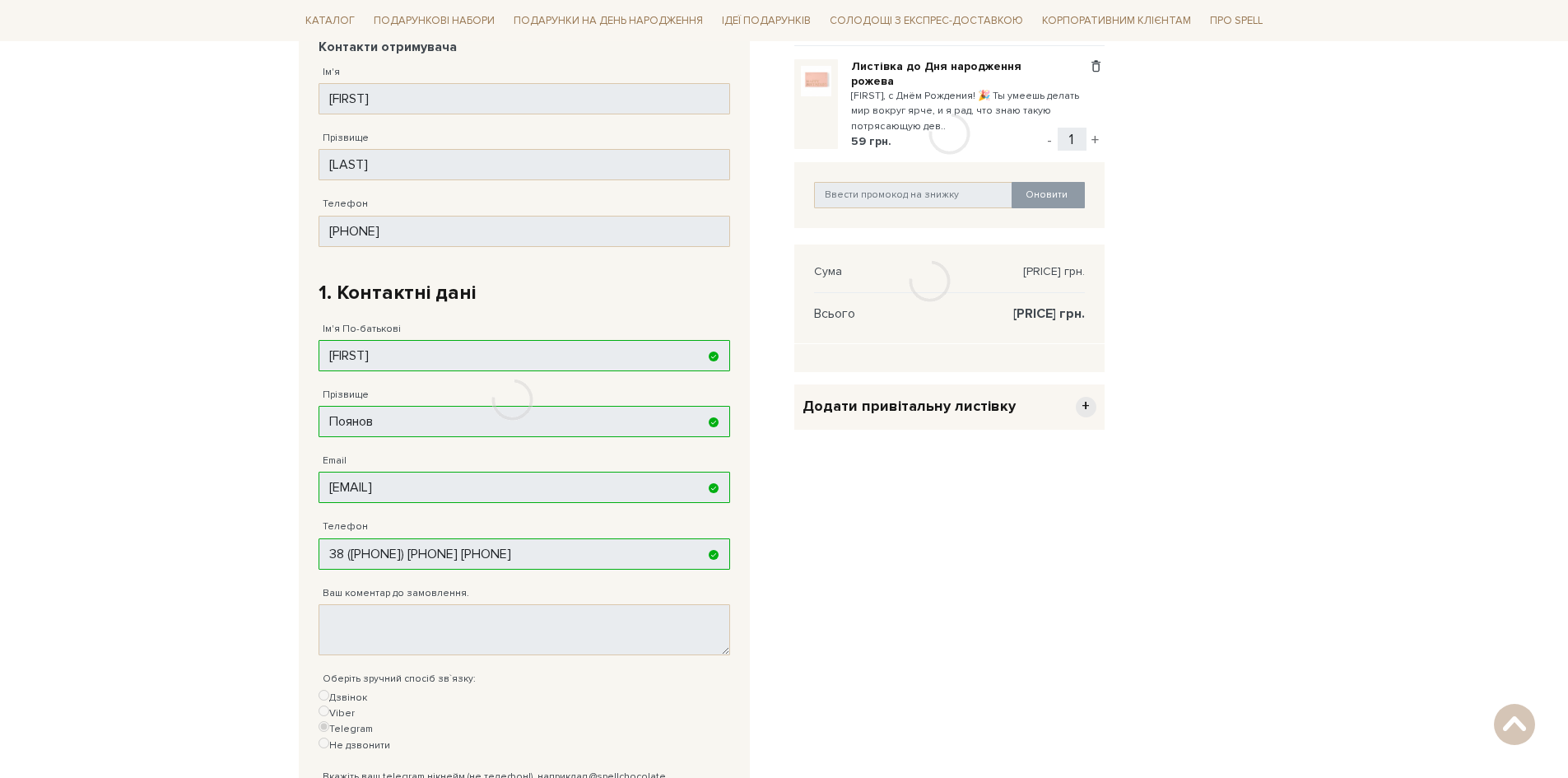 click on "Консультація: 0 ([PHONE]) [PHONE] [PHONE]" at bounding box center (784, 443) 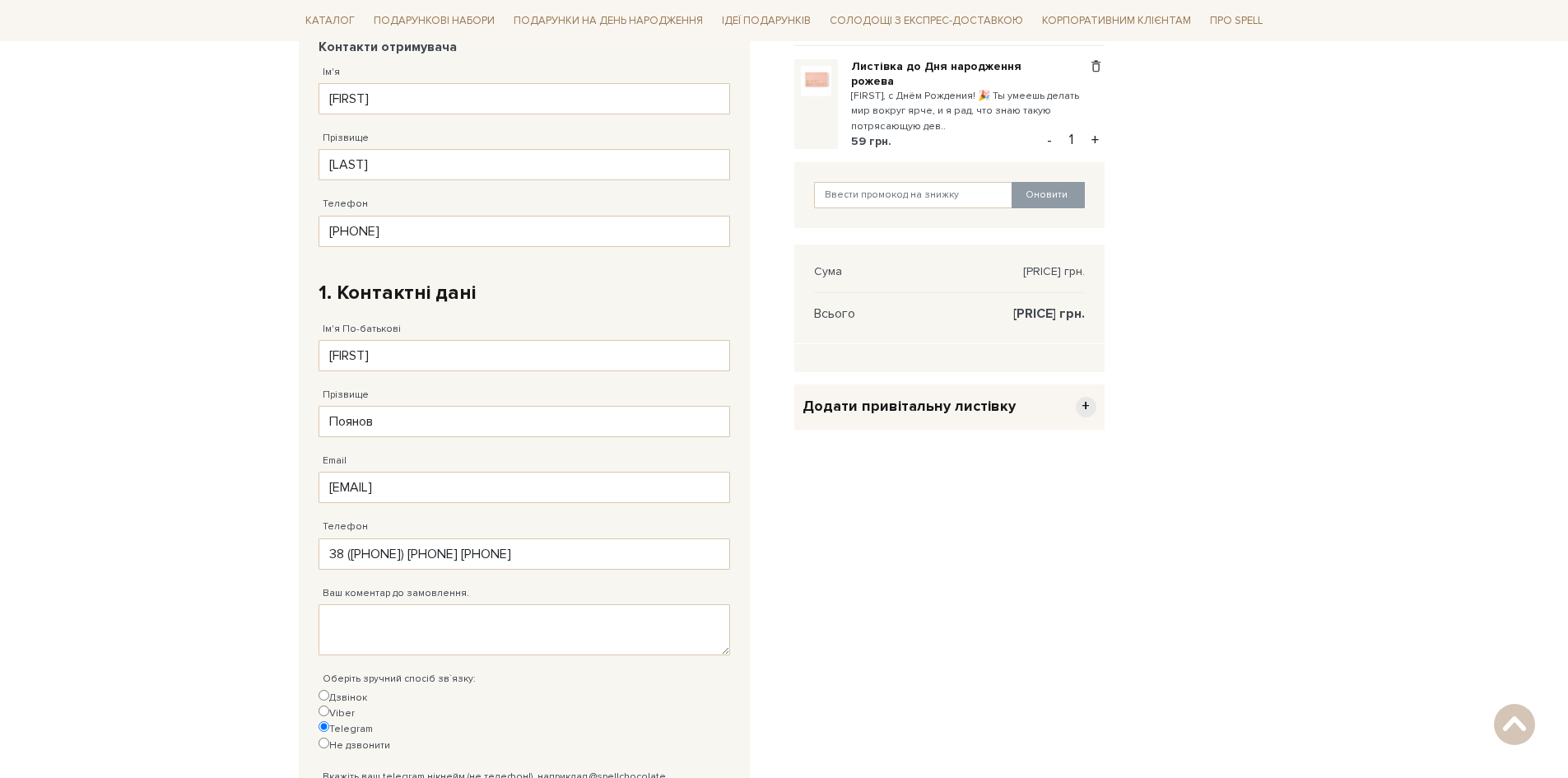 type on "38 ([PHONE]) [PHONE] [PHONE]" 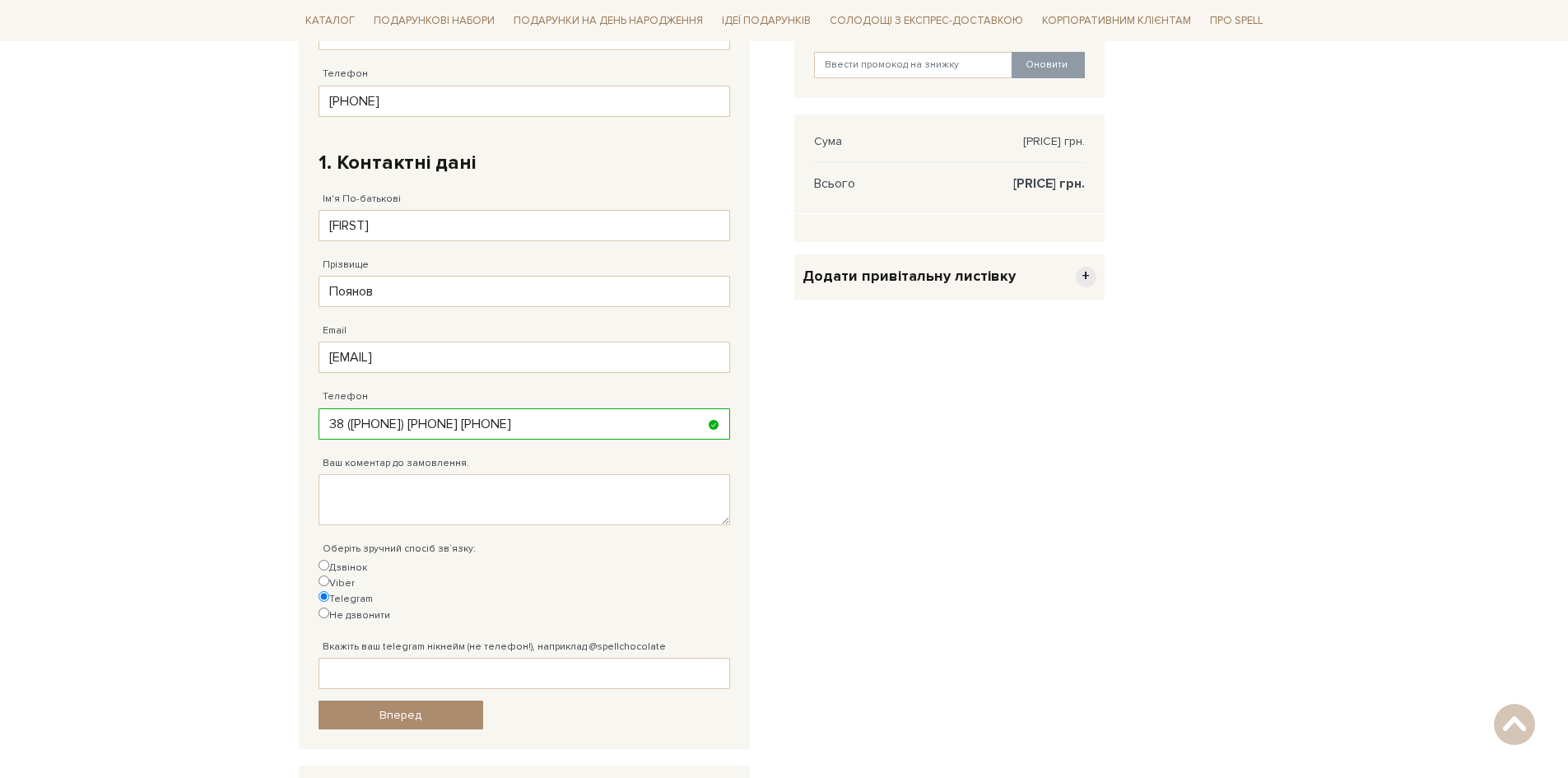 scroll, scrollTop: 494, scrollLeft: 0, axis: vertical 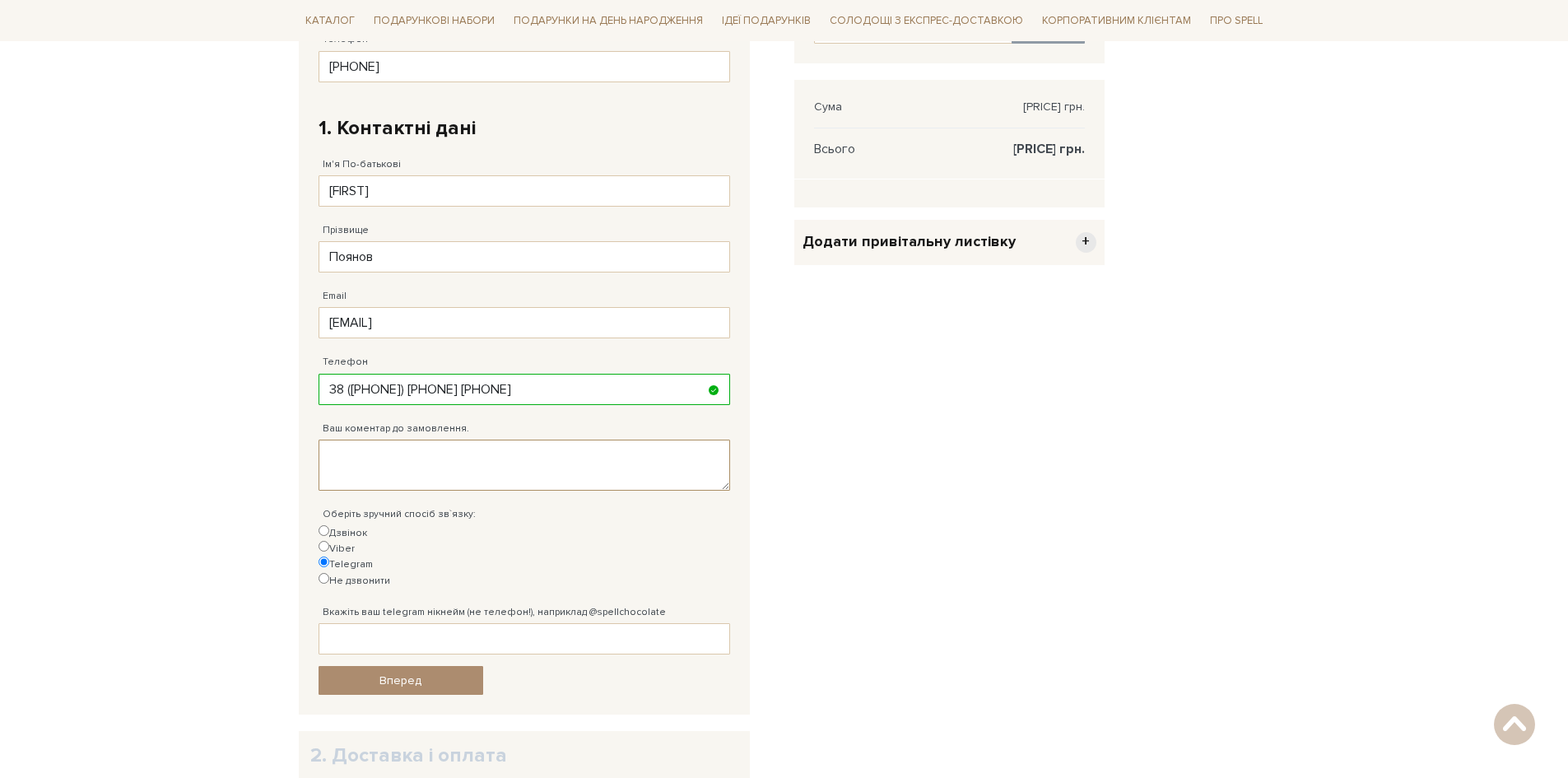 click on "Ваш коментар до замовлення." at bounding box center [524, 465] 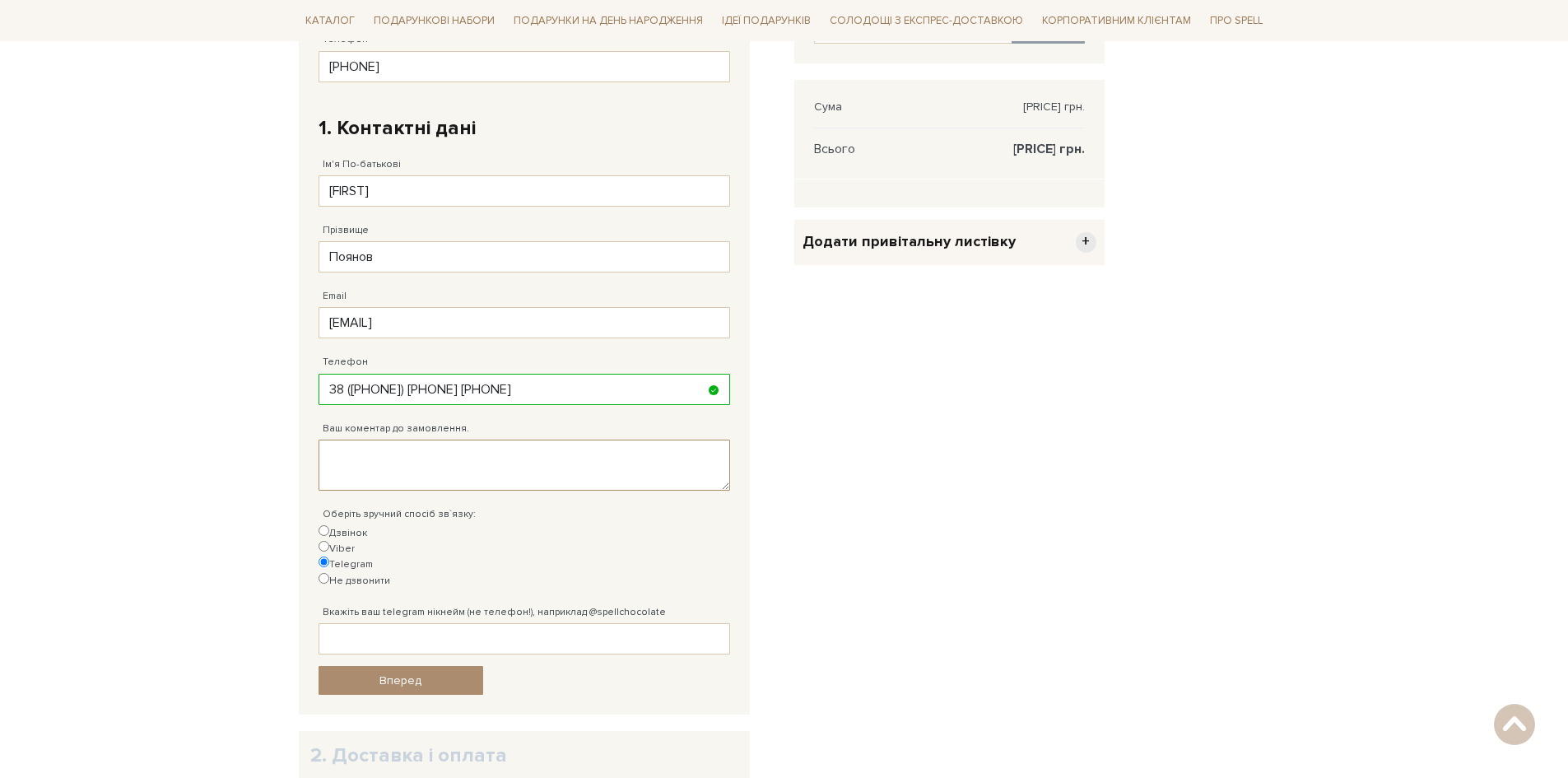 type on "М" 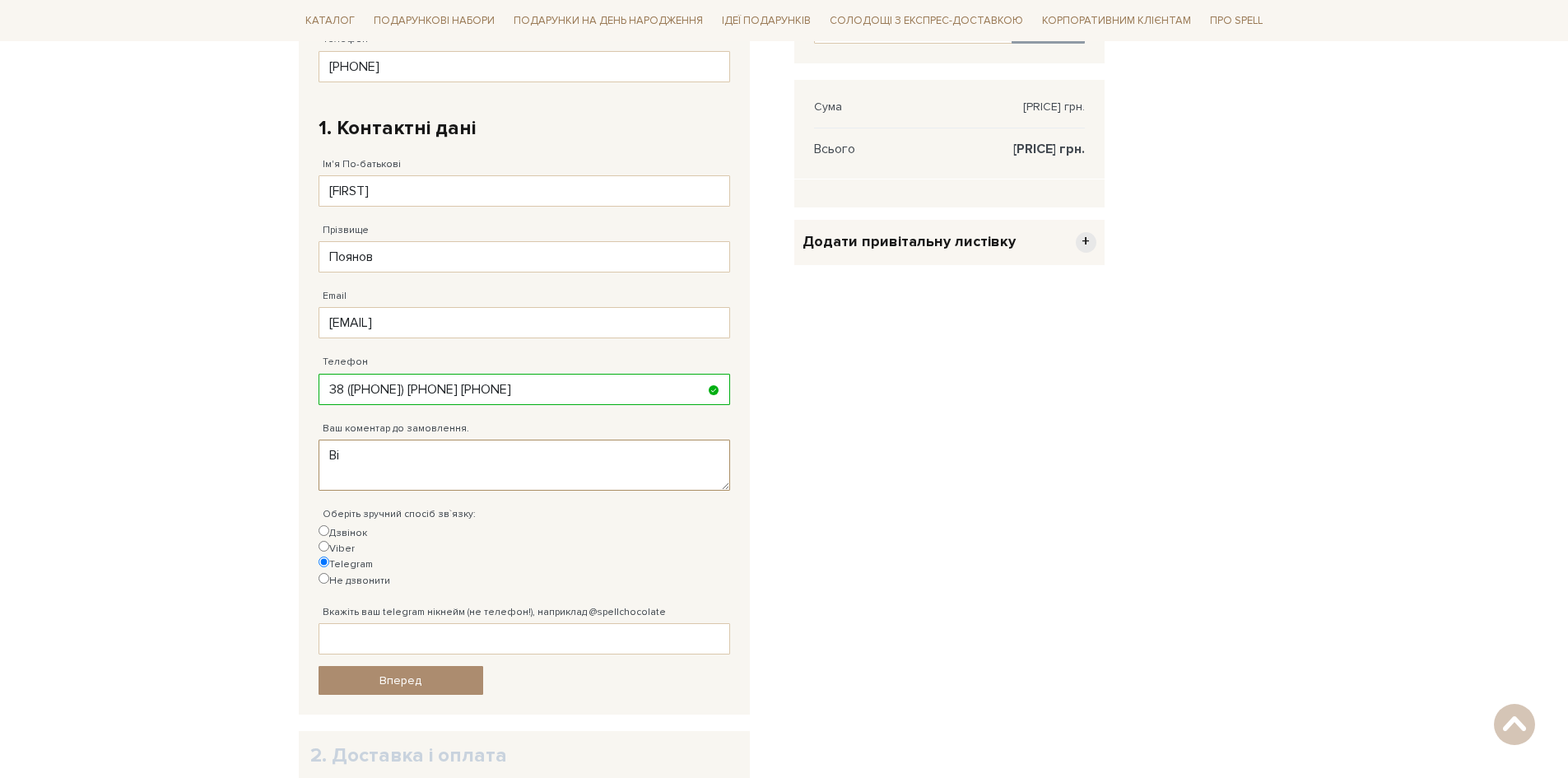 type on "В" 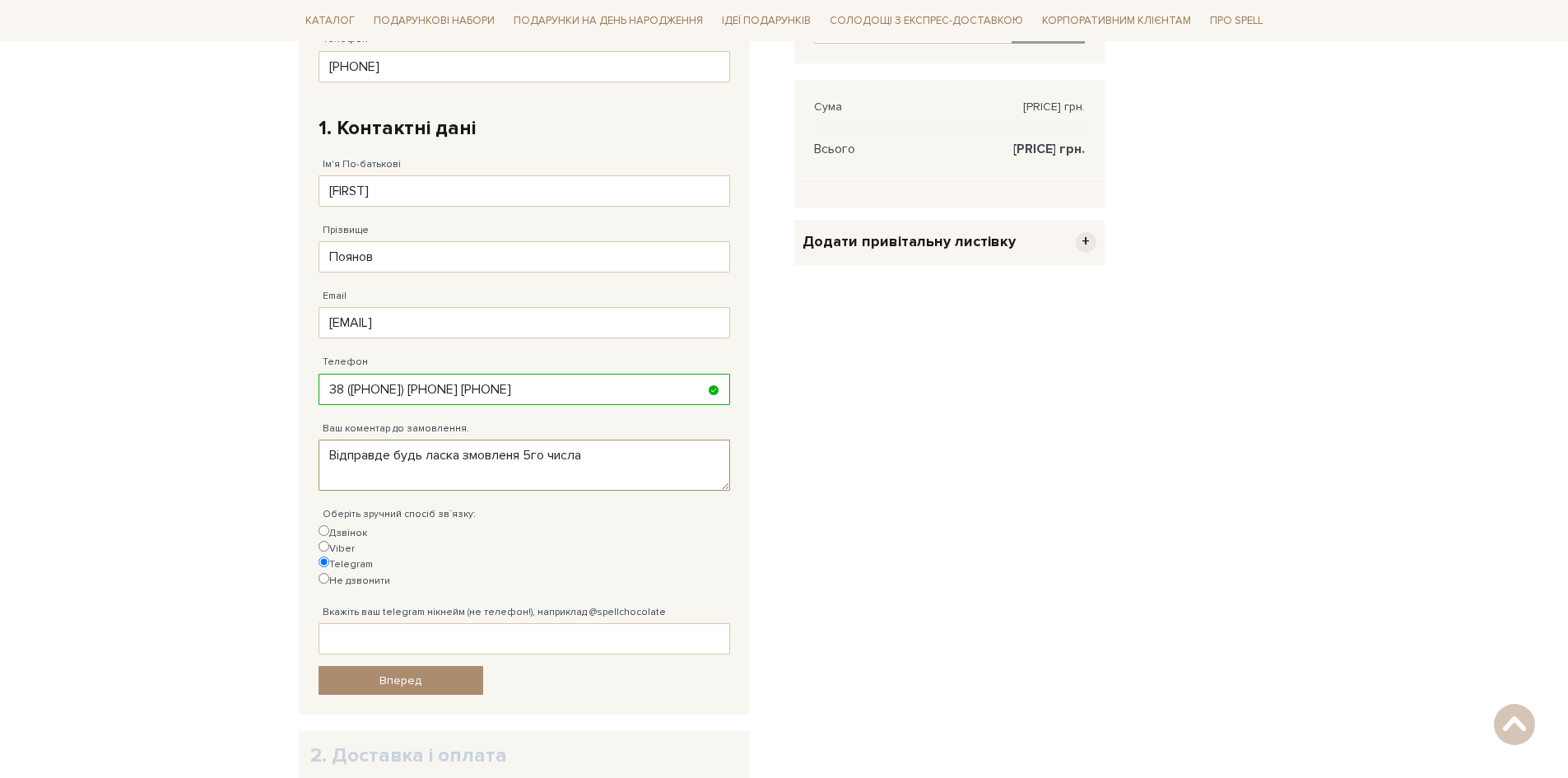 type on "Відправде будь ласка змовленя 5го числа" 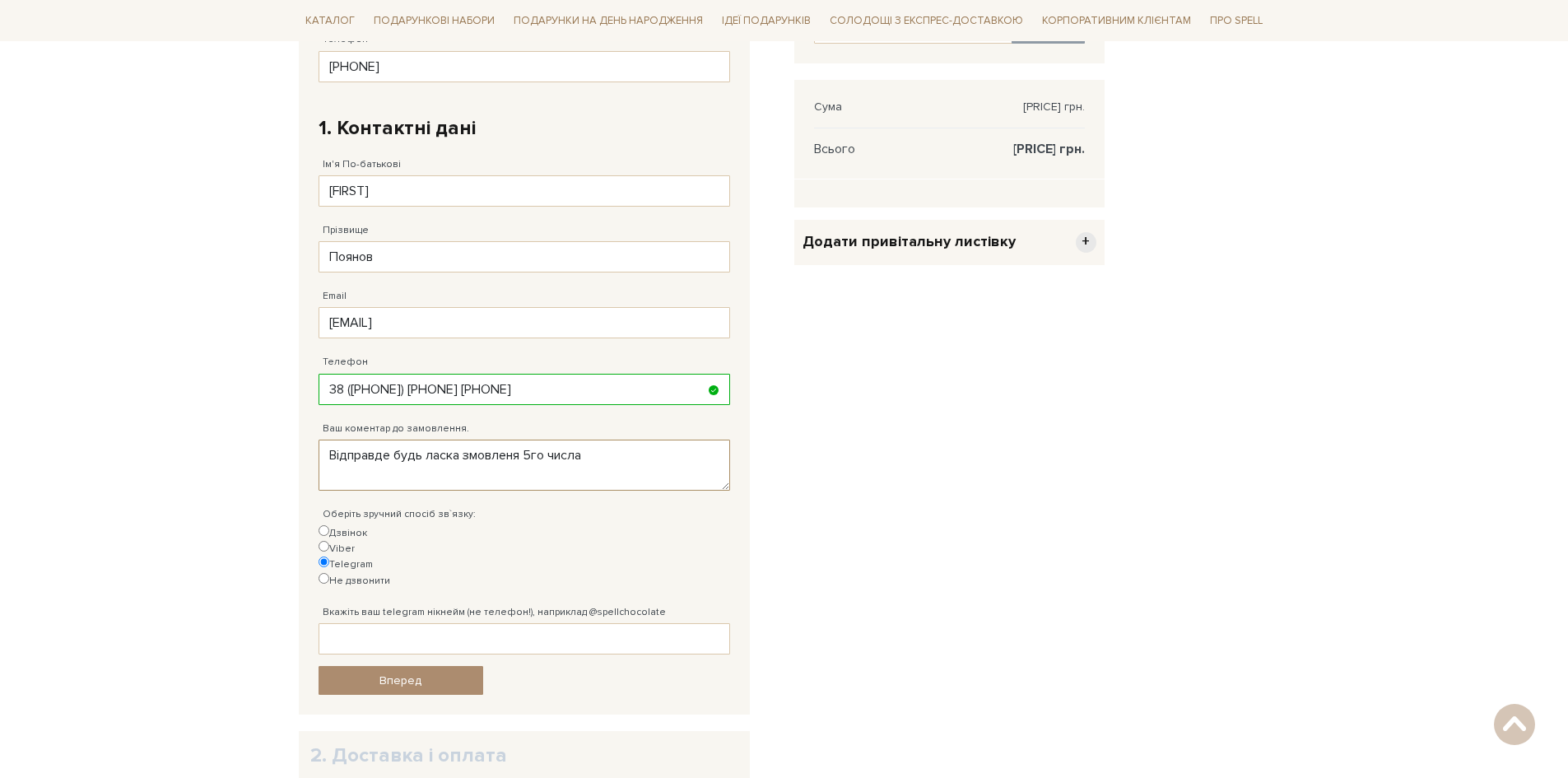 drag, startPoint x: 611, startPoint y: 452, endPoint x: 280, endPoint y: 459, distance: 331.07401 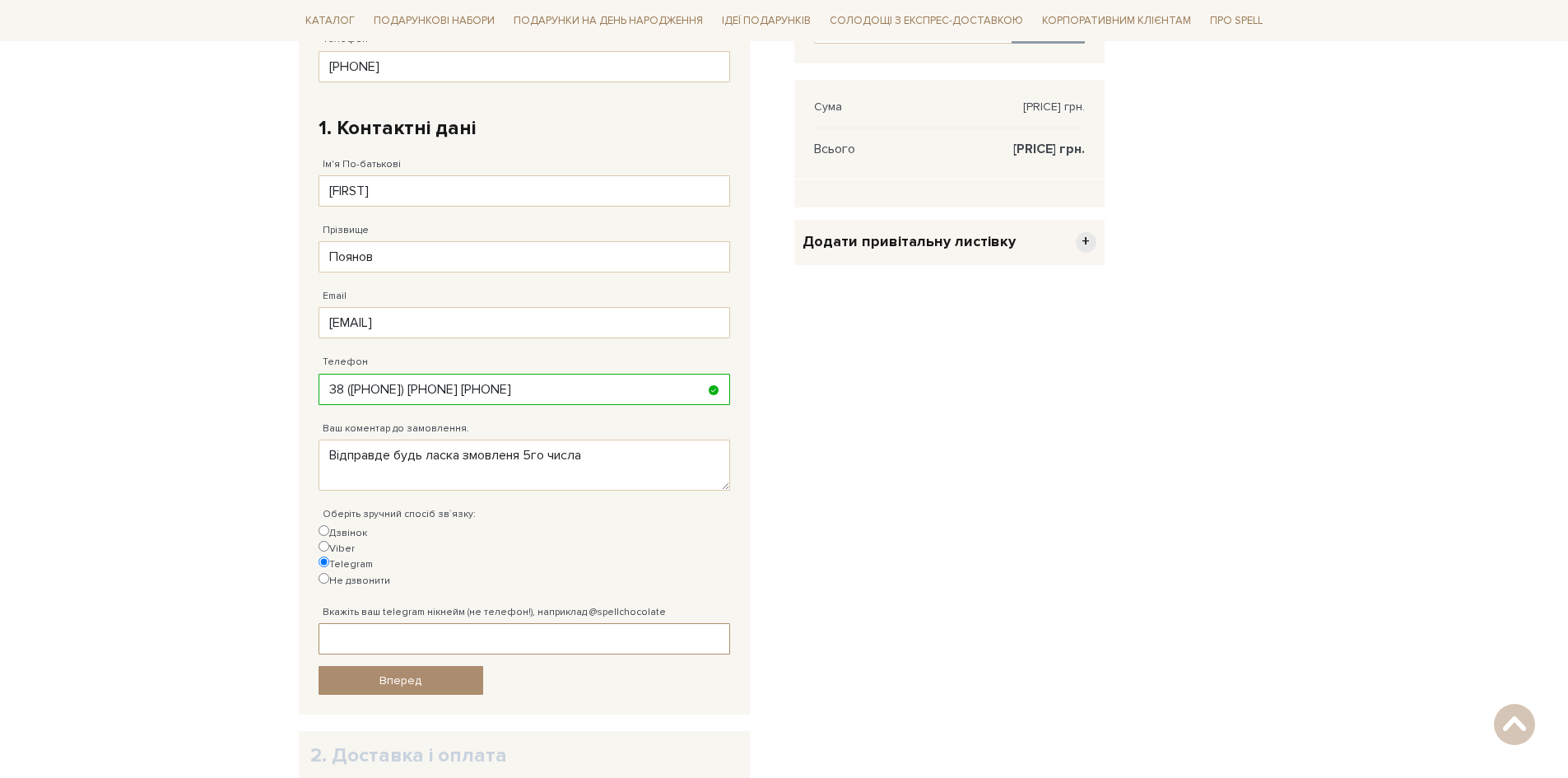 click on "Вкажіть ваш telegram нікнейм (не телефон!), наприклад @spellchocolate" at bounding box center [524, 639] 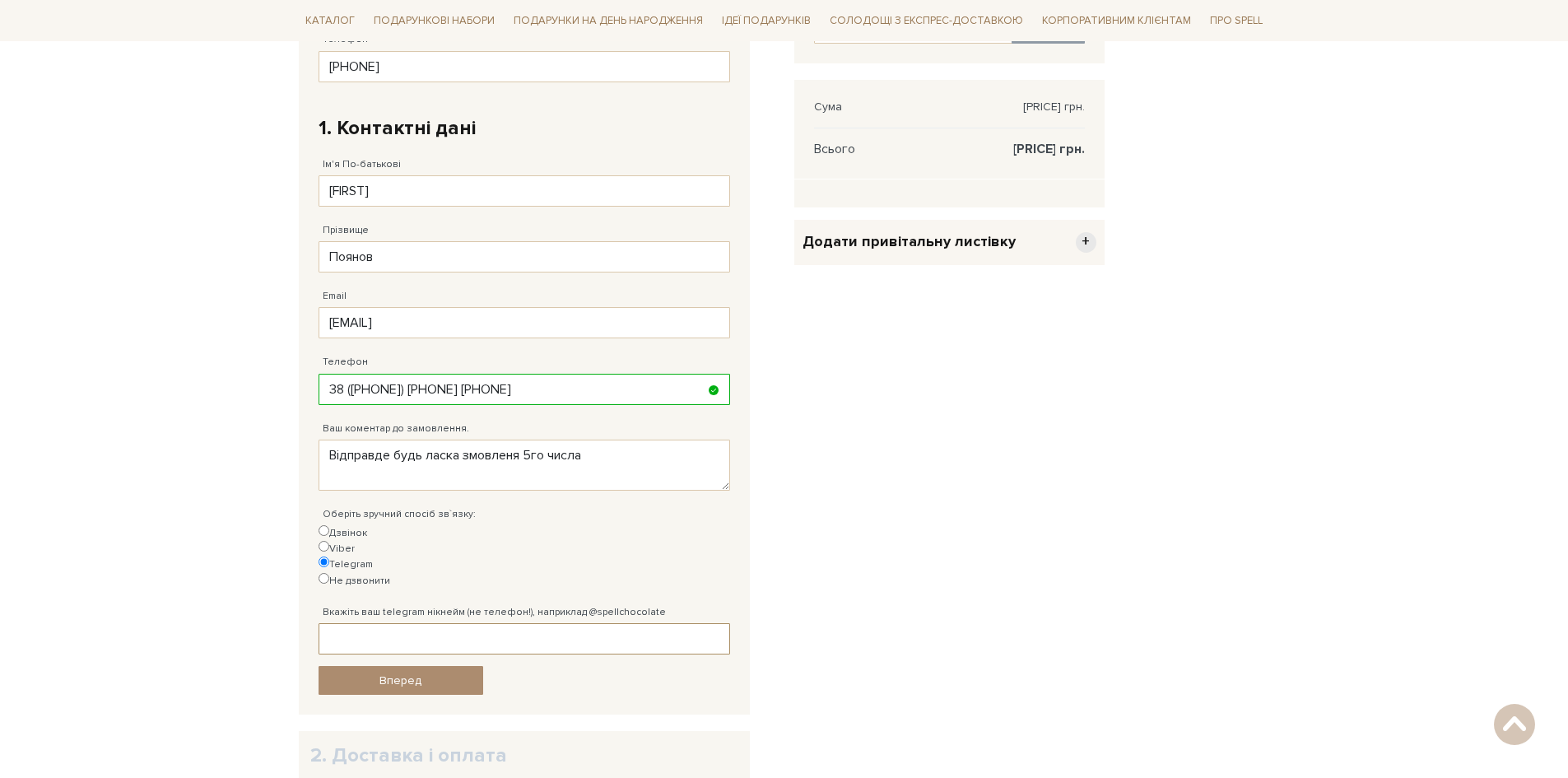 type on """ 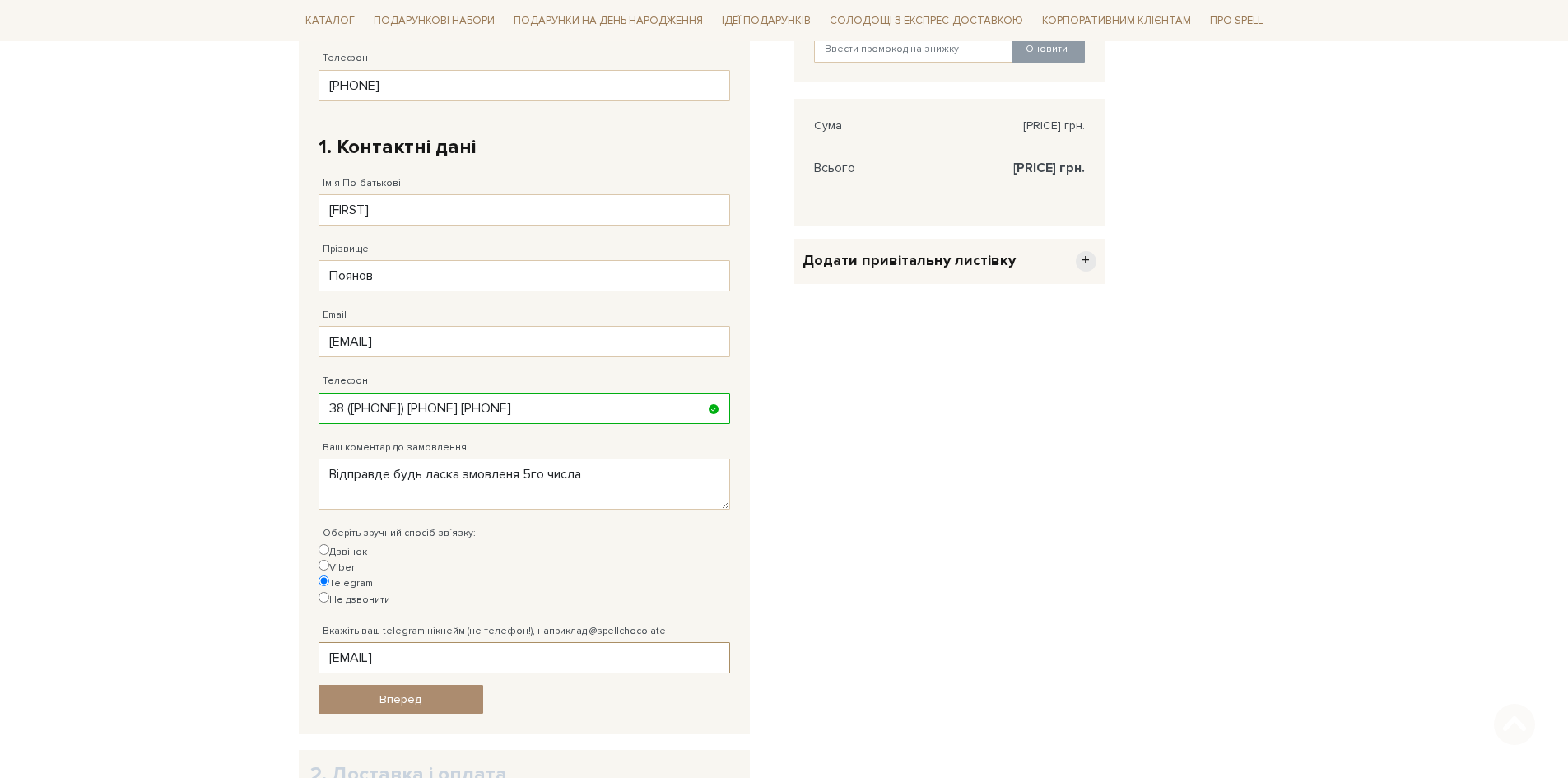 scroll, scrollTop: 494, scrollLeft: 0, axis: vertical 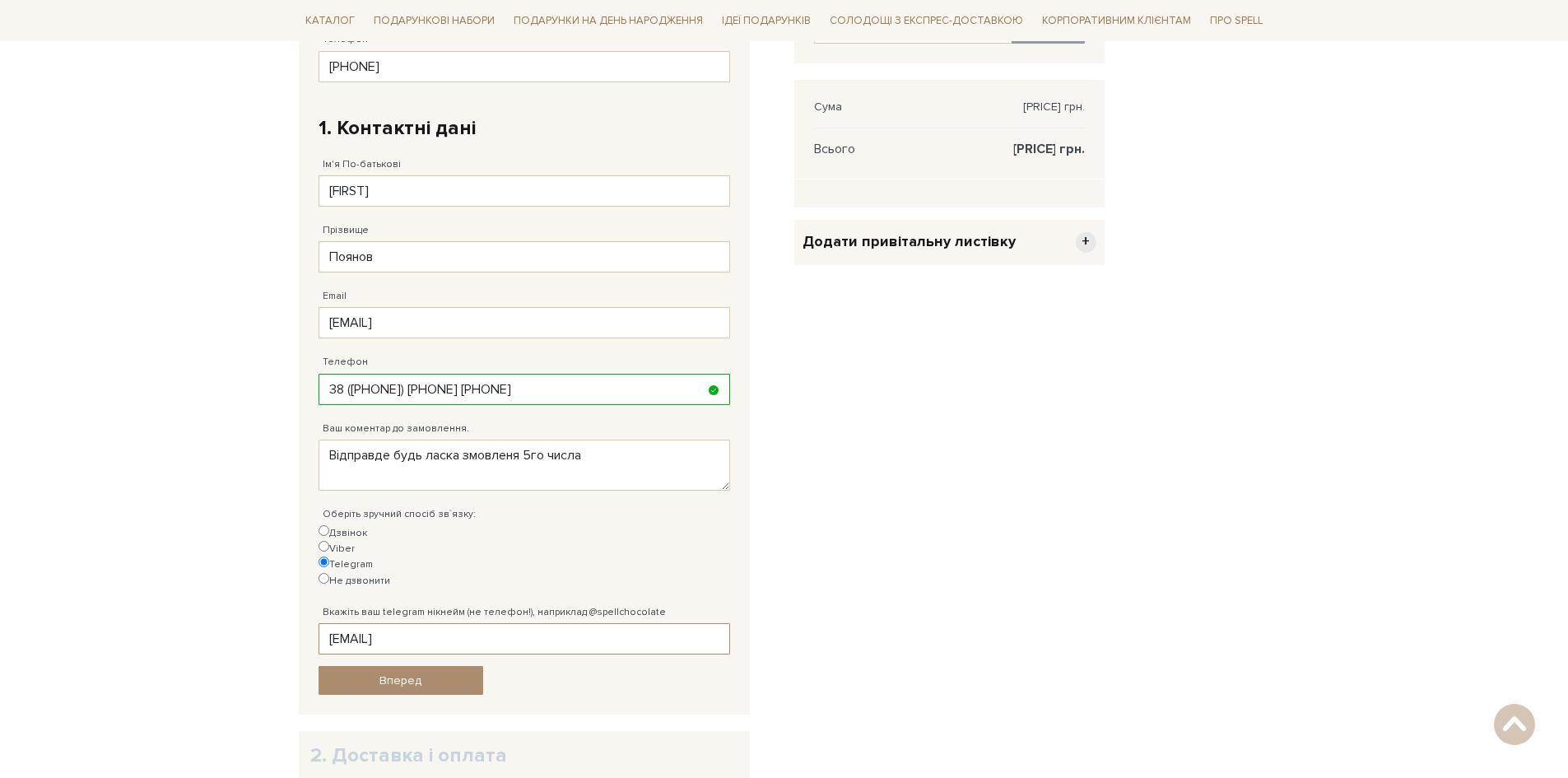 type on "[EMAIL]" 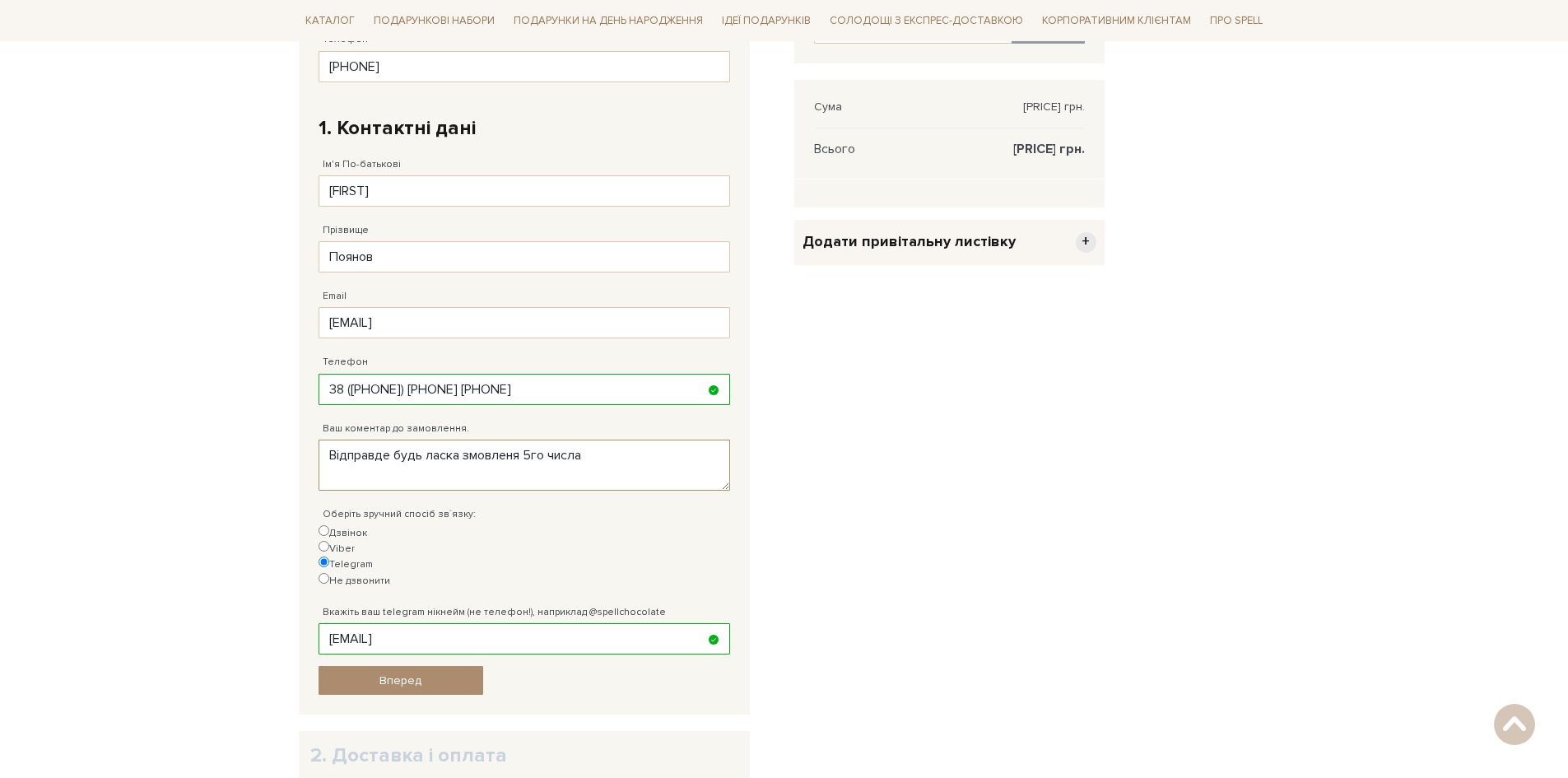 drag, startPoint x: 620, startPoint y: 460, endPoint x: 302, endPoint y: 450, distance: 318.15719 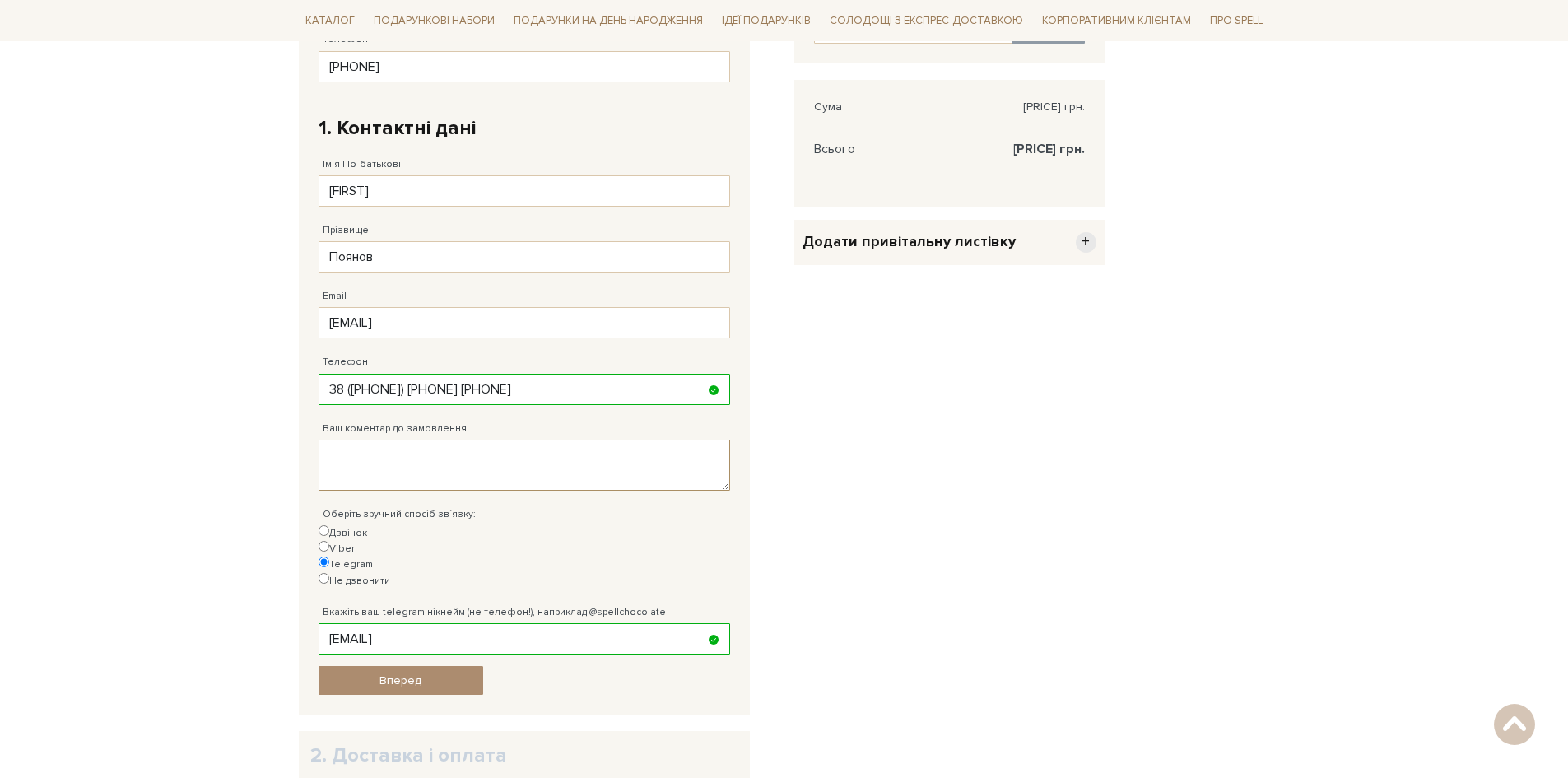 type 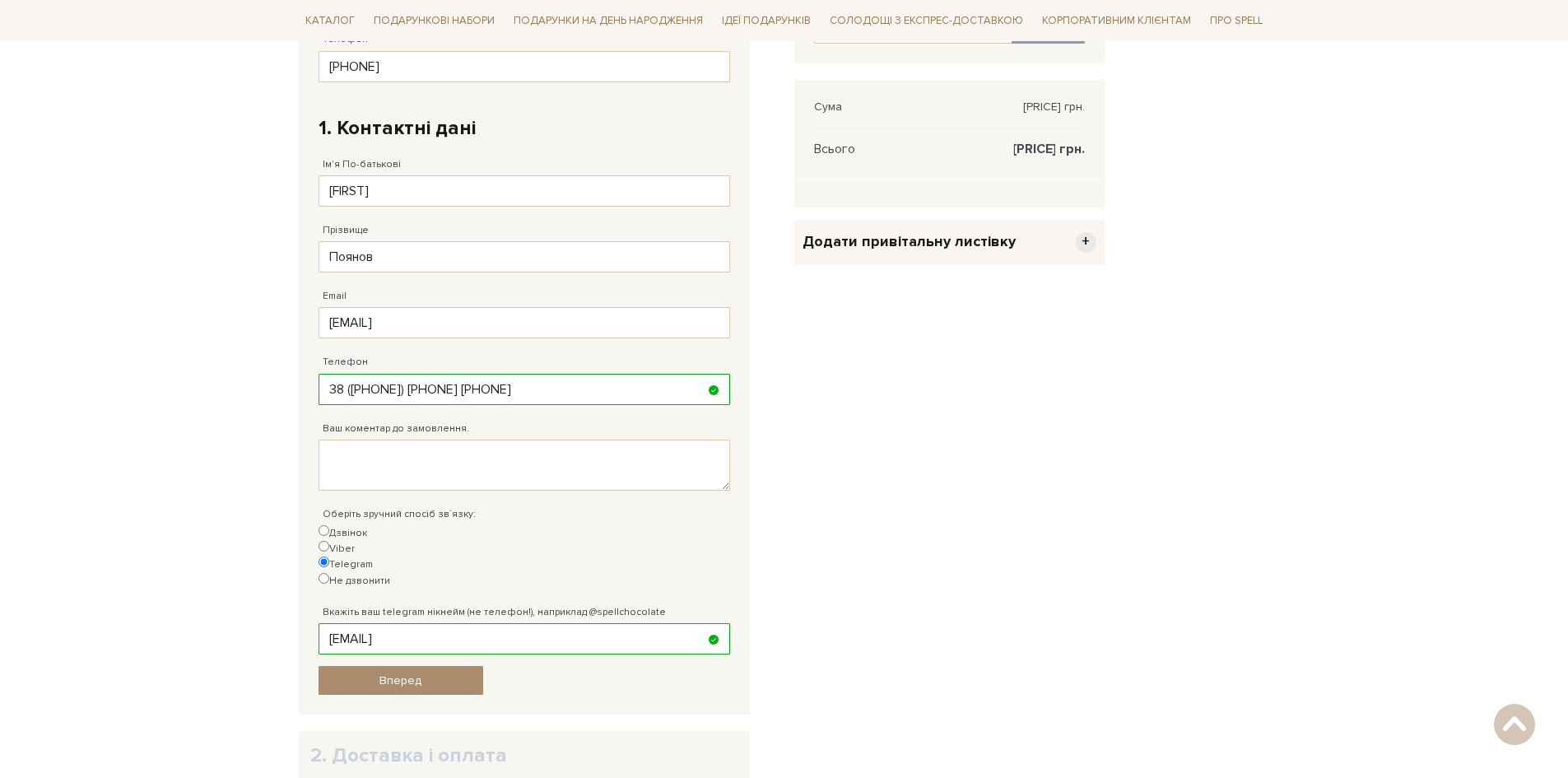 click on "Консультація: 0 ([PHONE]) [PHONE] [PHONE]" at bounding box center [784, 278] 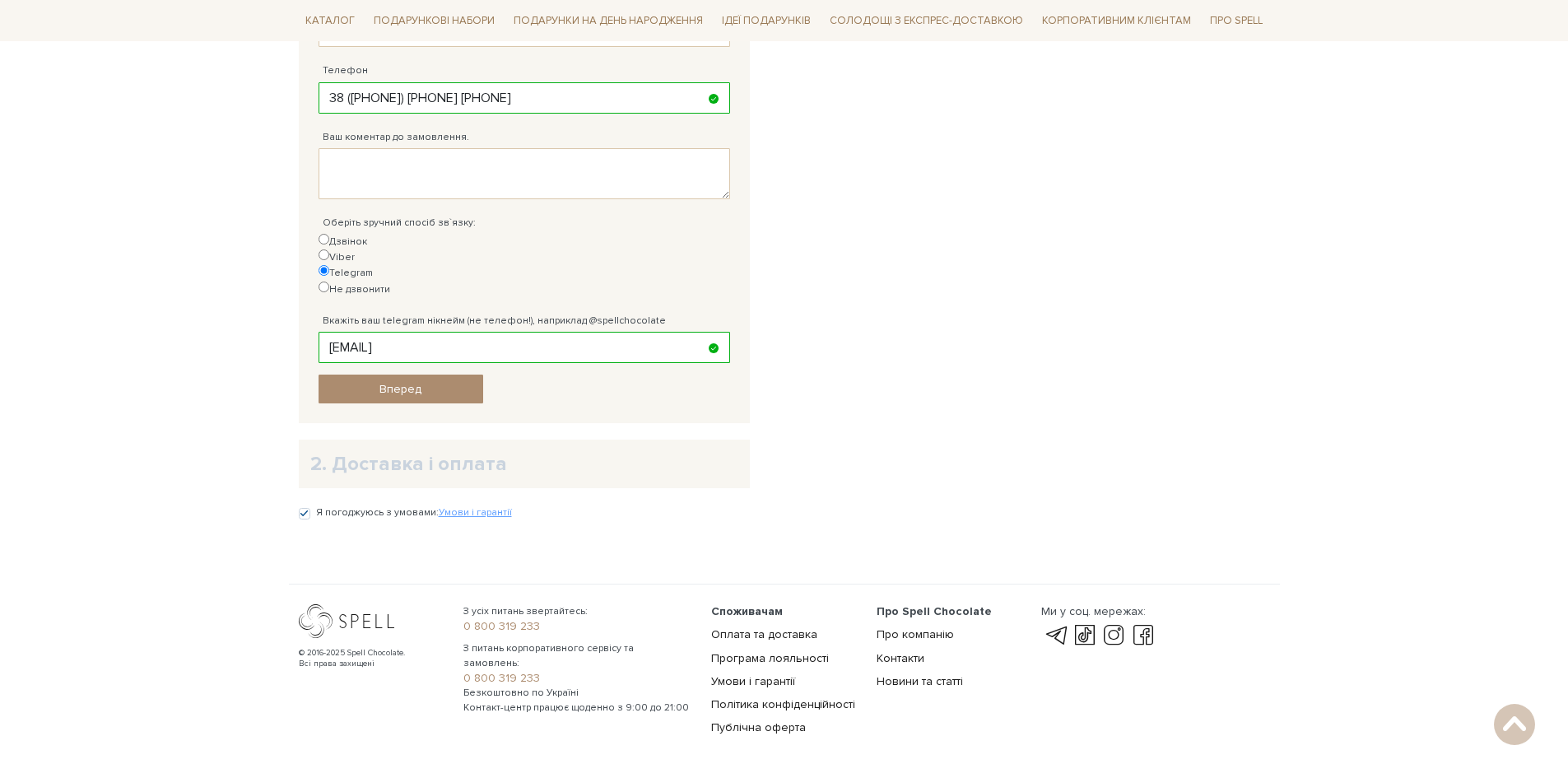 scroll, scrollTop: 802, scrollLeft: 0, axis: vertical 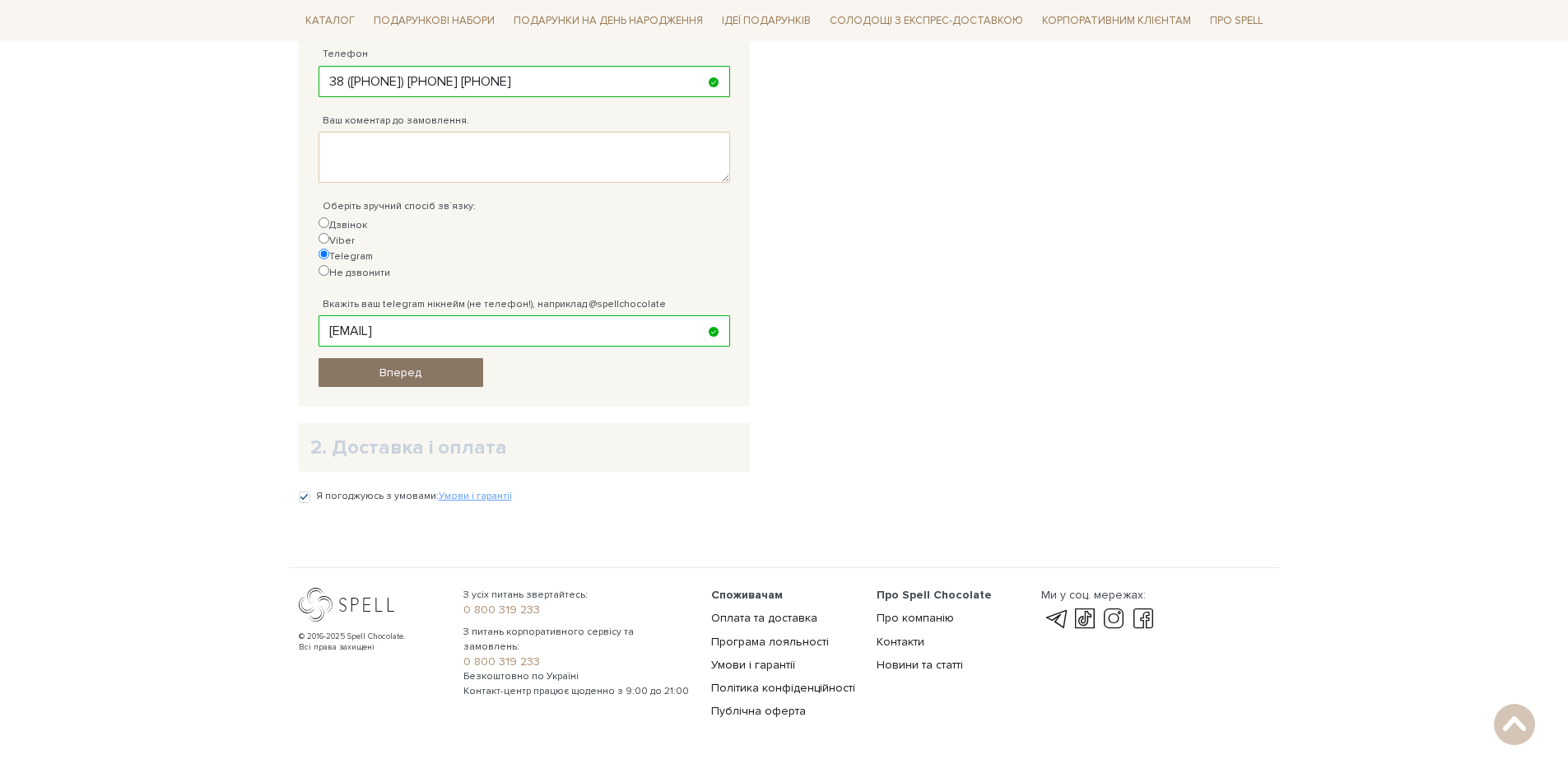 click on "Вперед" at bounding box center [400, 372] 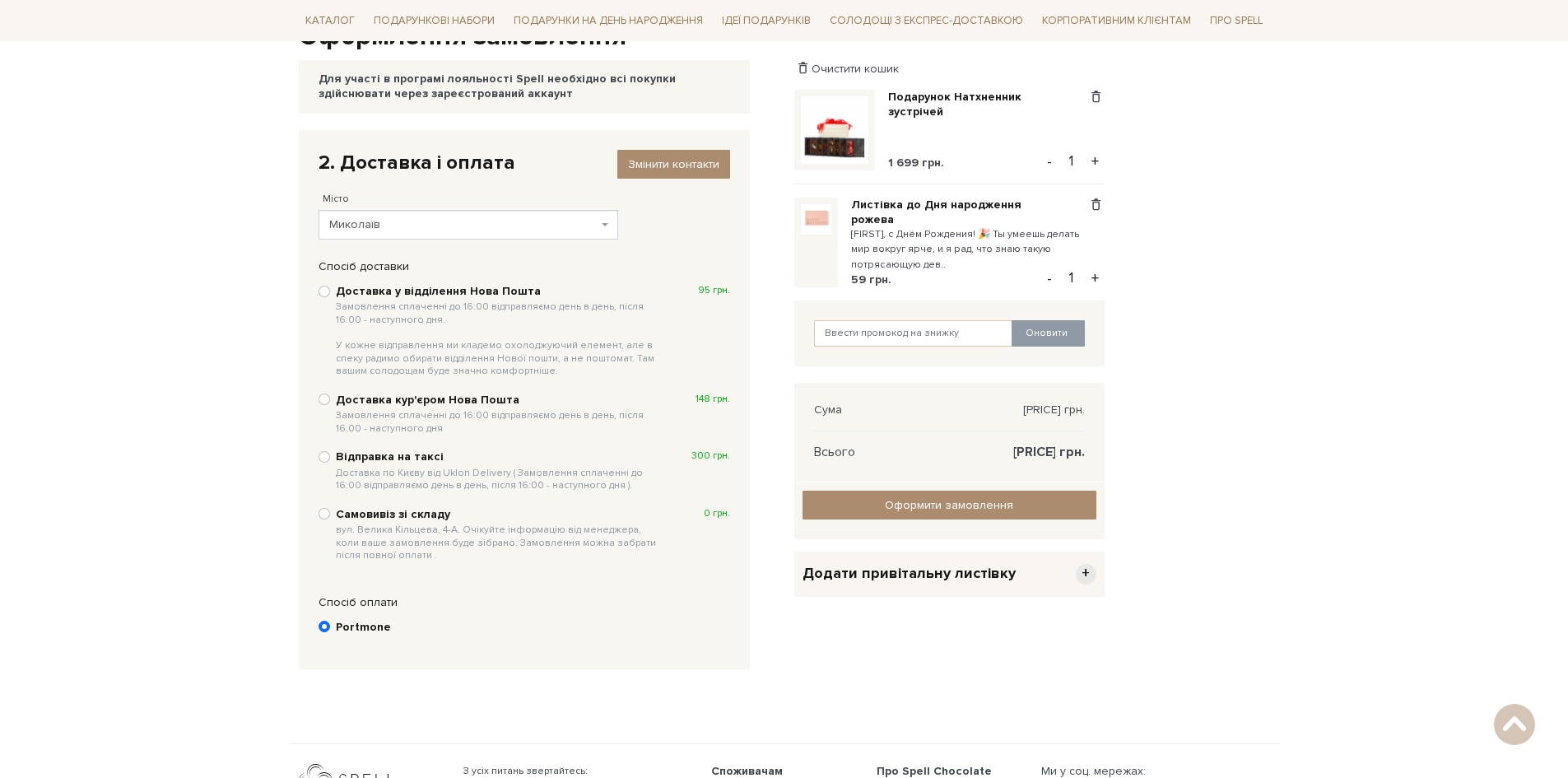 scroll, scrollTop: 74, scrollLeft: 0, axis: vertical 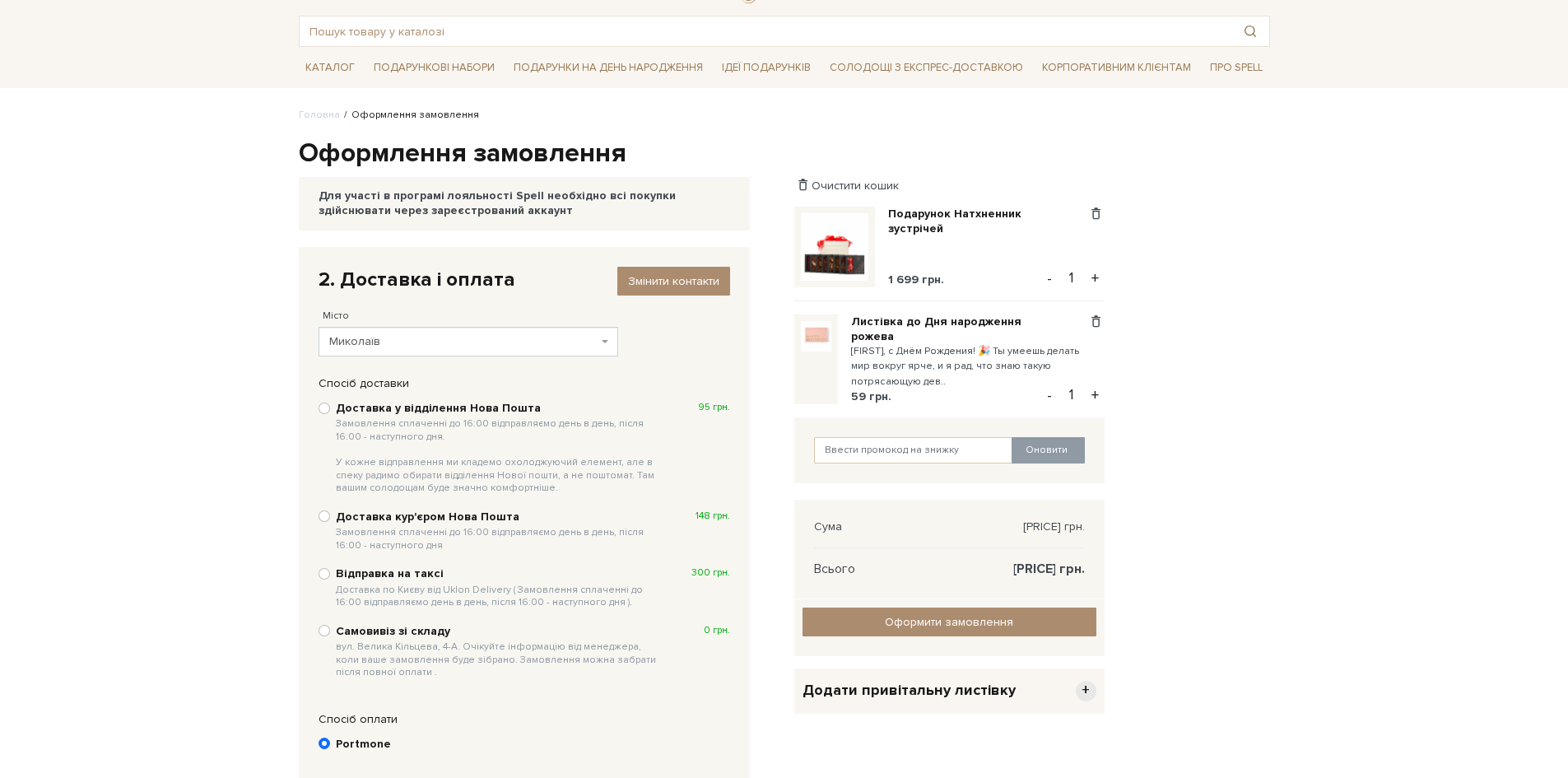 click on "Доставка у відділення Нова Пошта                                                                             Замовлення сплаченні до 16:00 відправляємо день в день, після 16:00 - наступного дня.
У кожне відправлення ми кладемо охолоджуючий елемент, але в спеку радимо обирати відділення Нової пошти, а не поштомат. Там вашим солодощам буде значно комфортніше." at bounding box center (500, 448) 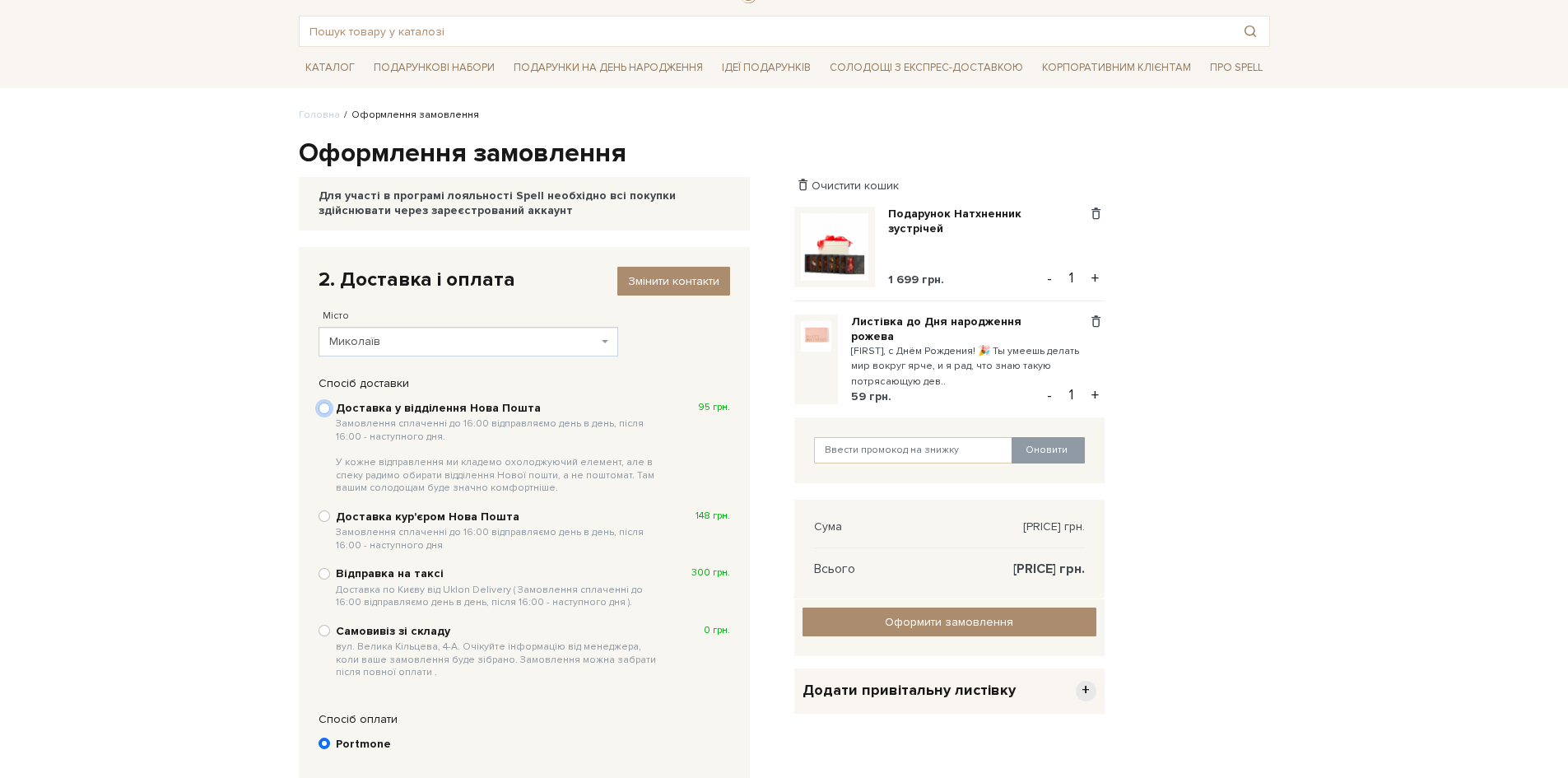 click on "Доставка у відділення Нова Пошта                                                                             Замовлення сплаченні до 16:00 відправляємо день в день, після 16:00 - наступного дня.
У кожне відправлення ми кладемо охолоджуючий елемент, але в спеку радимо обирати відділення Нової пошти, а не поштомат. Там вашим солодощам буде значно комфортніше.
95 грн." at bounding box center [324, 408] 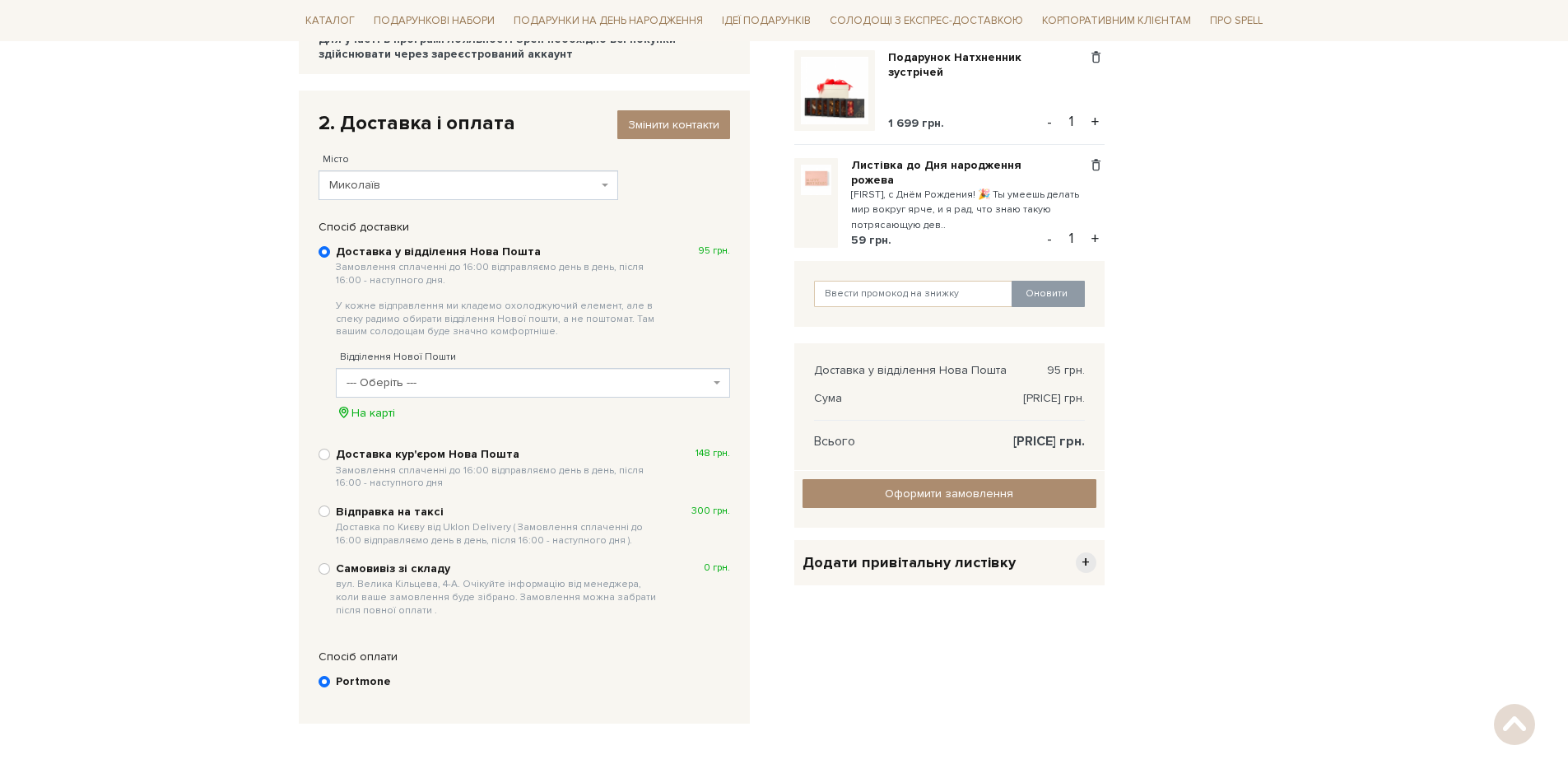 scroll, scrollTop: 239, scrollLeft: 0, axis: vertical 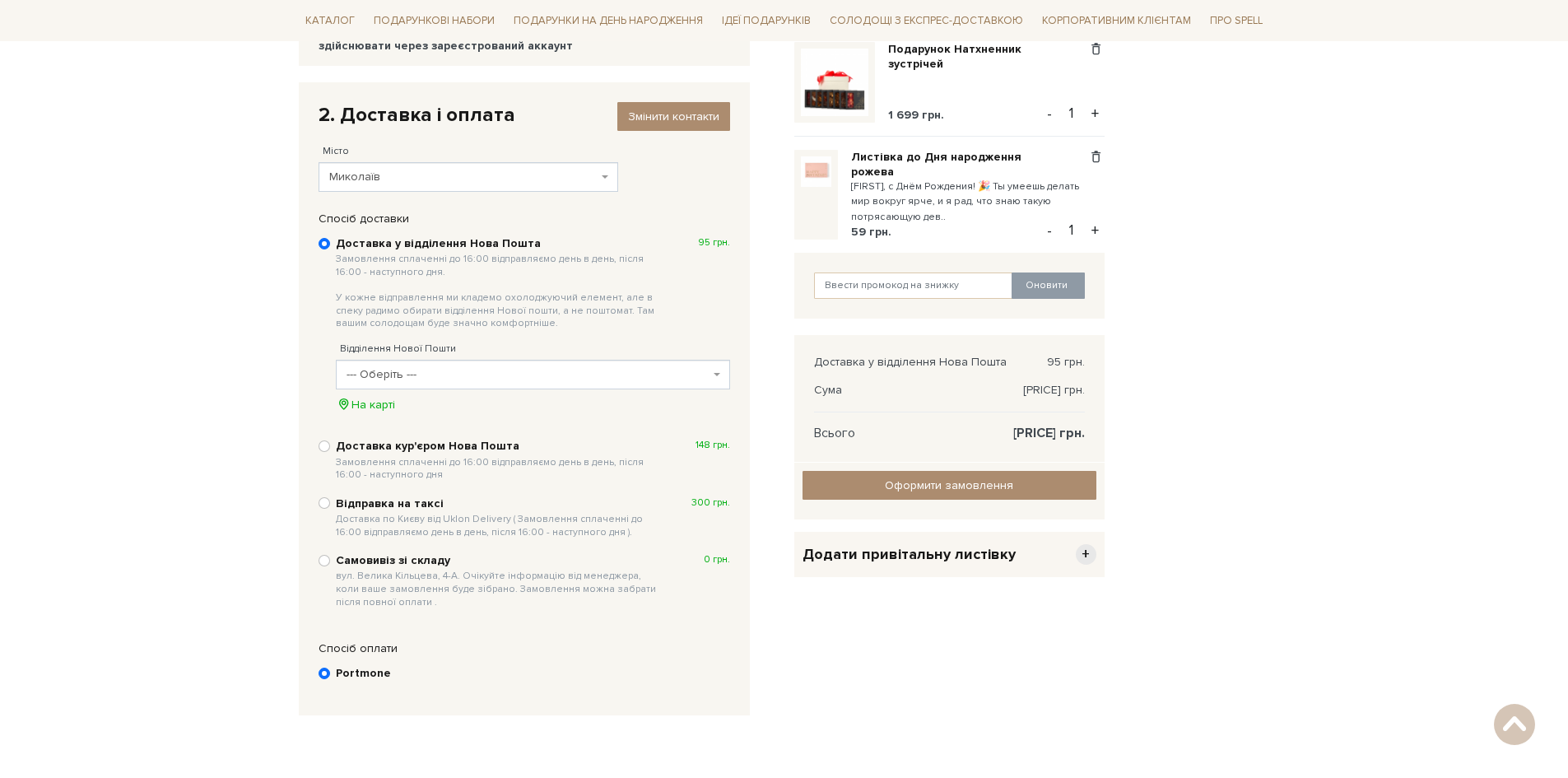 click on "--- Оберіть ---" at bounding box center (528, 375) 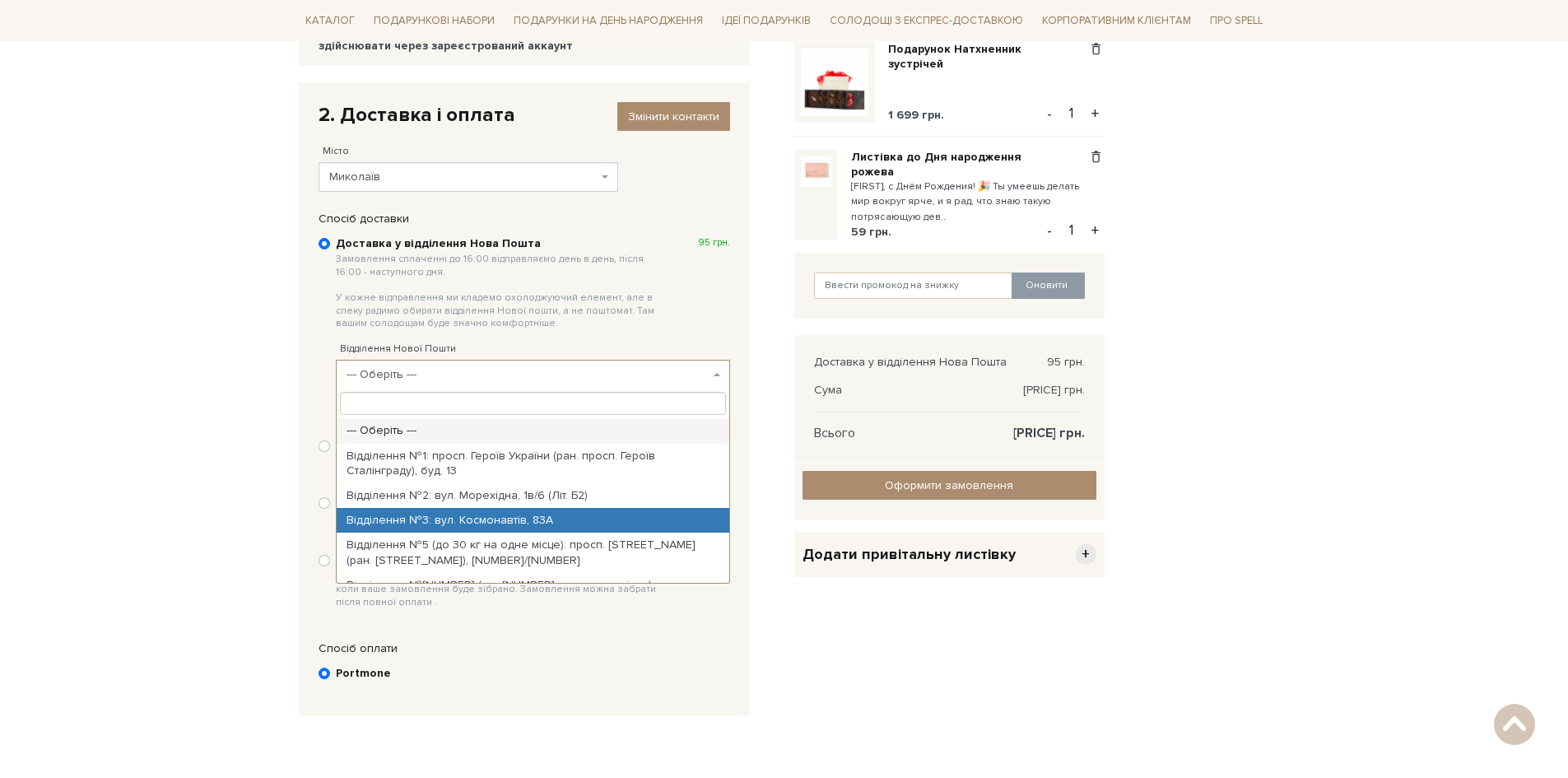 drag, startPoint x: 1262, startPoint y: 411, endPoint x: 1129, endPoint y: 429, distance: 134.21252 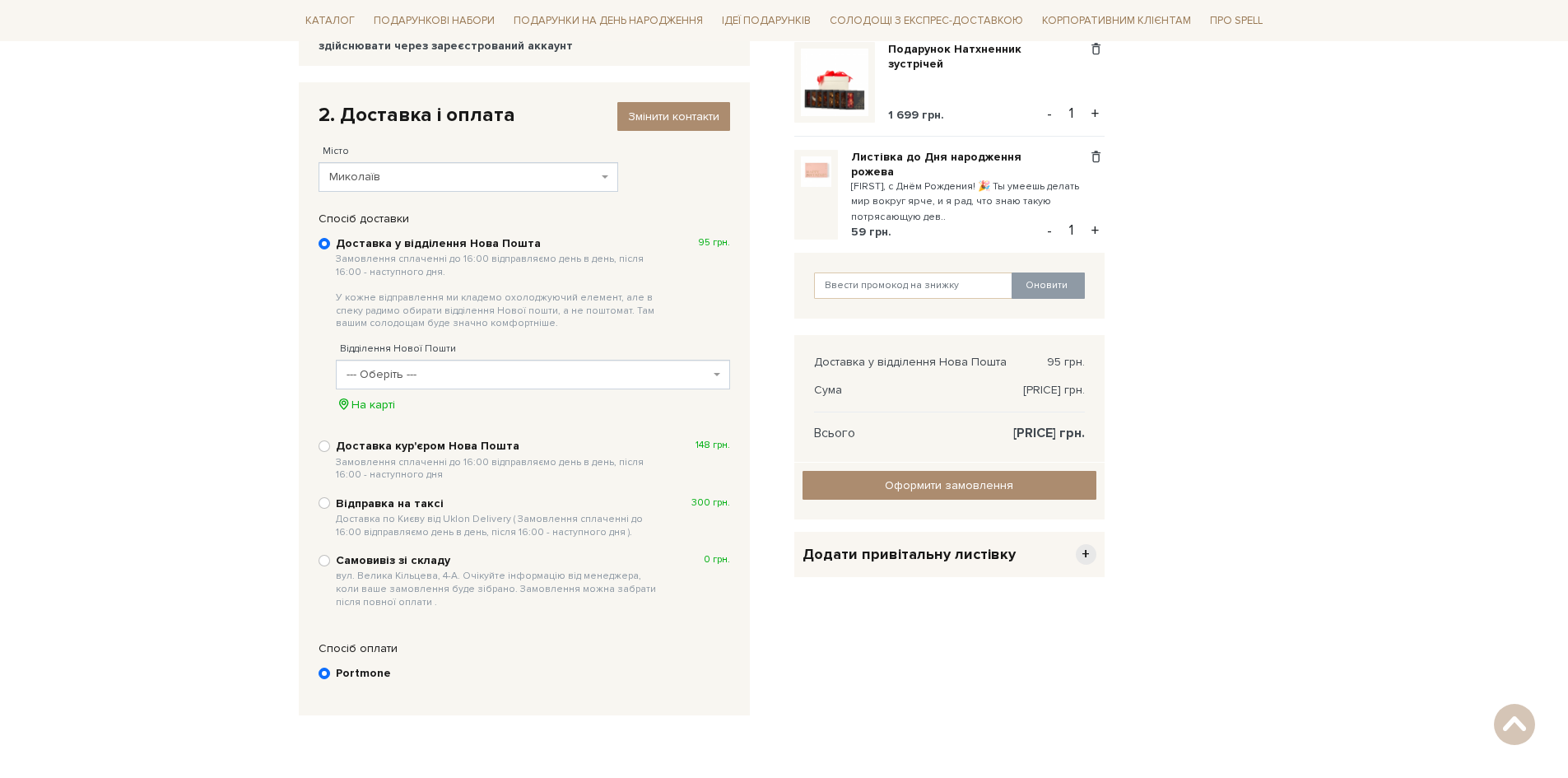 click on "Відділення Нової Пошти
--- Оберіть ---
Відділення №[NUMBER]: просп. Героїв України (ран. просп. Героїв Сталінграду), буд. [NUMBER]
Відділення №[NUMBER]: вул. Морехідна, [NUMBER]в/[NUMBER]  (Літ. Б[NUMBER])
Відділення №[NUMBER]: вул. Космонавтів, [NUMBER]A
Відділення №[NUMBER] (до [NUMBER] кг на одне місце): просп. Героїв України (ран. Героїв Сталінграду), [NUMBER]/[NUMBER]
Відділення №[NUMBER] ( до [NUMBER] кг на одне місце): вул. Соборна (ран. Радянська), [NUMBER]/[NUMBER]
Відділення №[NUMBER] (до [NUMBER] кг на одне місце): вул. Космонавтів, [NUMBER]/[NUMBER]
На карті" at bounding box center [533, 369] 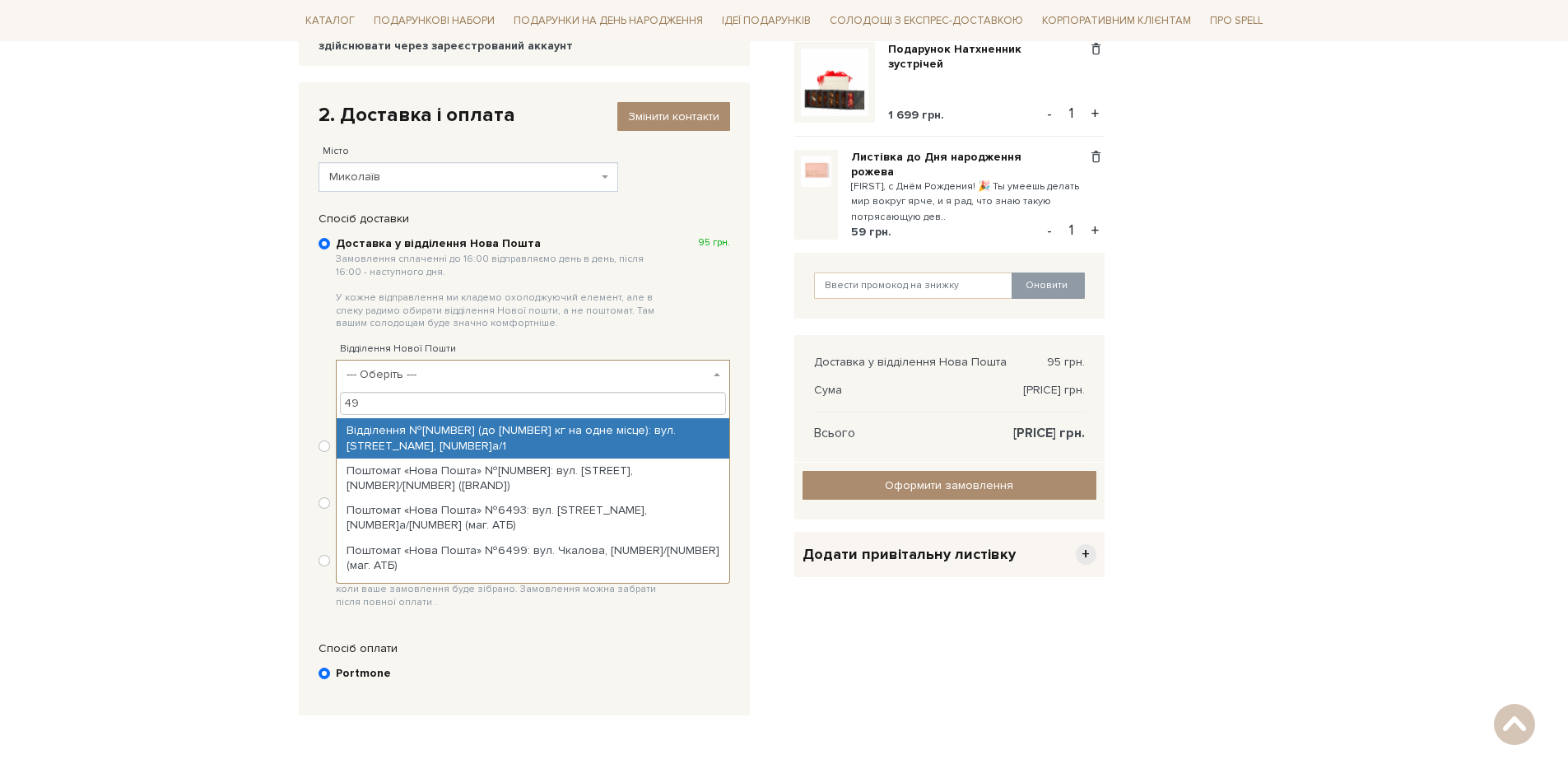 type on "49" 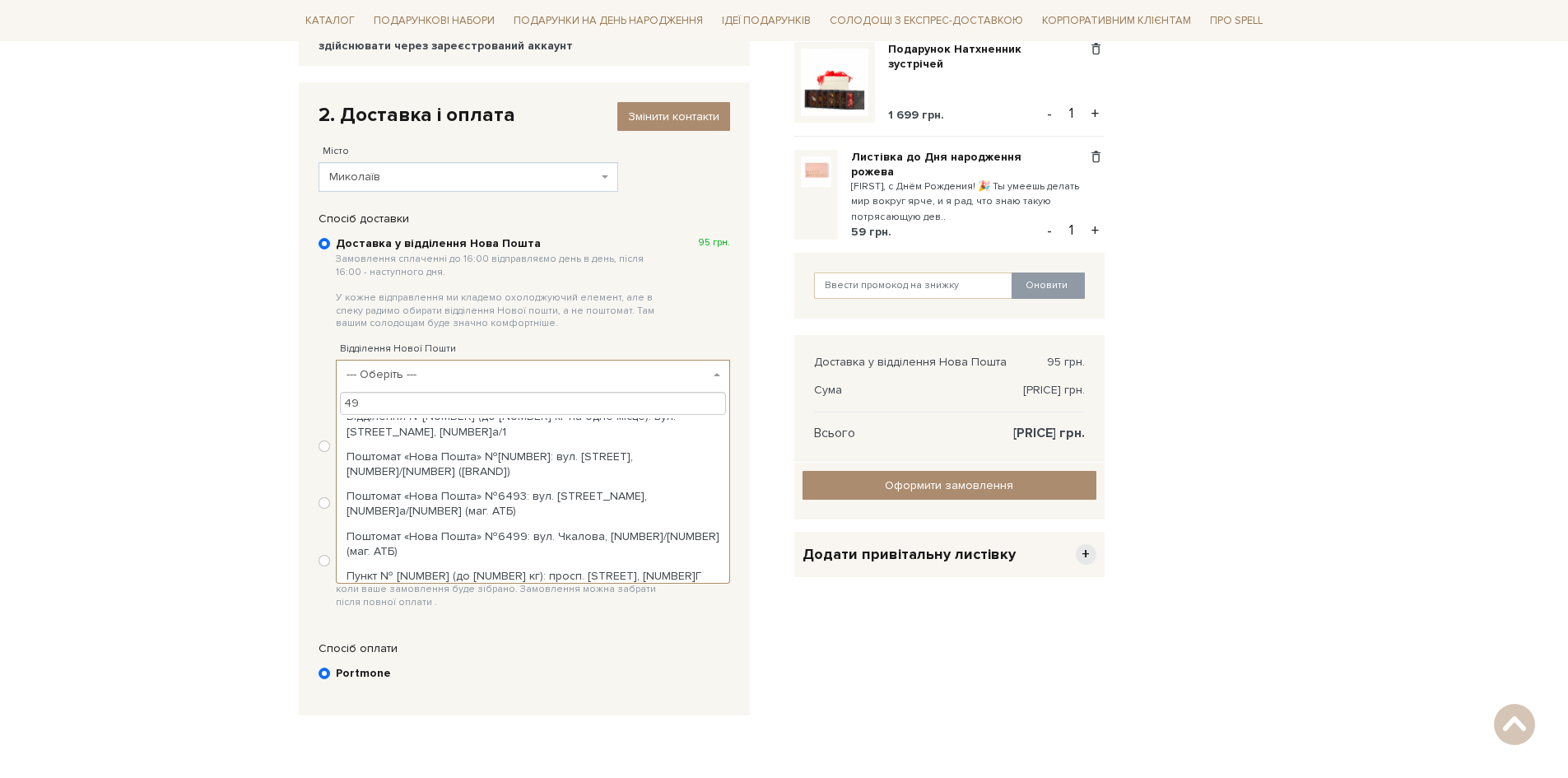 scroll, scrollTop: 0, scrollLeft: 0, axis: both 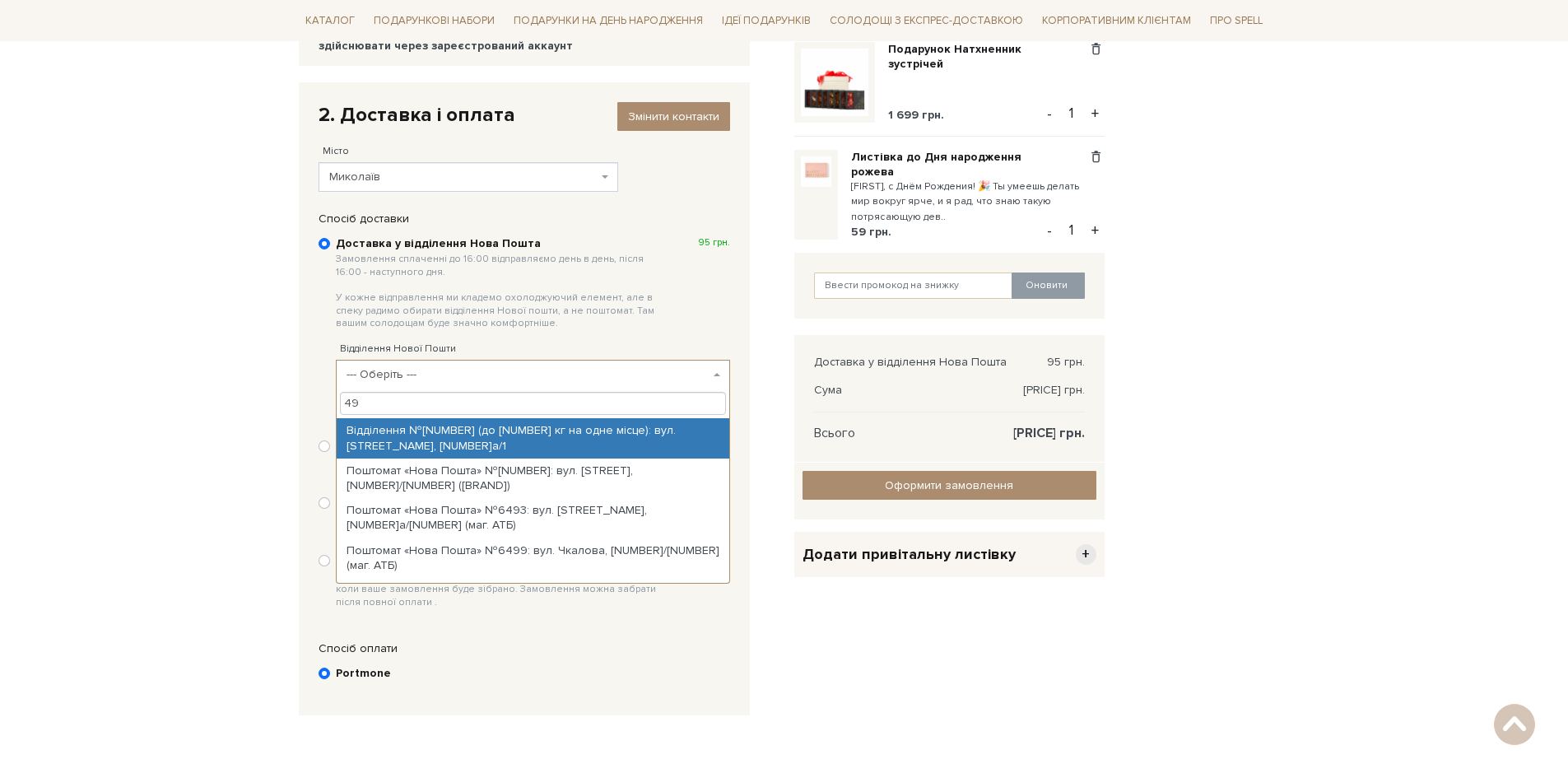 select on "Відділення №[NUMBER] (до [NUMBER] кг на одне місце): вул. [STREET_NAME], [NUMBER]а/1" 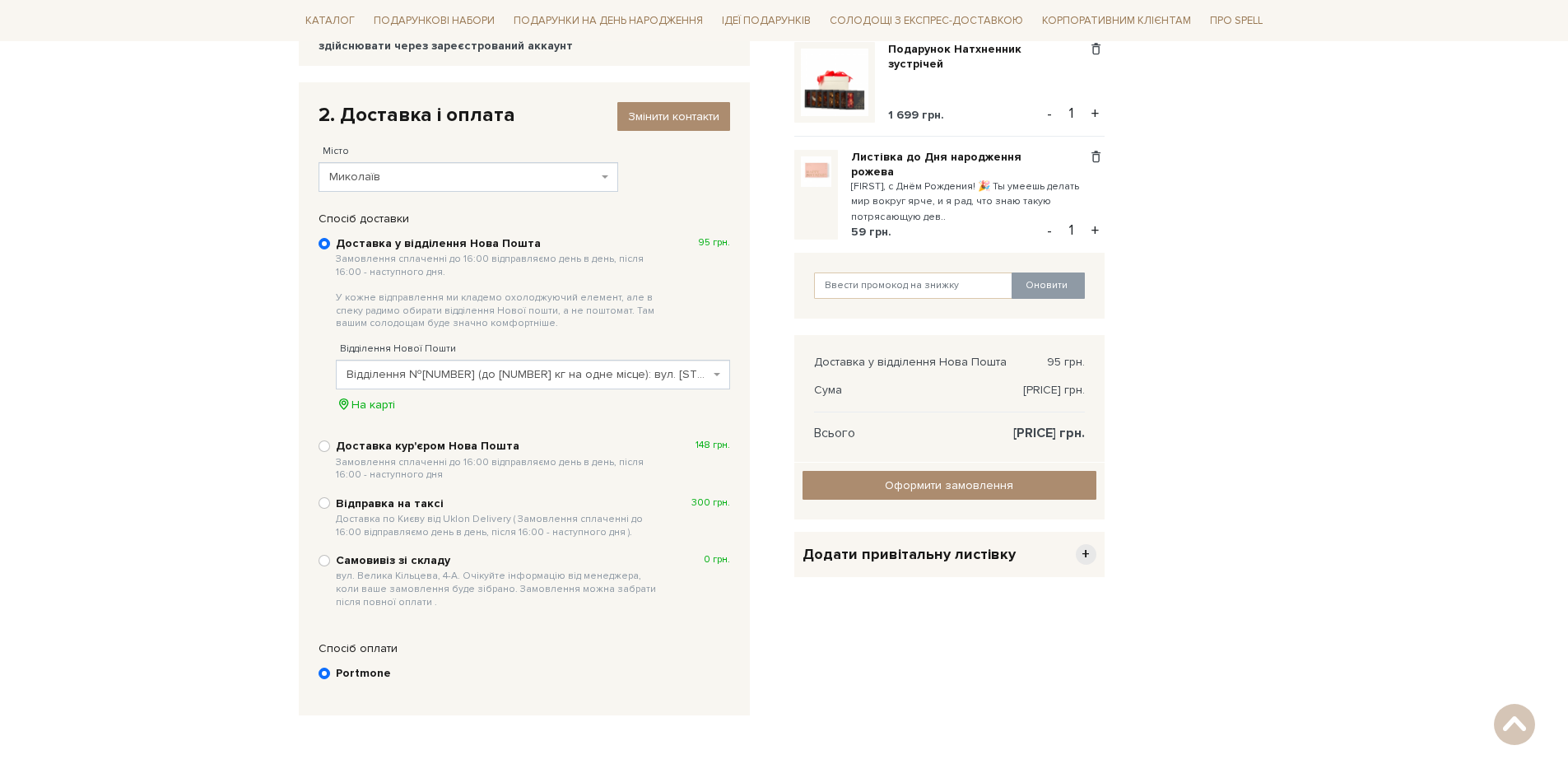 click on "Консультація: 0 ([PHONE]) [PHONE] [PHONE]" at bounding box center (784, 364) 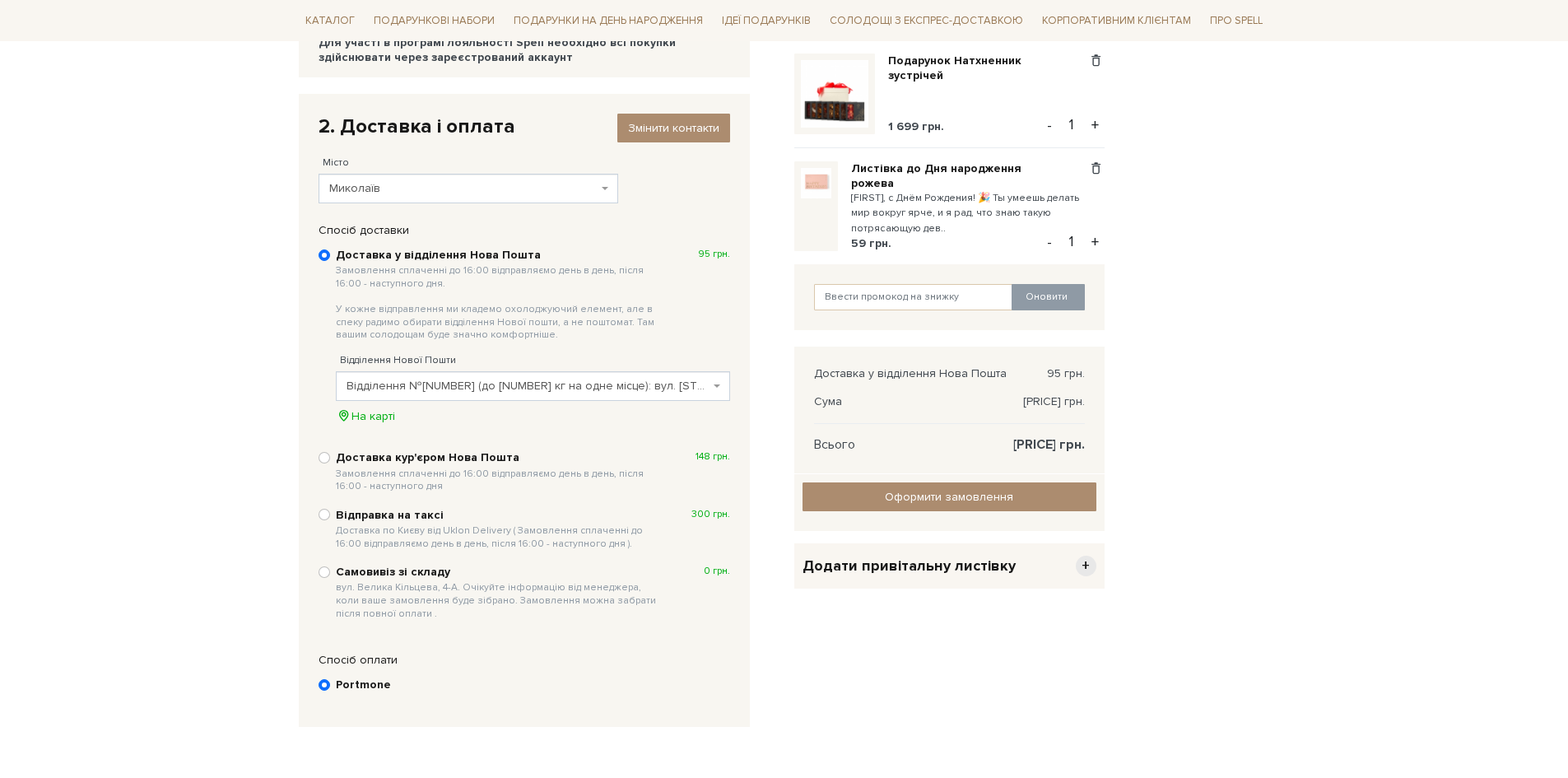 scroll, scrollTop: 247, scrollLeft: 0, axis: vertical 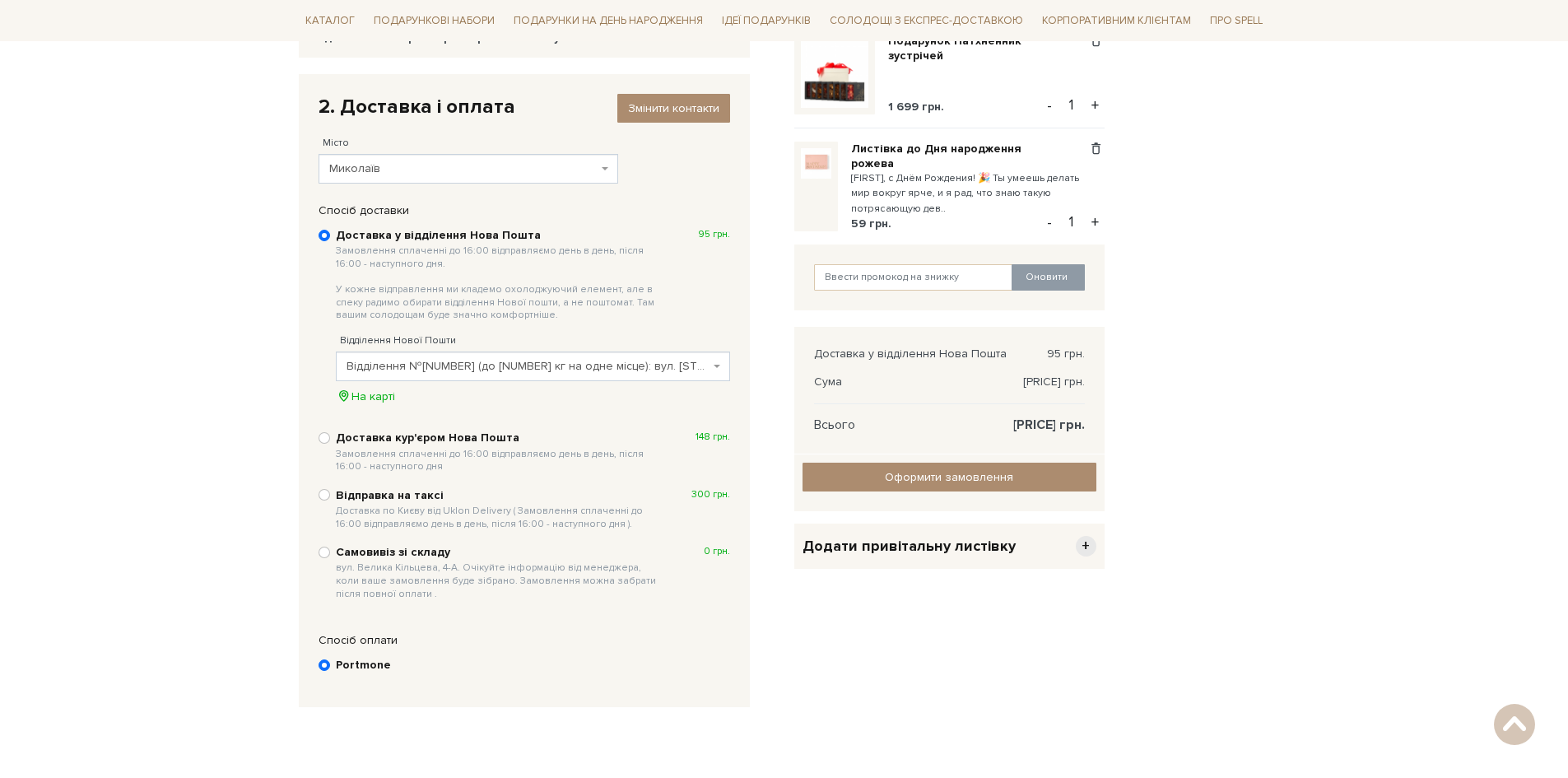 click on "Додати привітальну листівку" at bounding box center (909, 546) 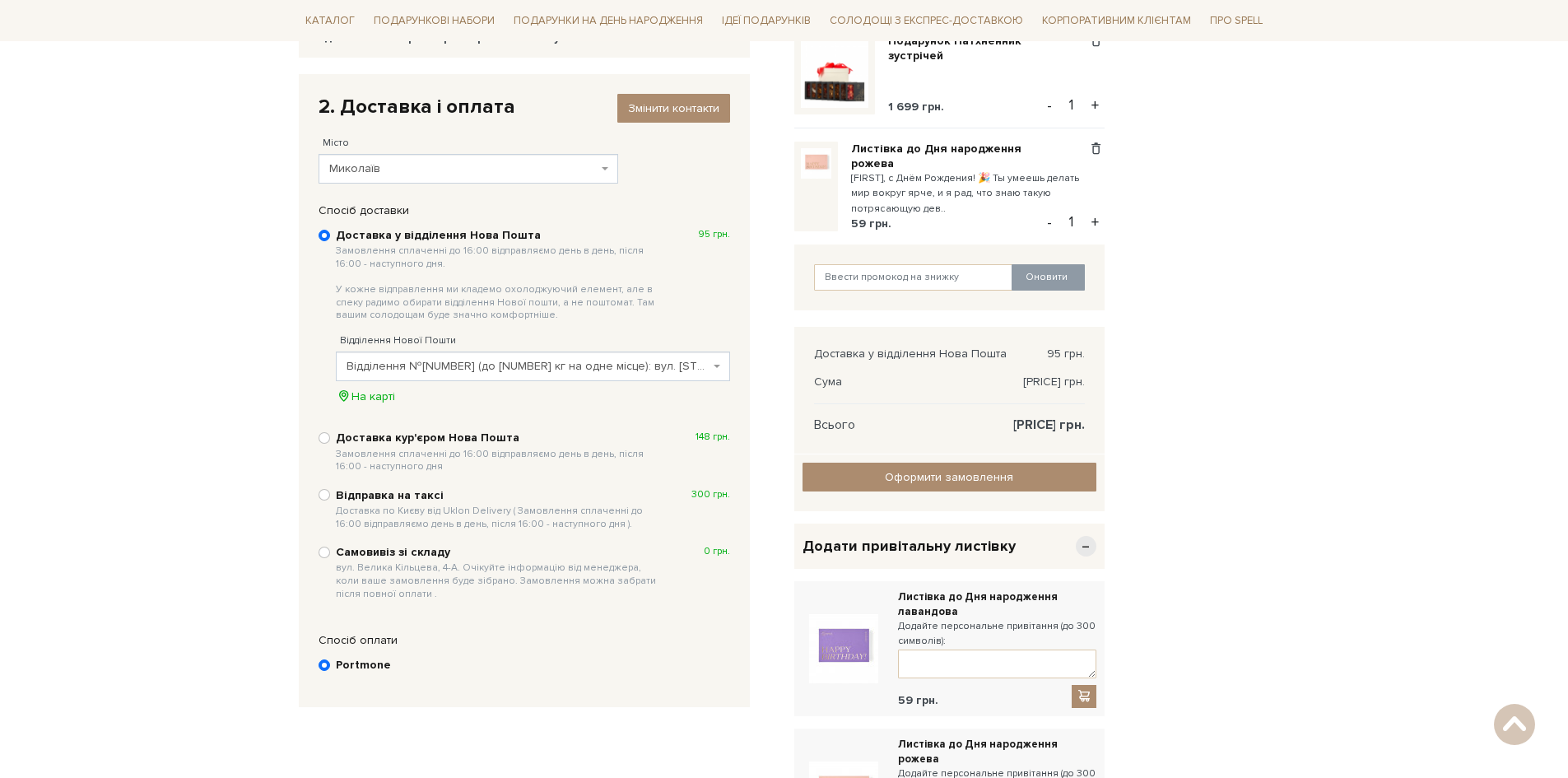 drag, startPoint x: 1040, startPoint y: 552, endPoint x: 1031, endPoint y: 557, distance: 10.29563 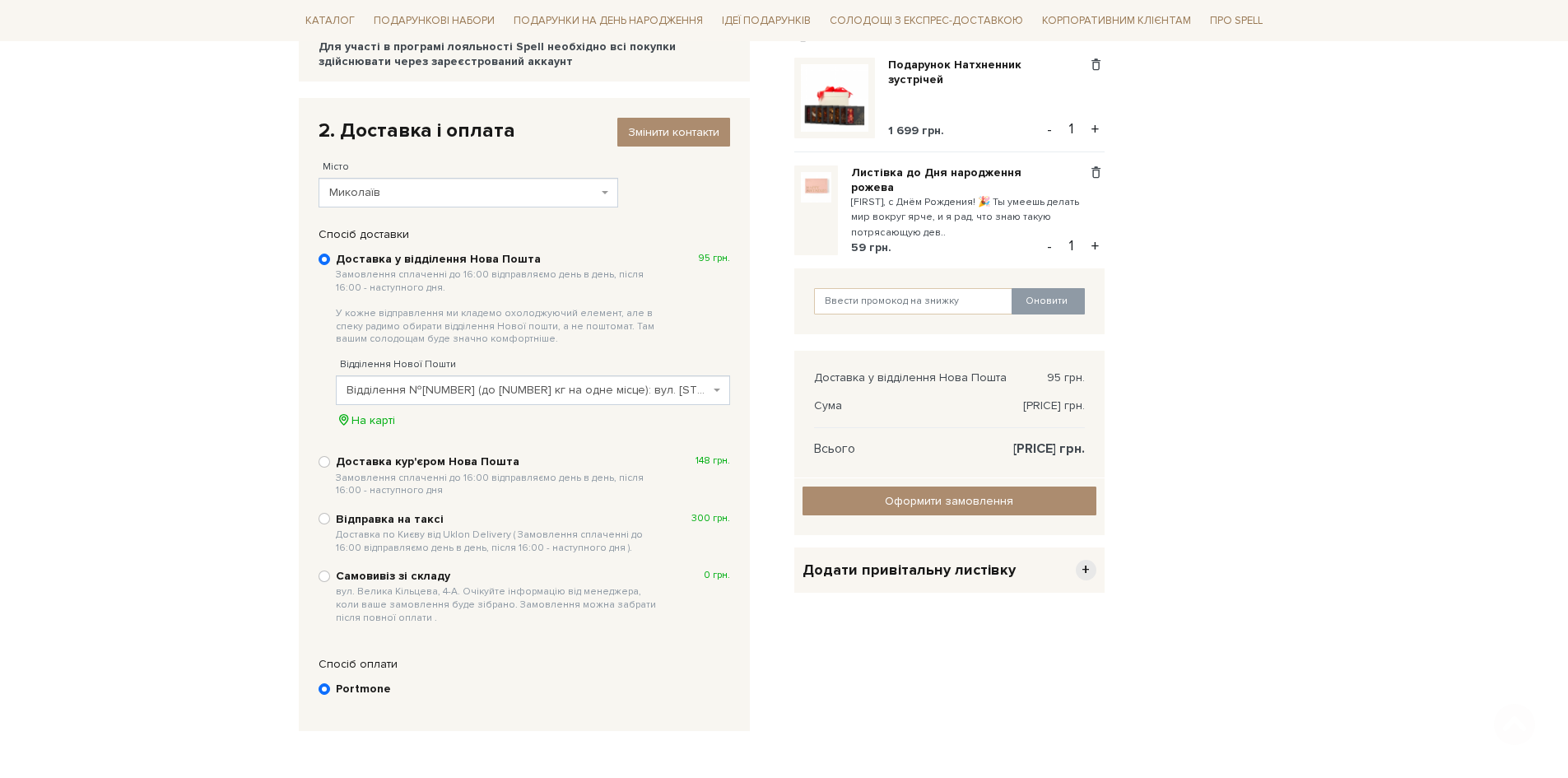 scroll, scrollTop: 247, scrollLeft: 0, axis: vertical 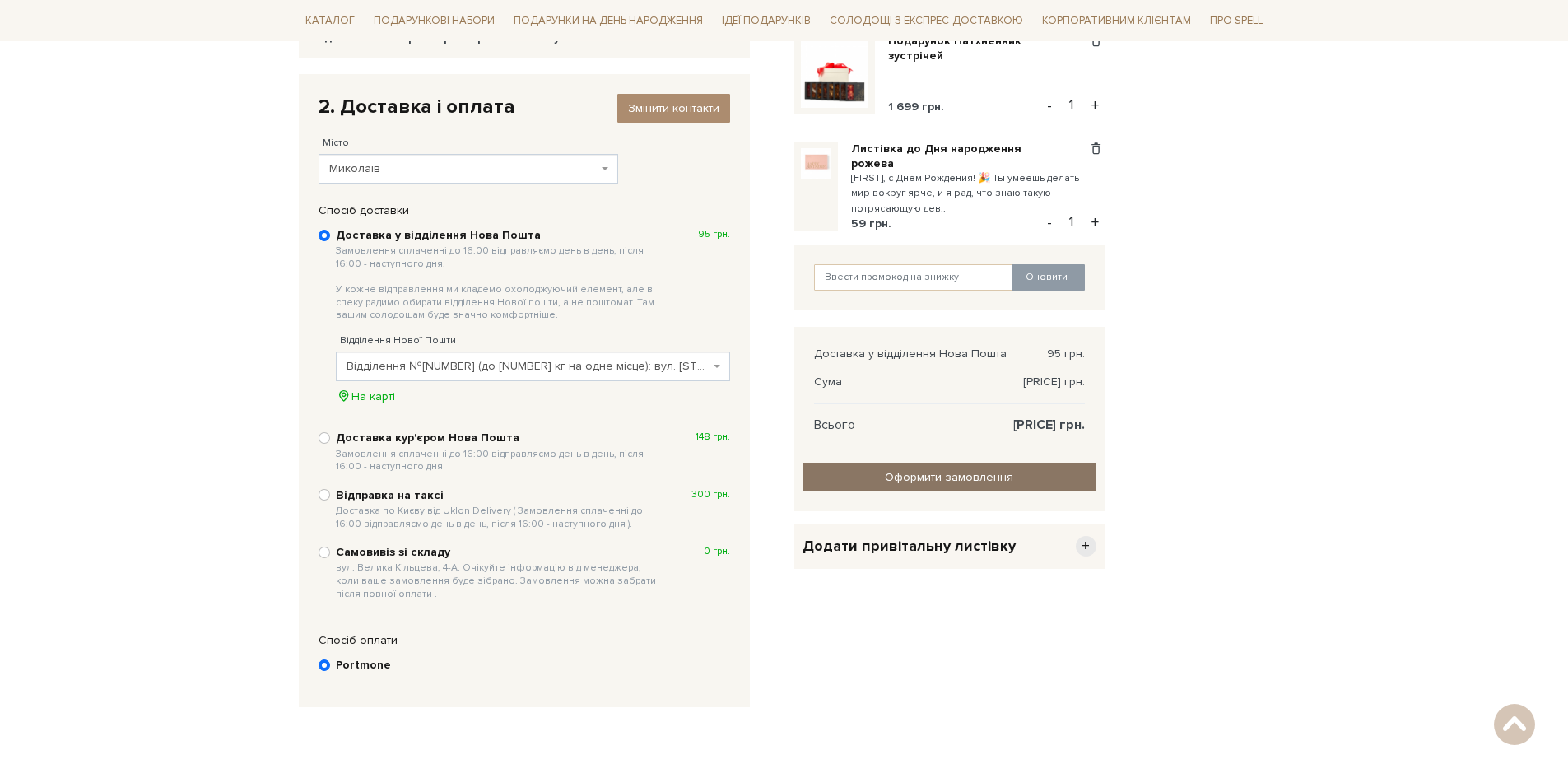 click on "Оформити замовлення" at bounding box center [949, 477] 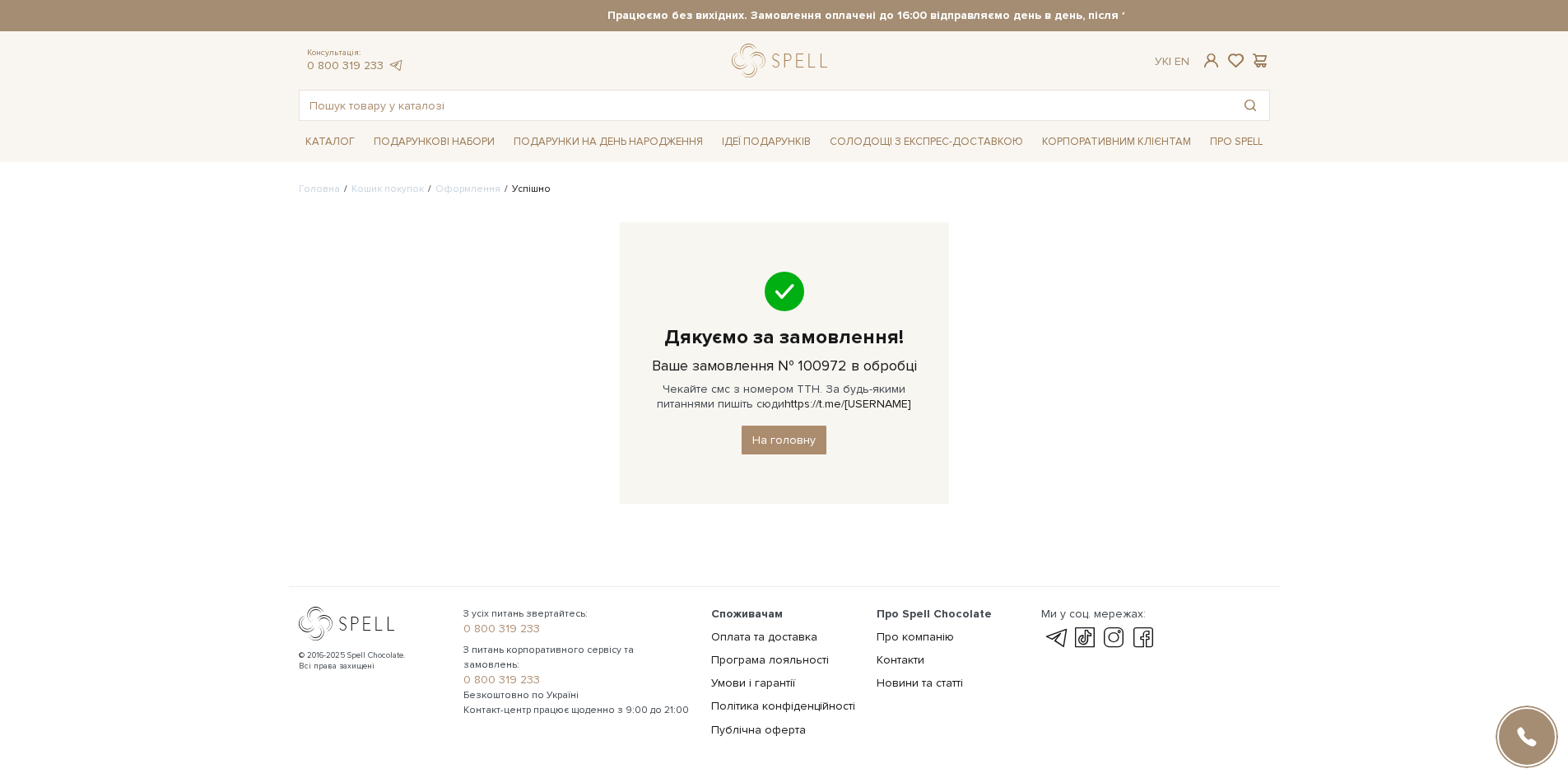scroll, scrollTop: 0, scrollLeft: 0, axis: both 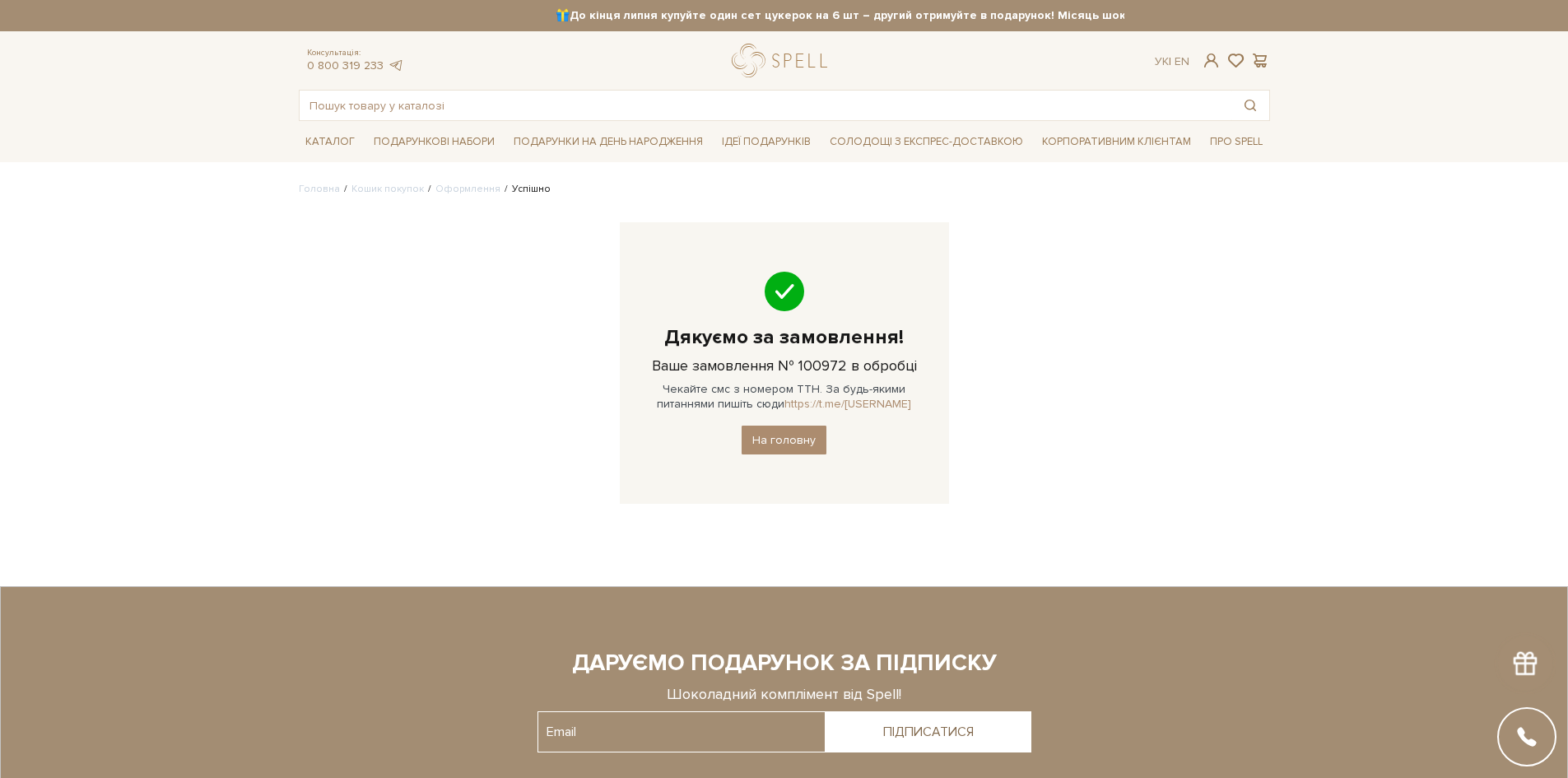 click on "https://t.me/[USERNAME]" at bounding box center (848, 403) 